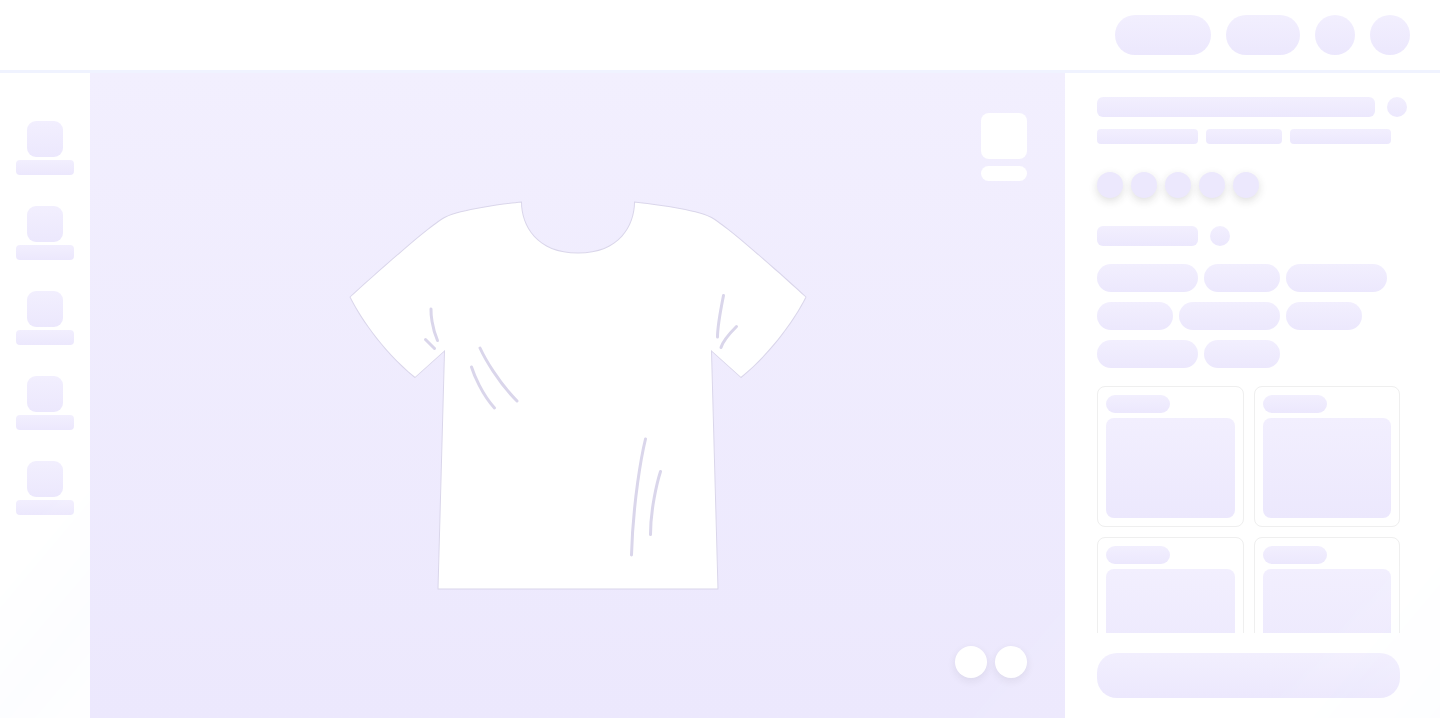 scroll, scrollTop: 0, scrollLeft: 0, axis: both 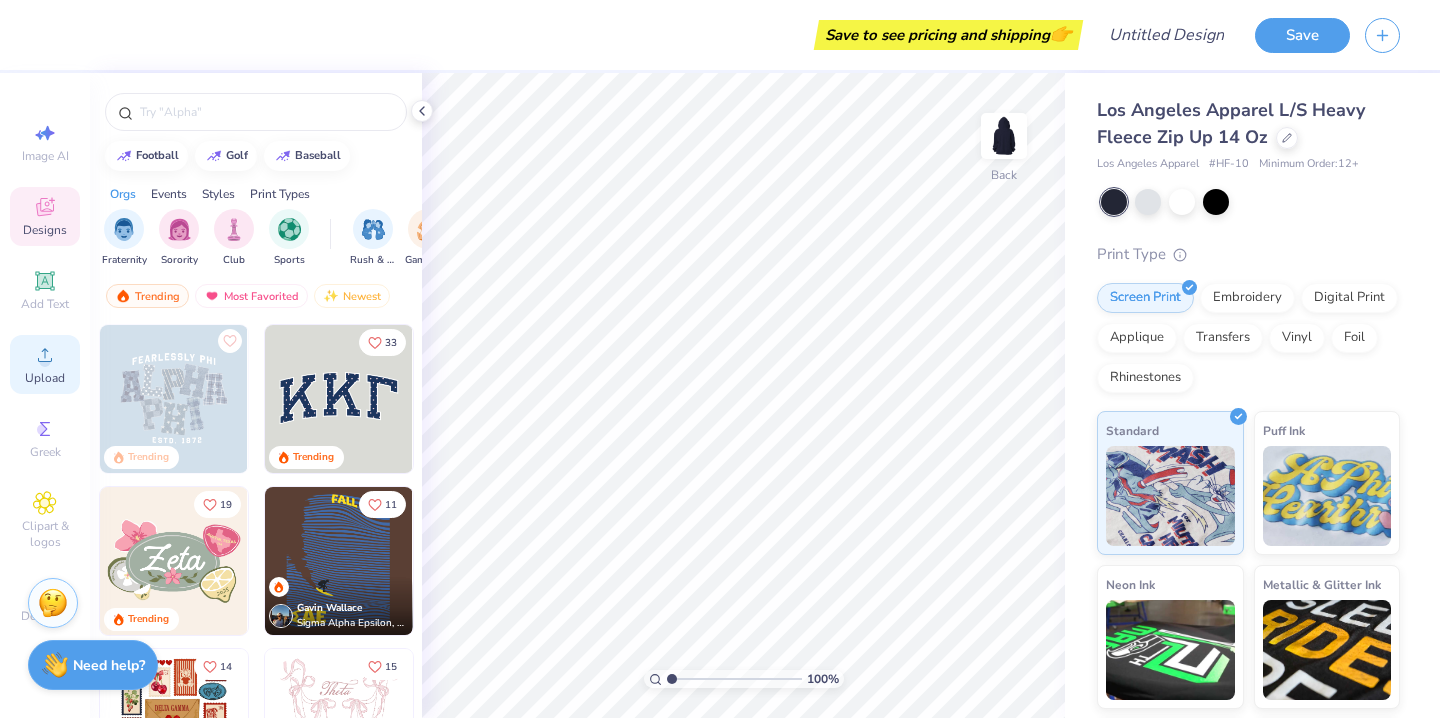 click 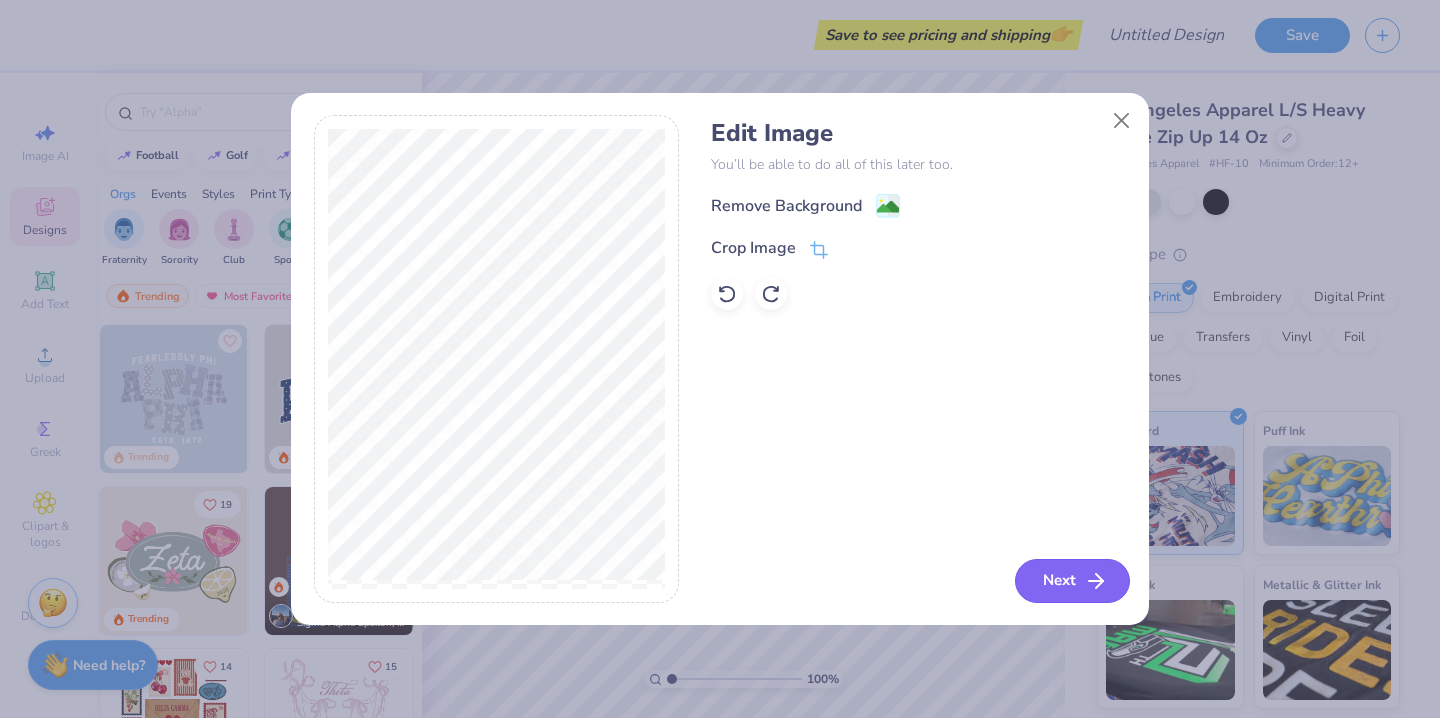 click on "Next" at bounding box center (1072, 581) 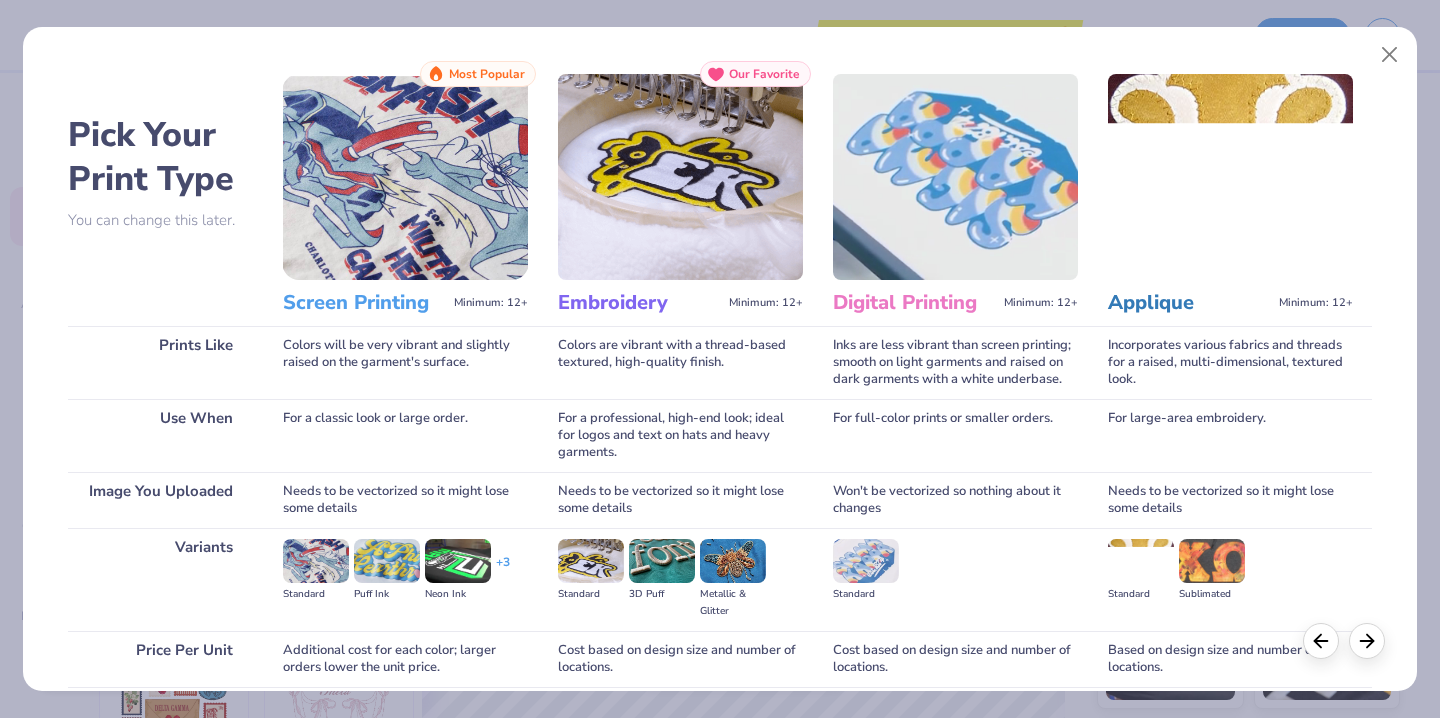 scroll, scrollTop: 0, scrollLeft: 0, axis: both 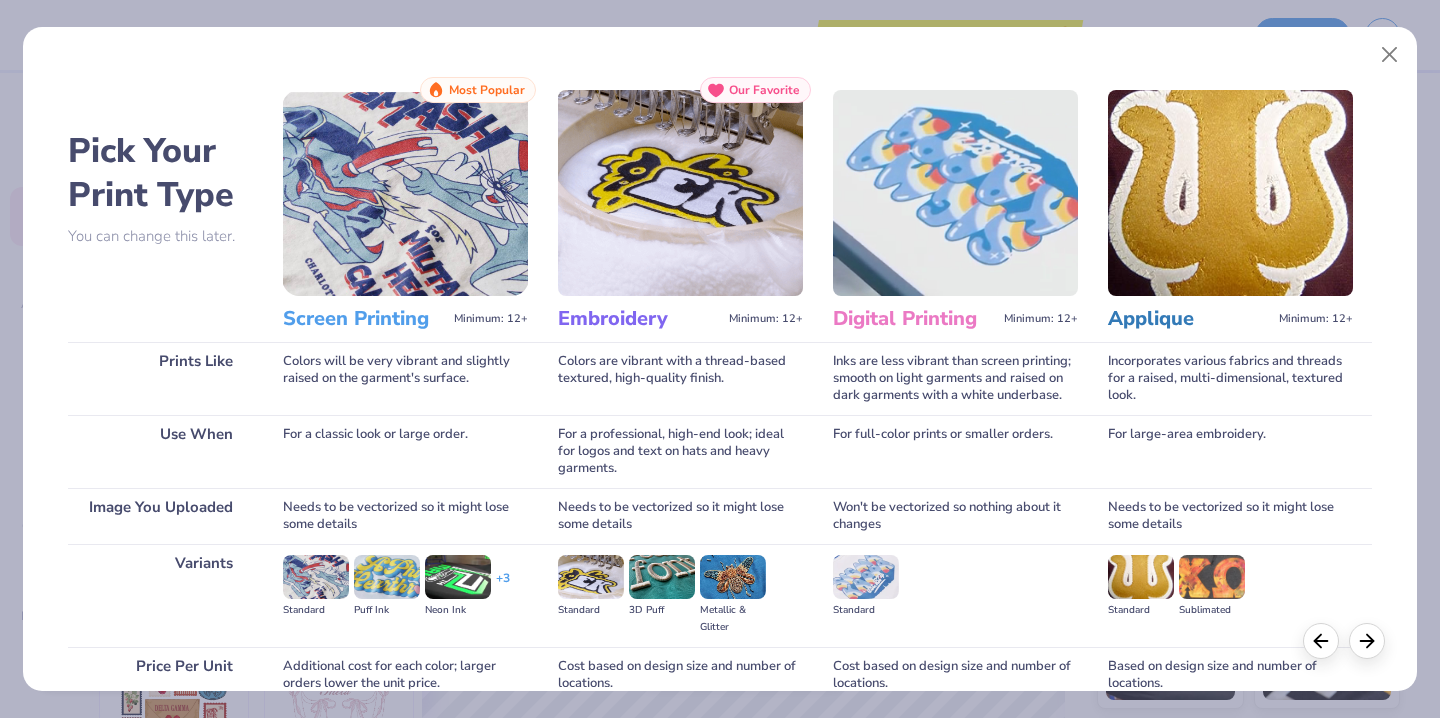click at bounding box center [405, 193] 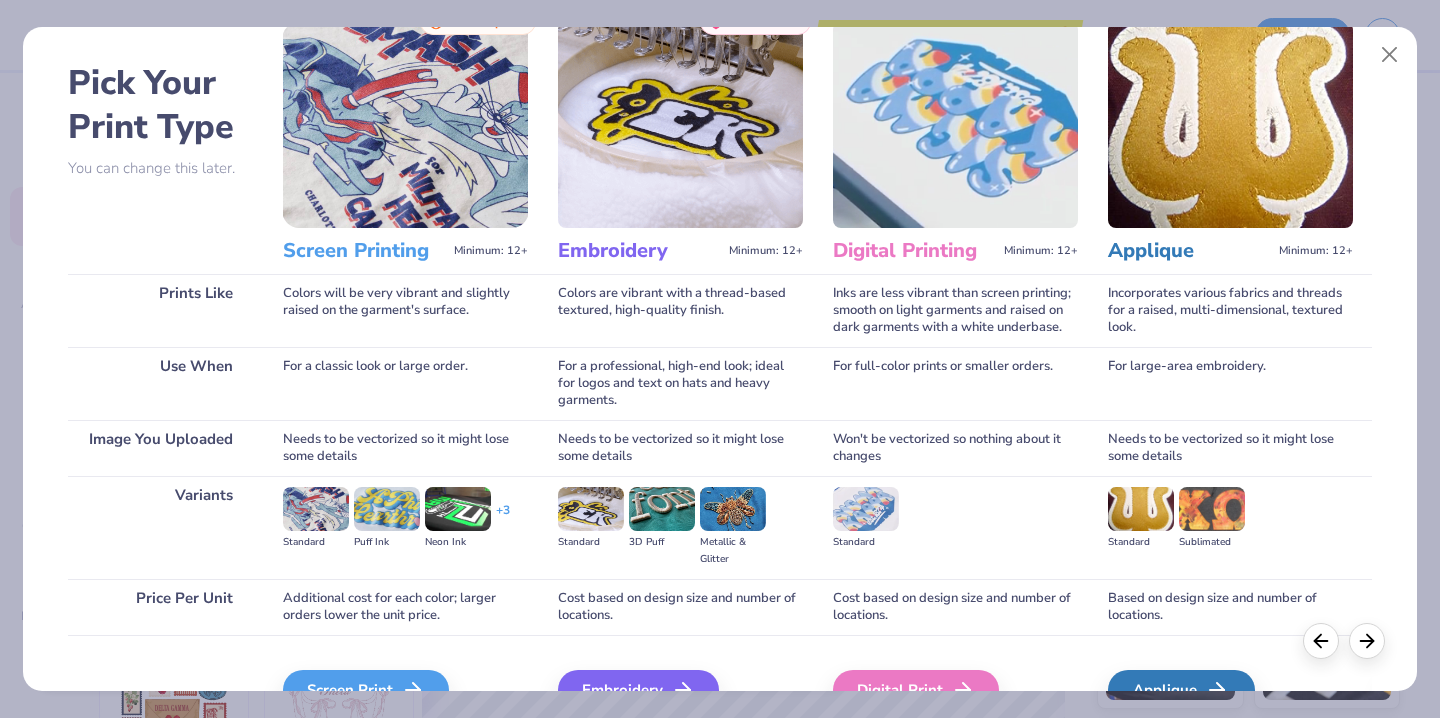 scroll, scrollTop: 179, scrollLeft: 0, axis: vertical 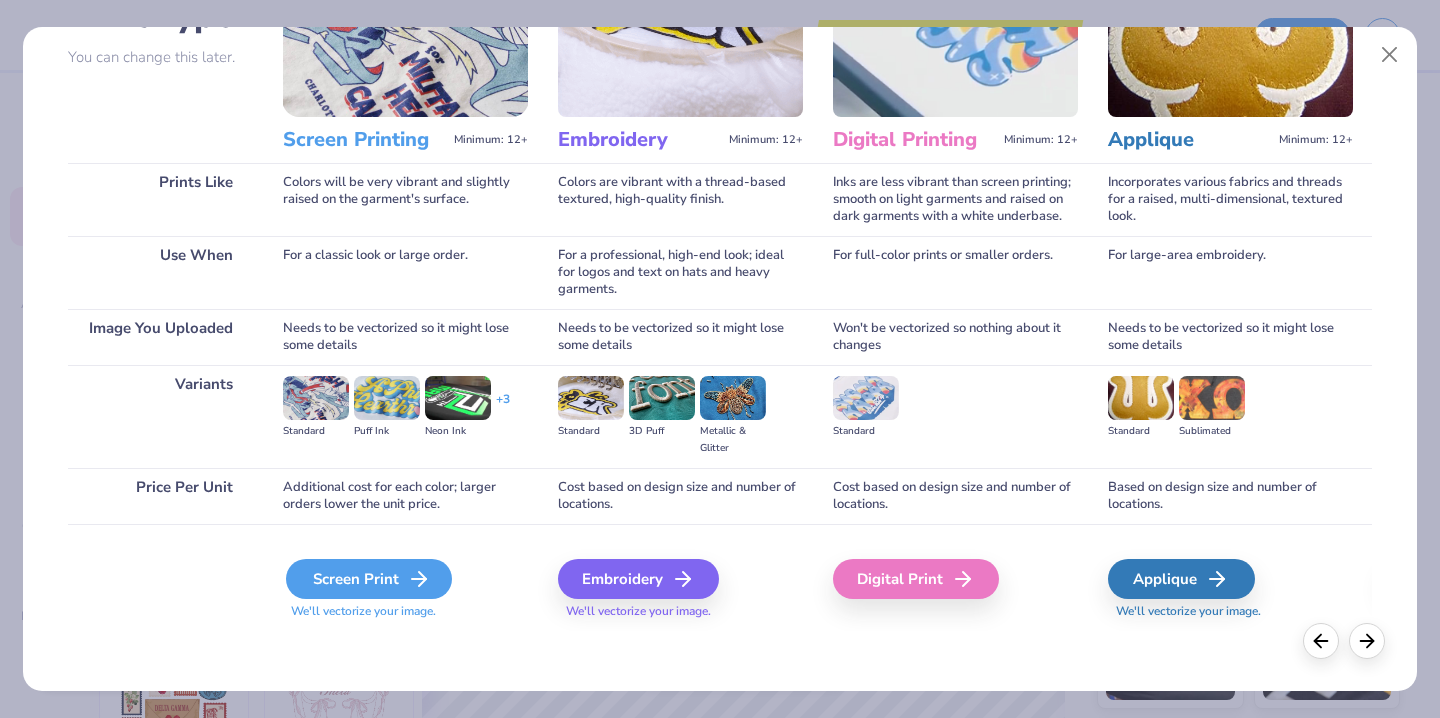 click on "Screen Print" at bounding box center [369, 579] 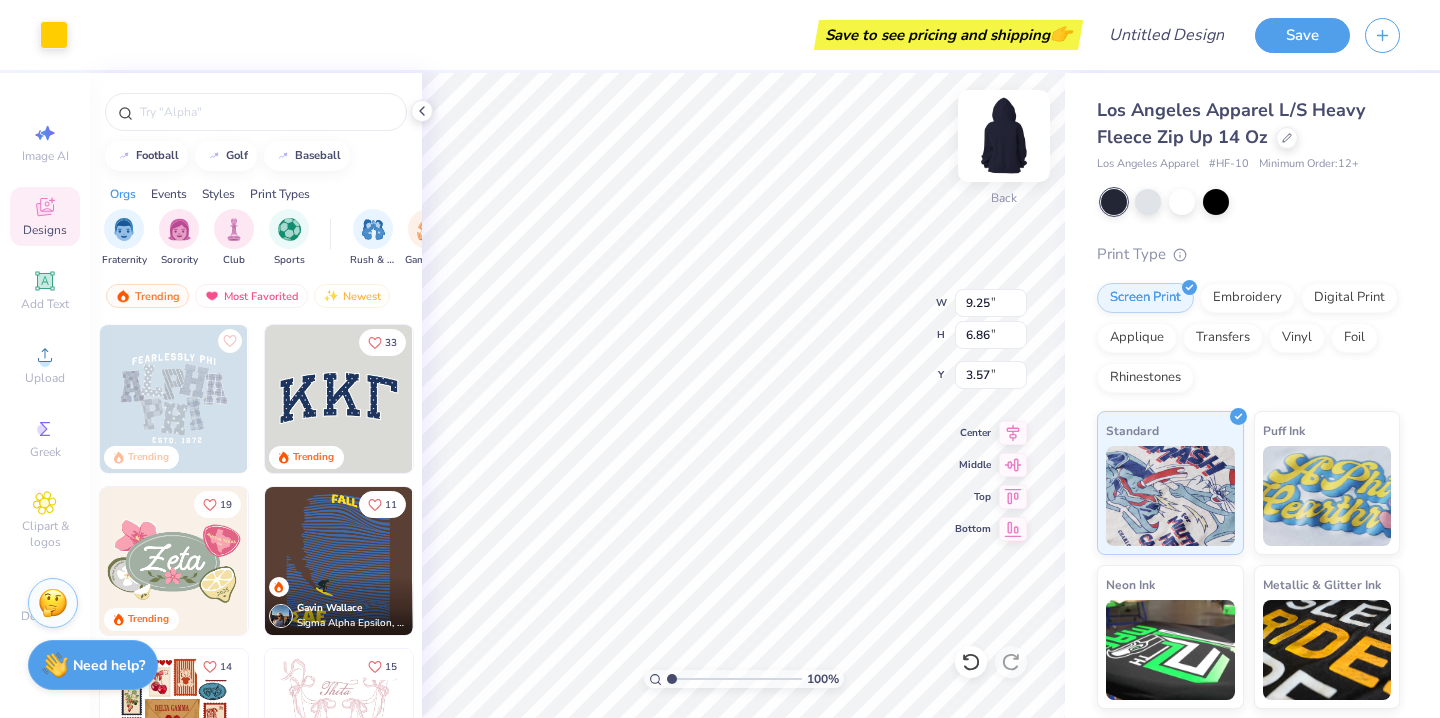 click at bounding box center [1004, 136] 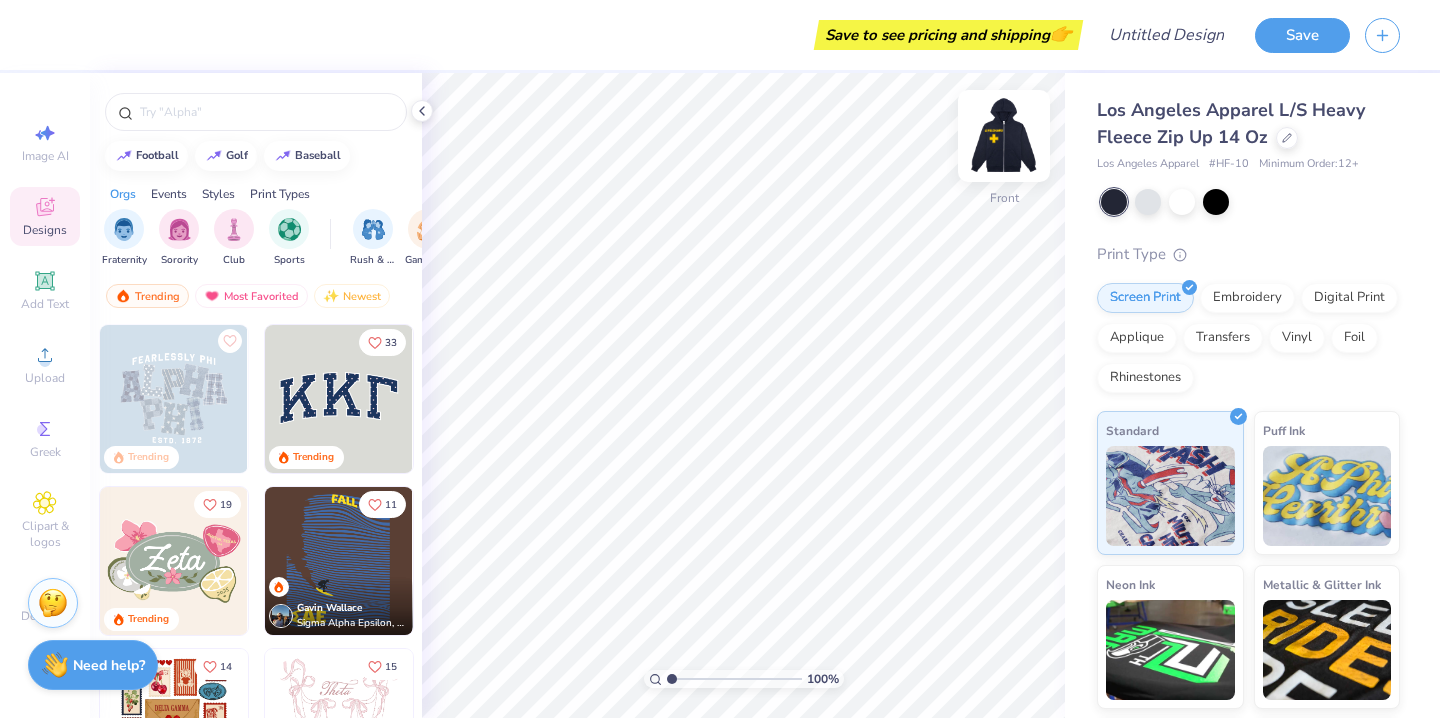click at bounding box center [1004, 136] 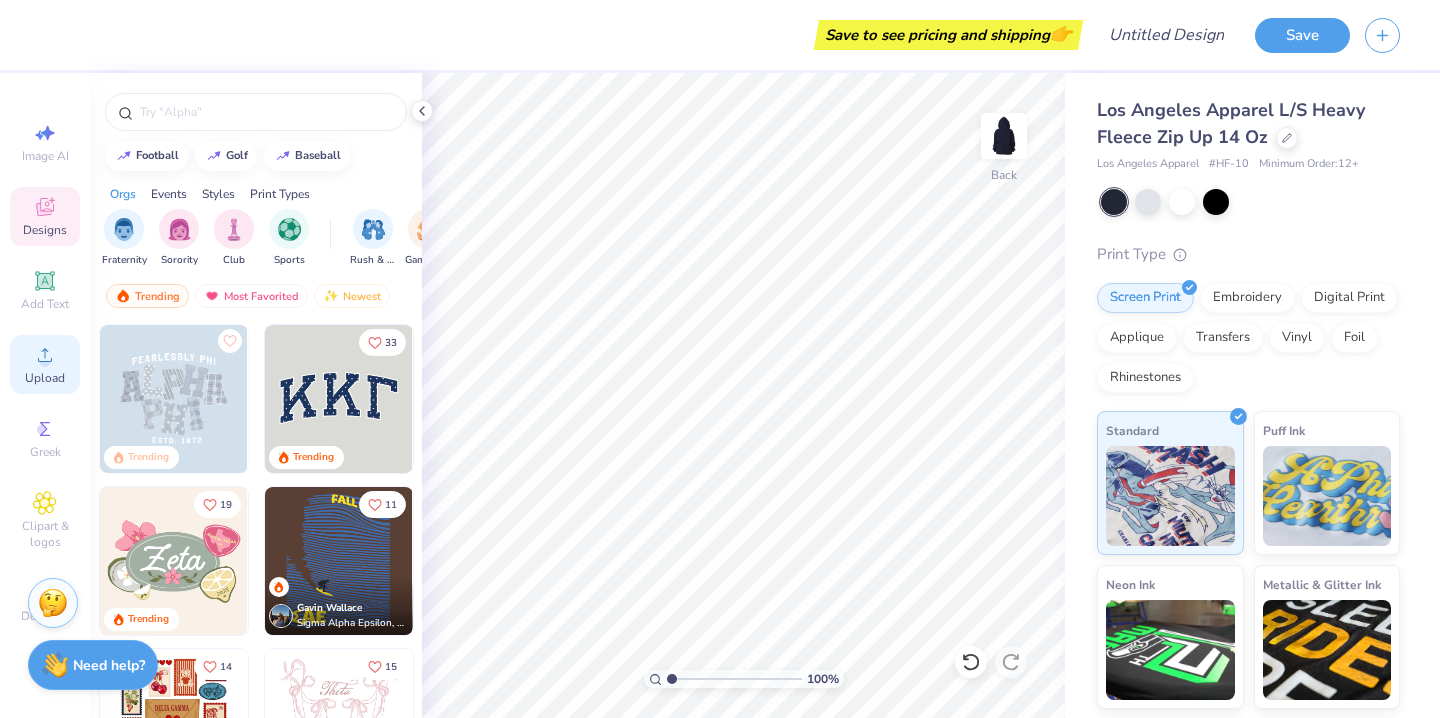 click 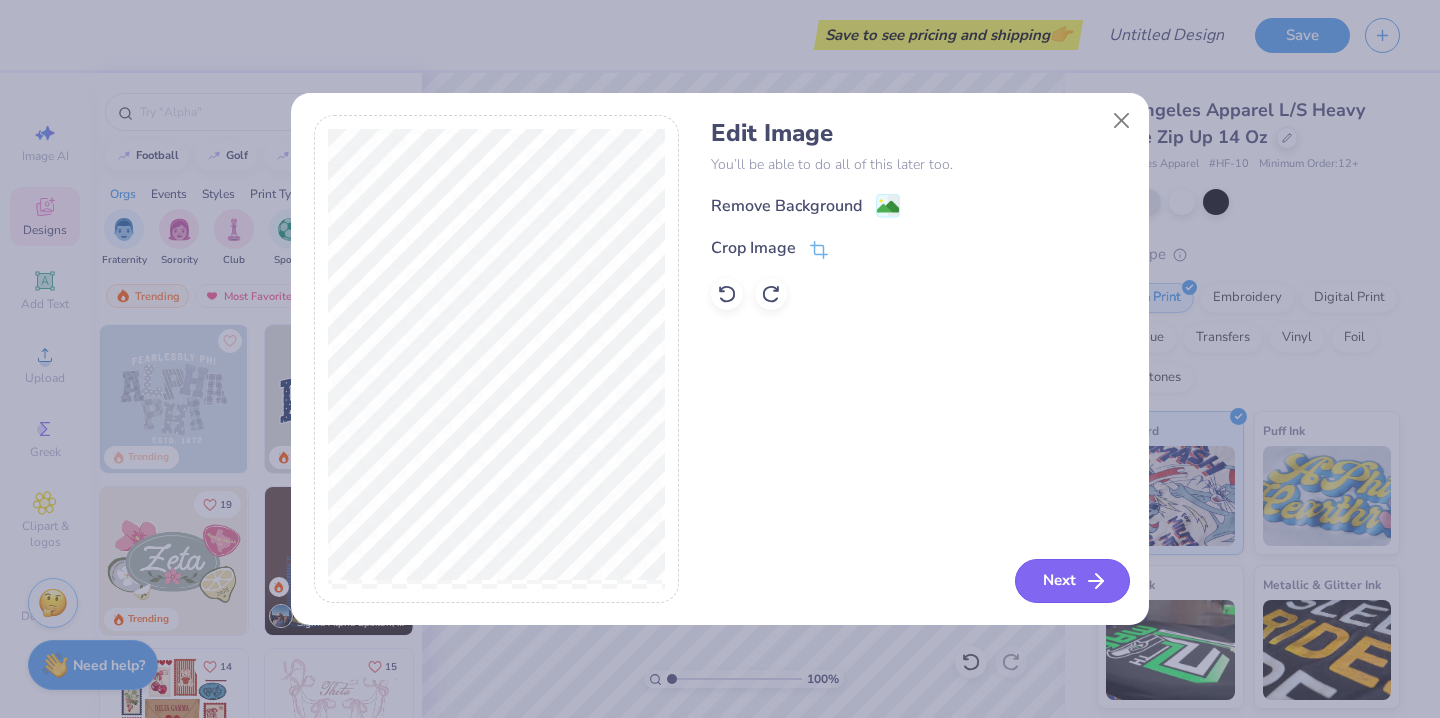 click on "Next" at bounding box center (1072, 581) 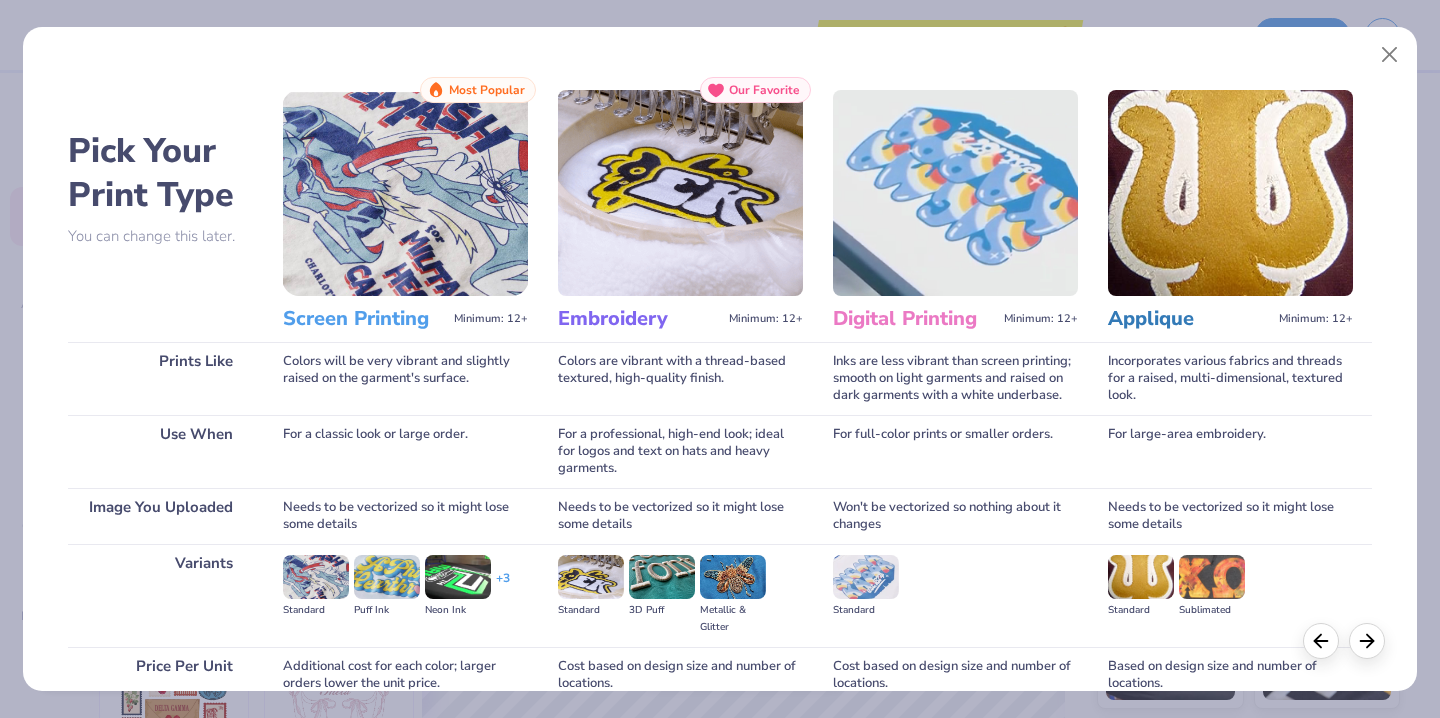 scroll, scrollTop: 179, scrollLeft: 0, axis: vertical 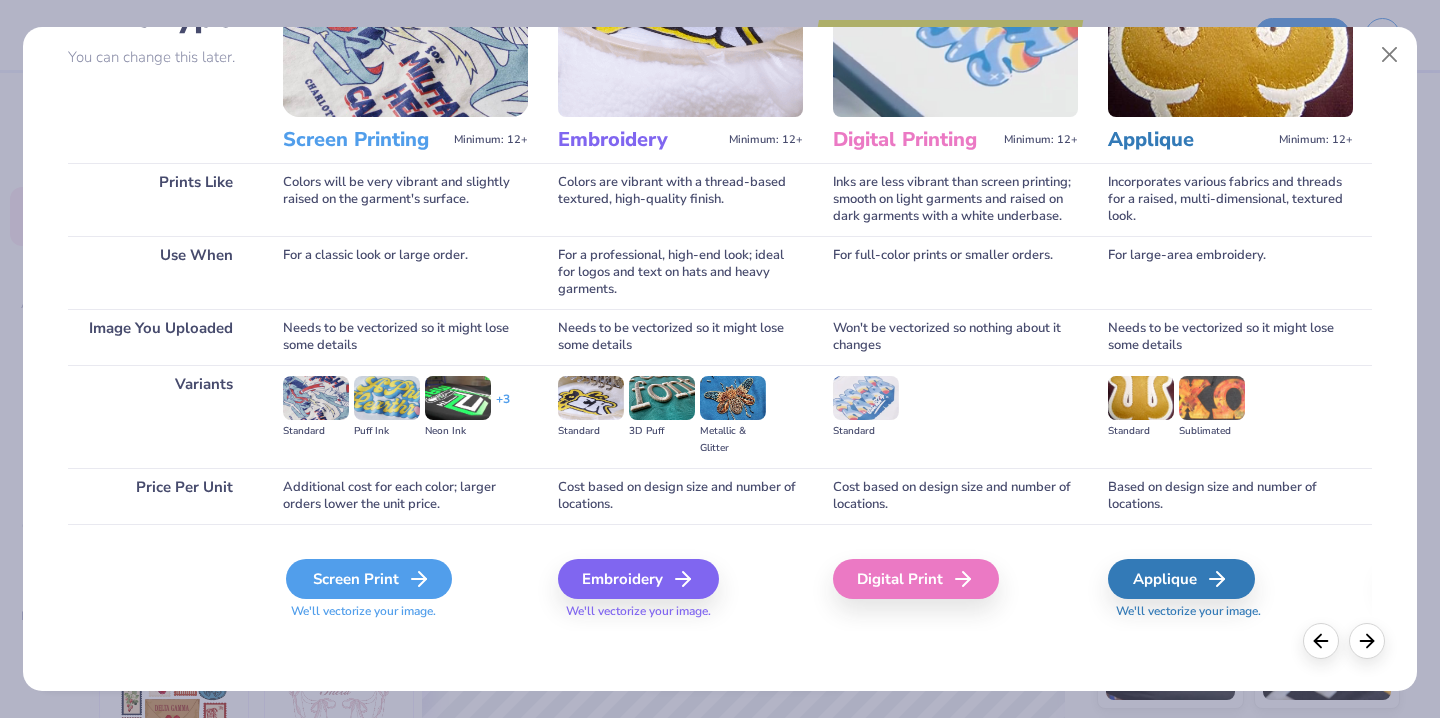 click on "Screen Print" at bounding box center [369, 579] 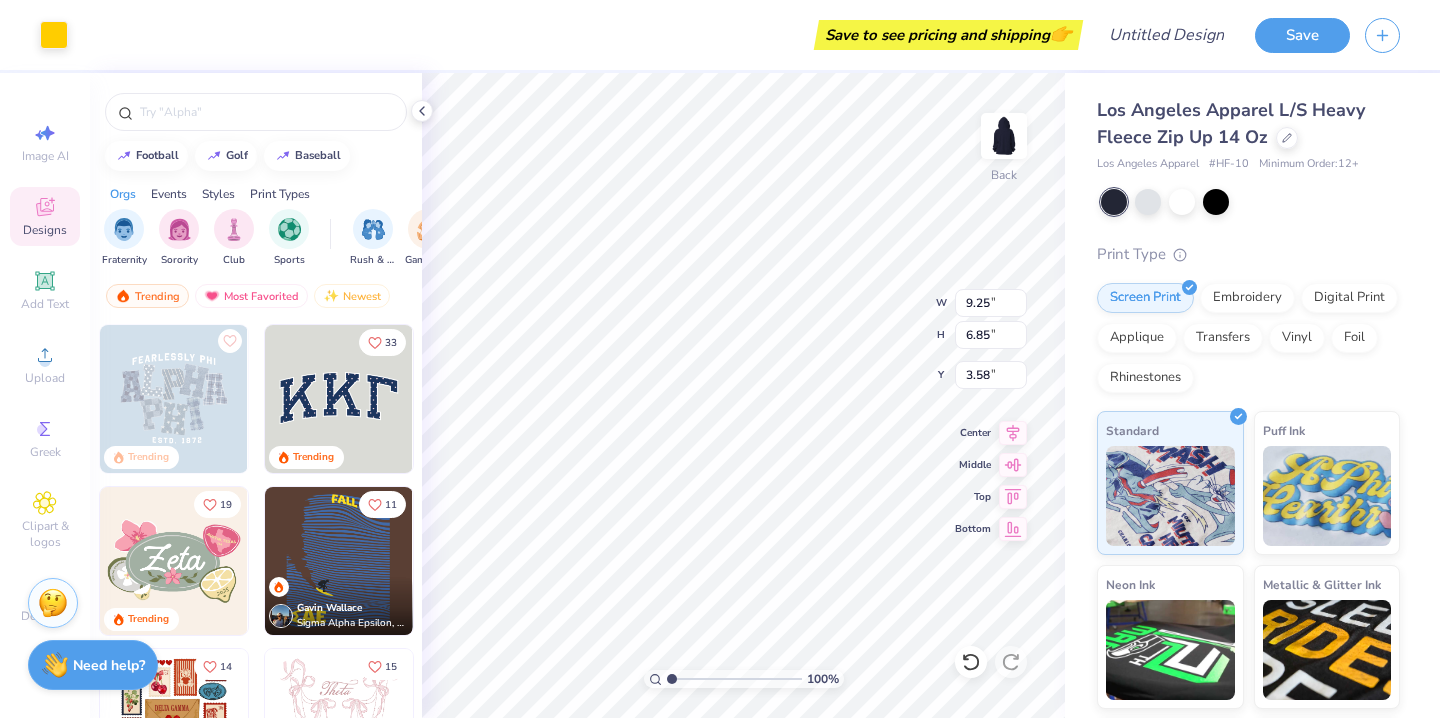 type on "6.00" 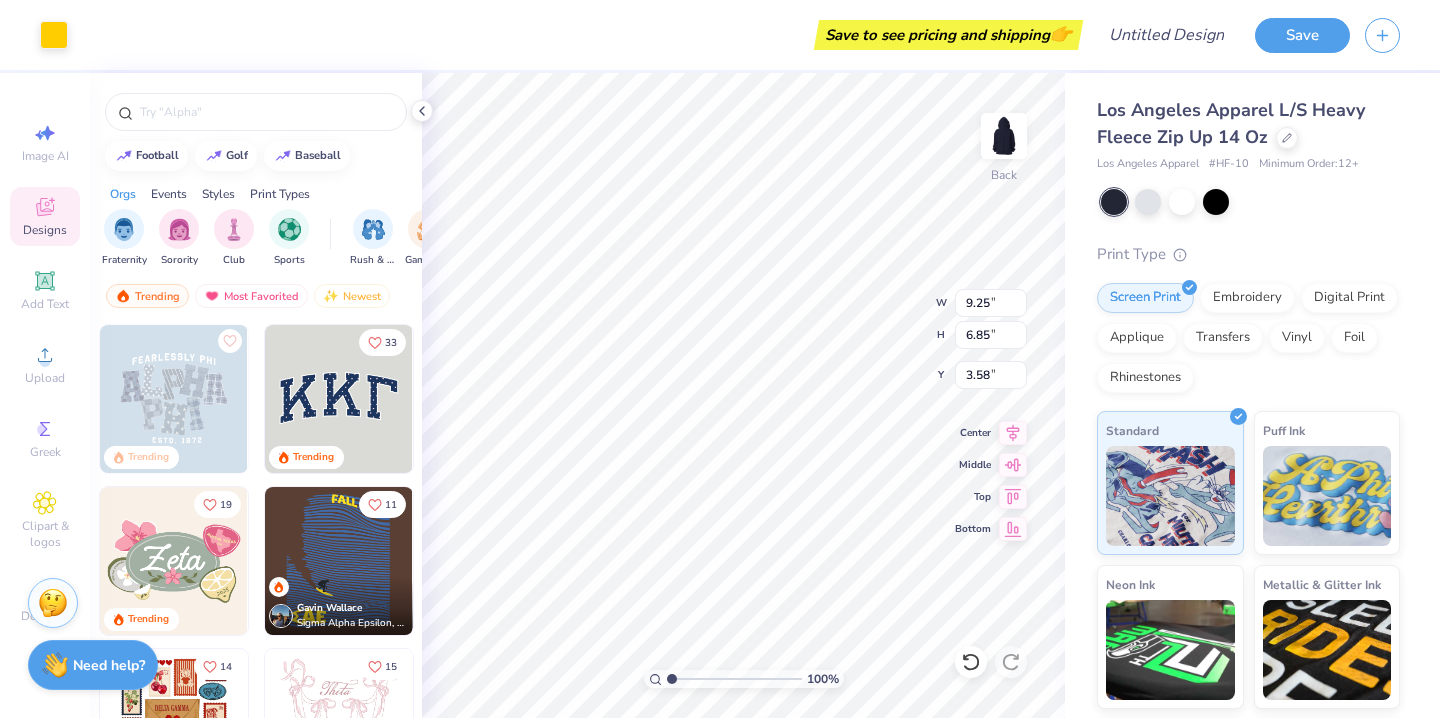 type on "4.44" 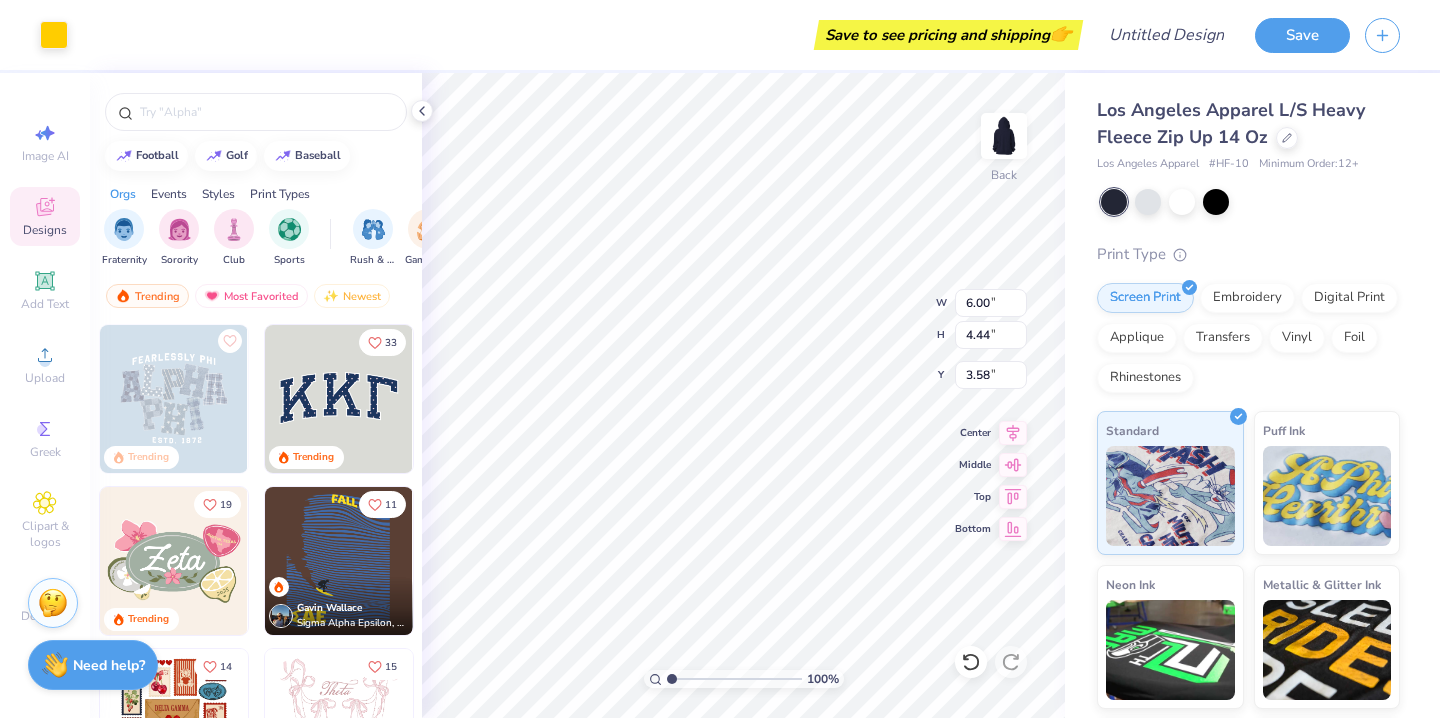 type on "2.56" 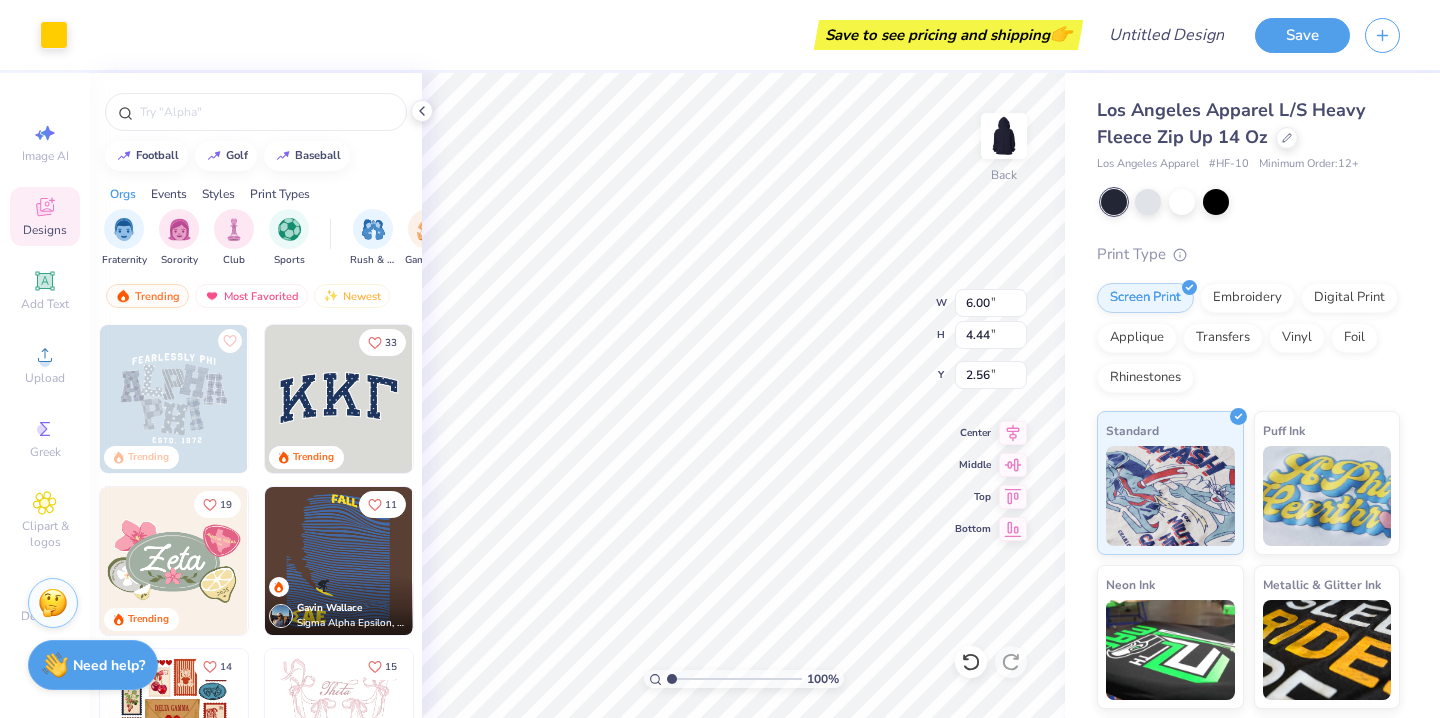 type on "3.95" 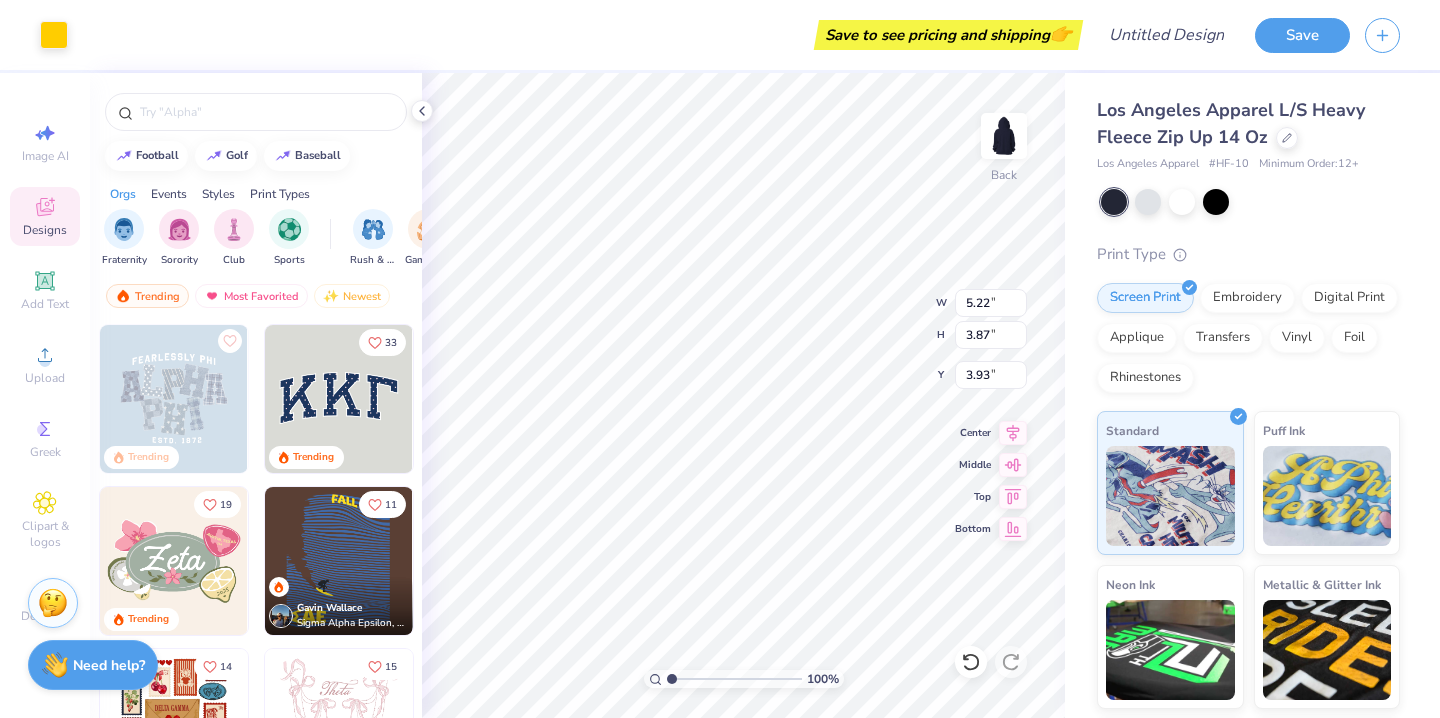 type on "5.22" 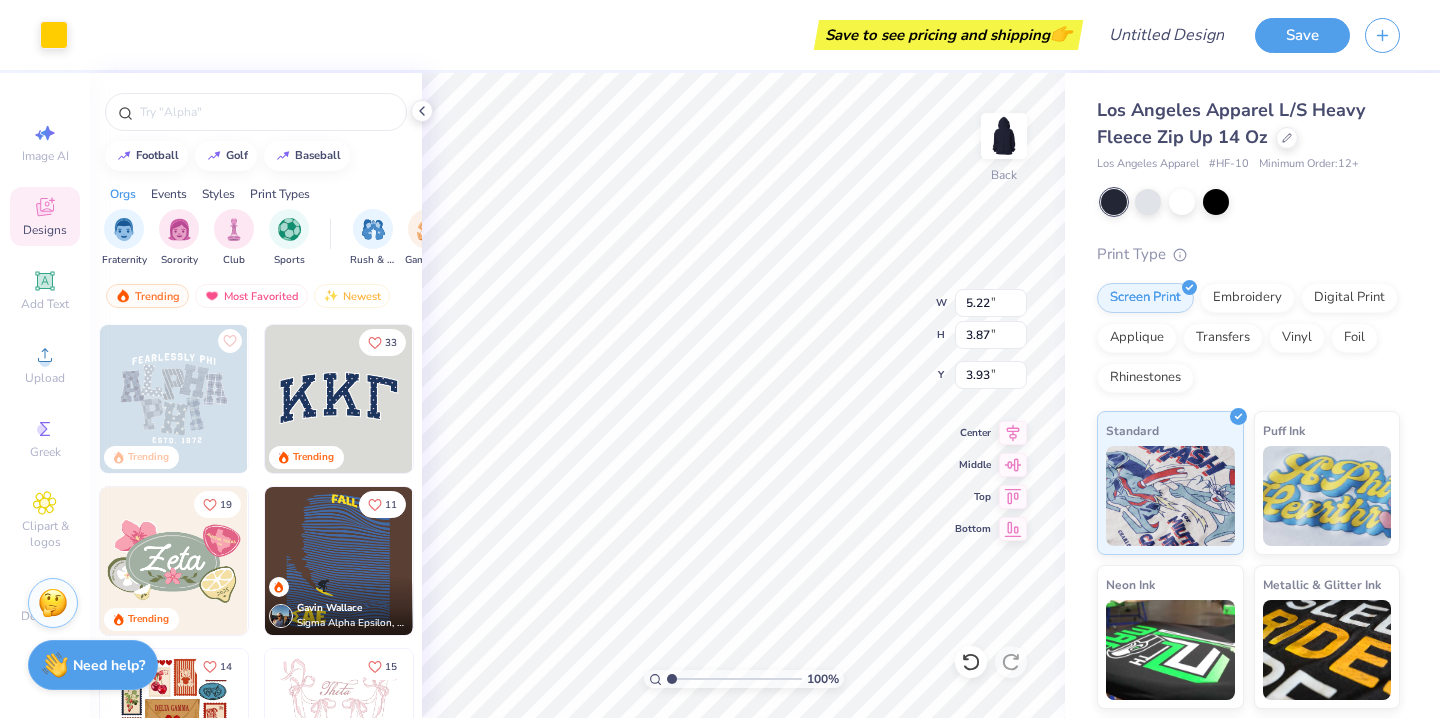 type on "3.87" 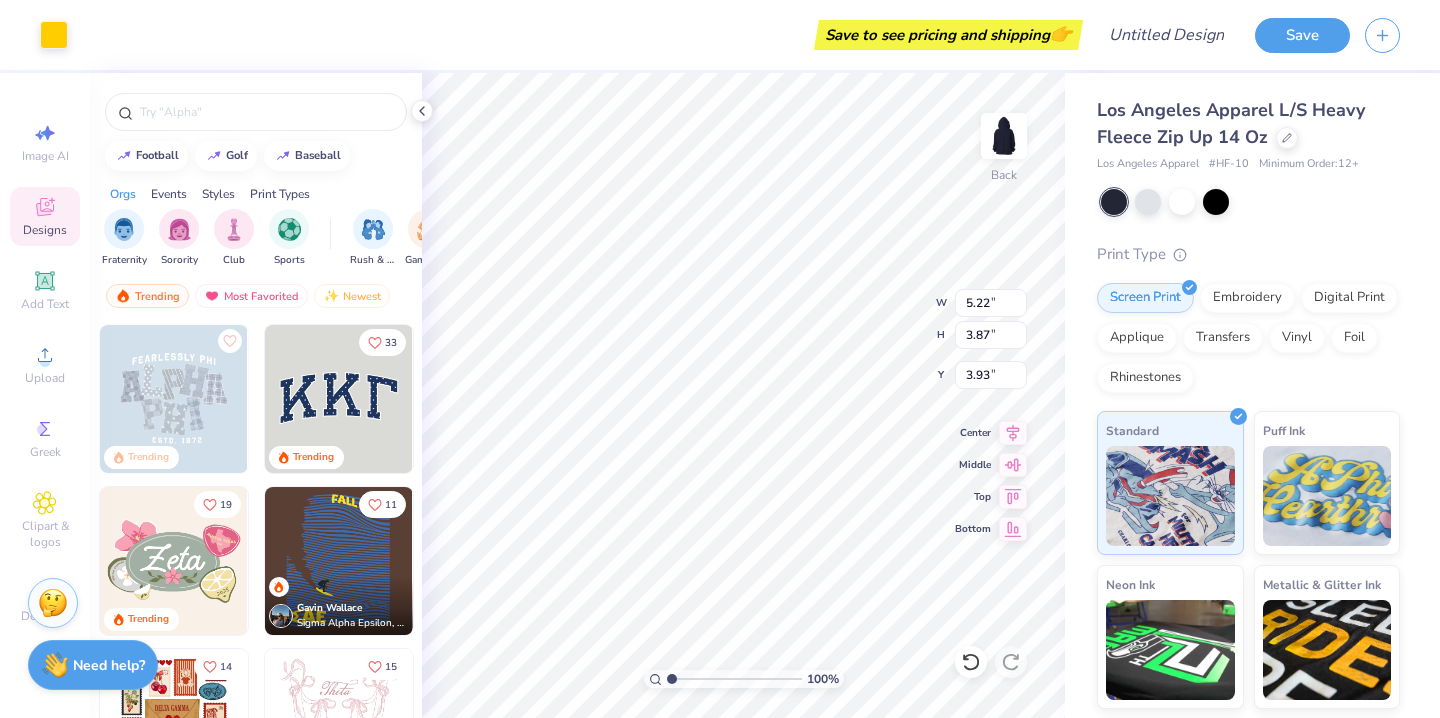 type on "3.13" 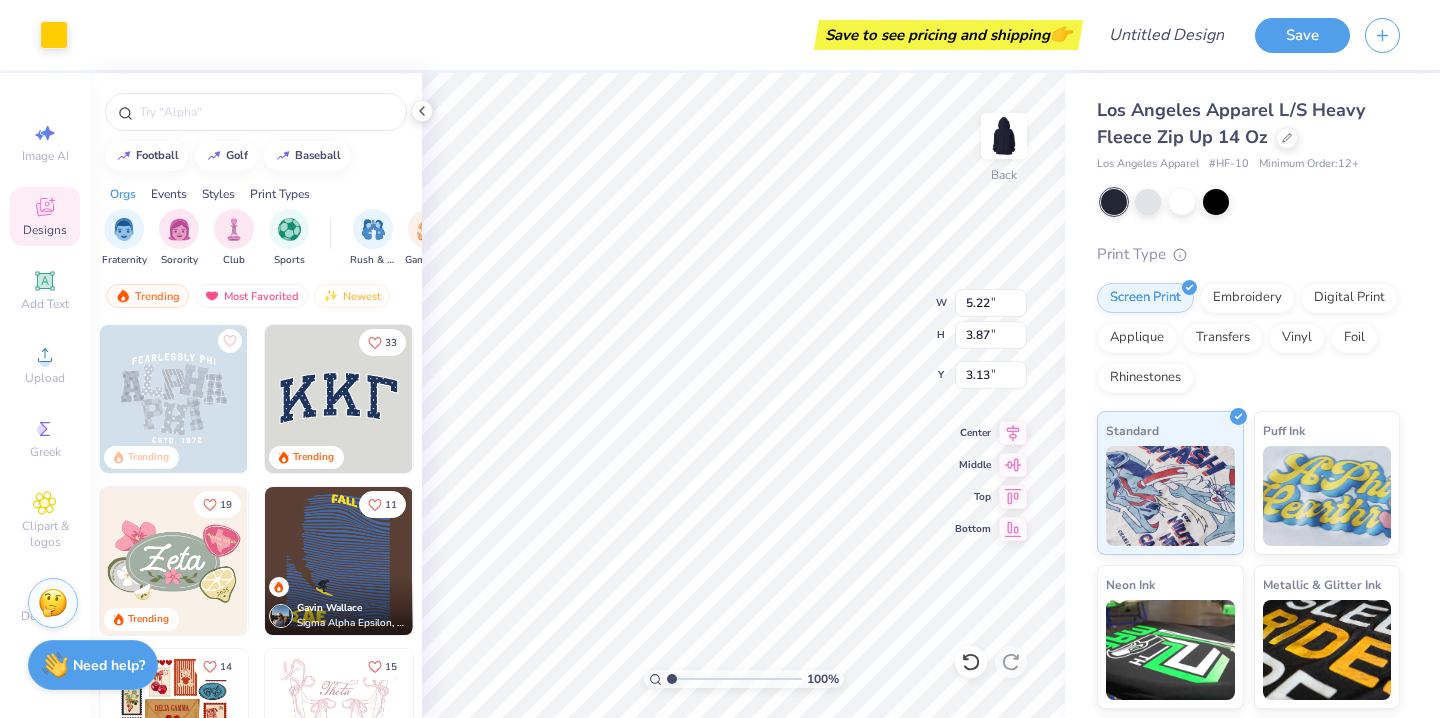 type on "3.00" 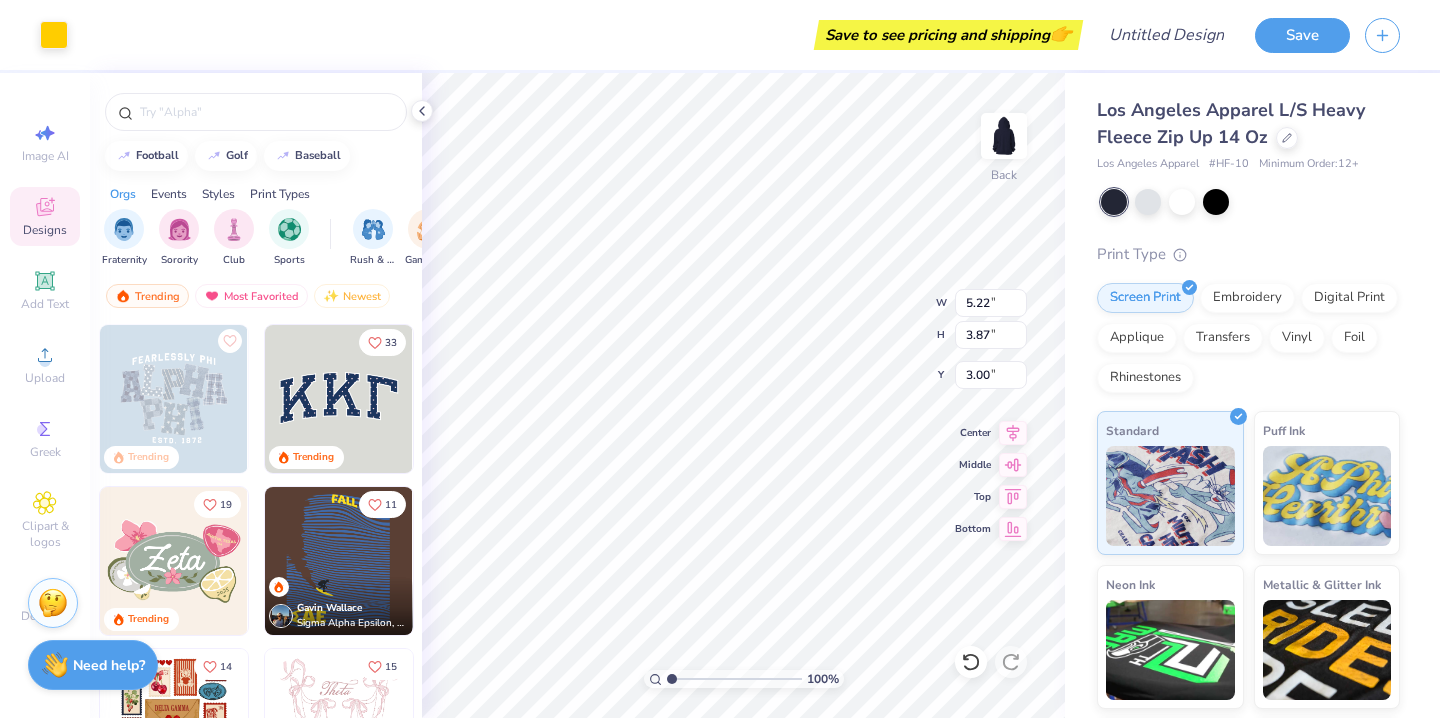 type on "5.79" 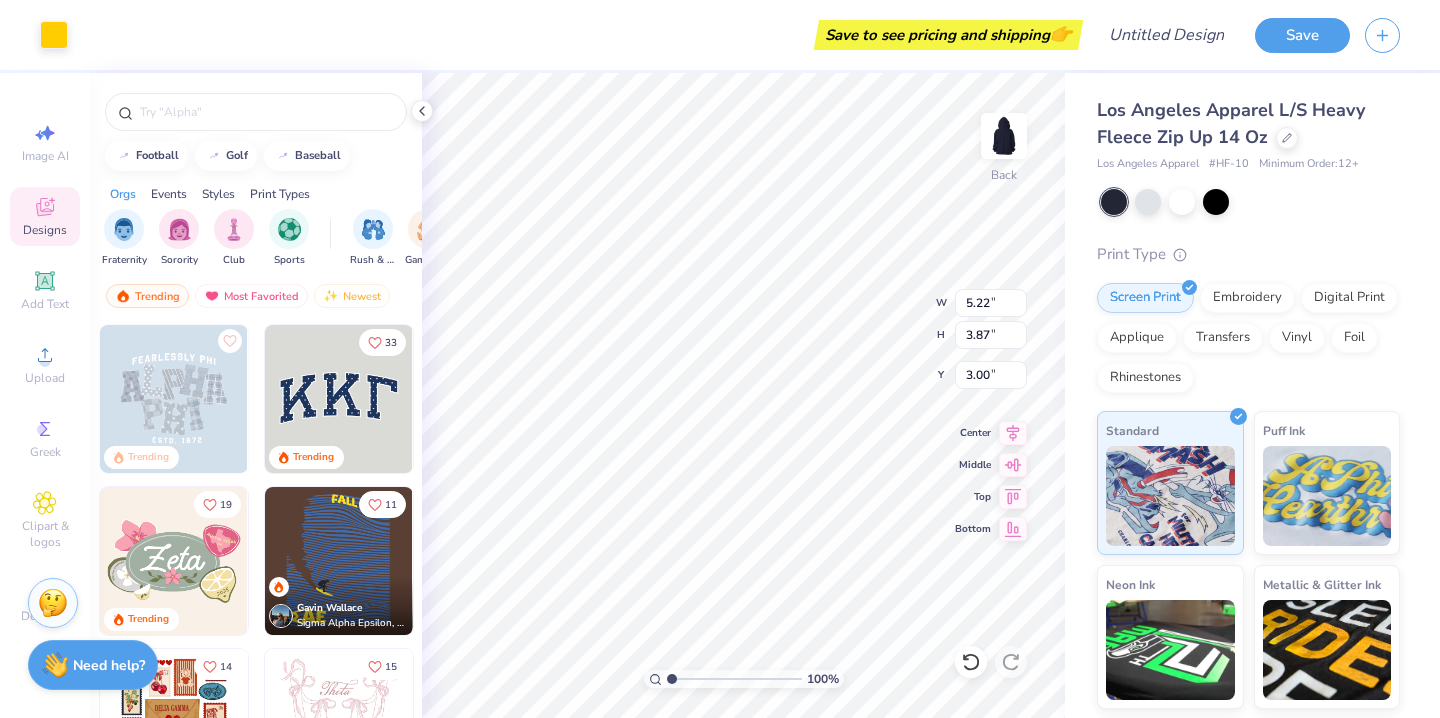 type on "4.28" 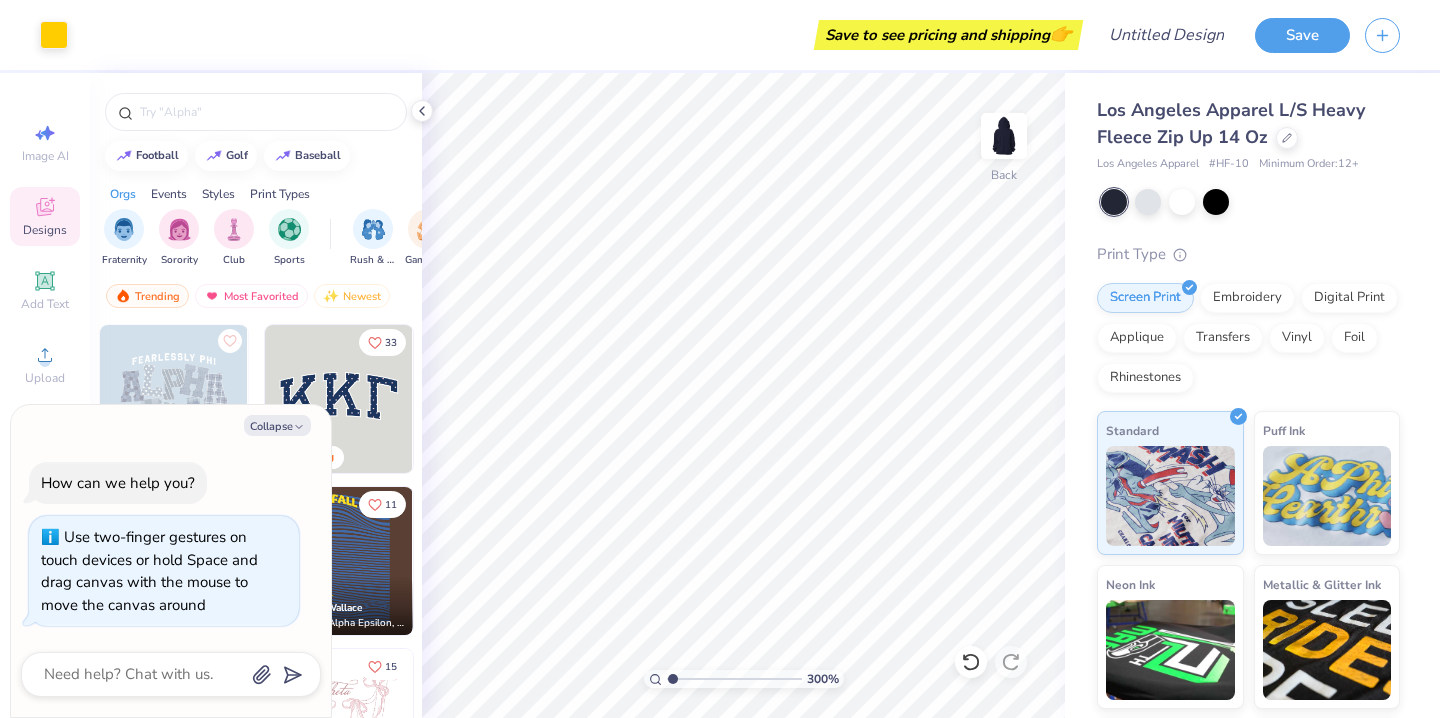 type on "1" 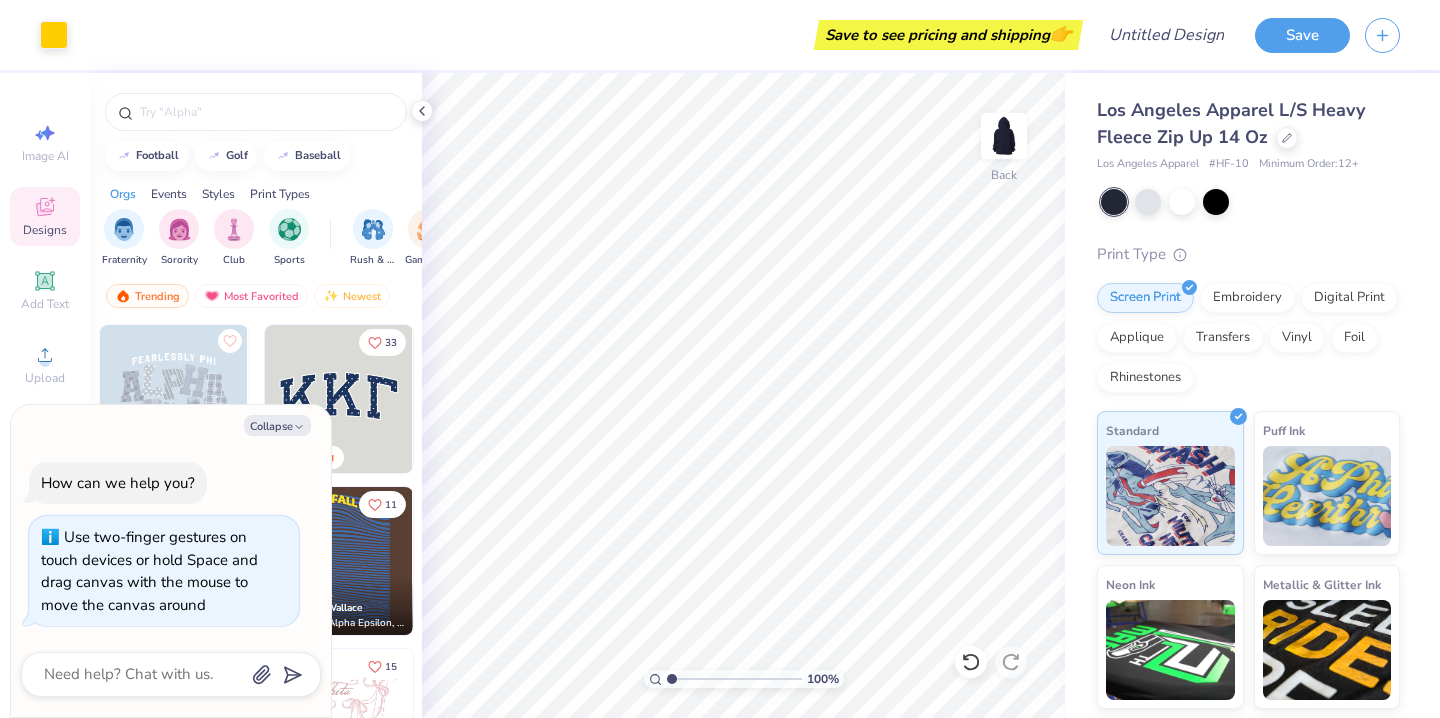 drag, startPoint x: 669, startPoint y: 678, endPoint x: 598, endPoint y: 666, distance: 72.00694 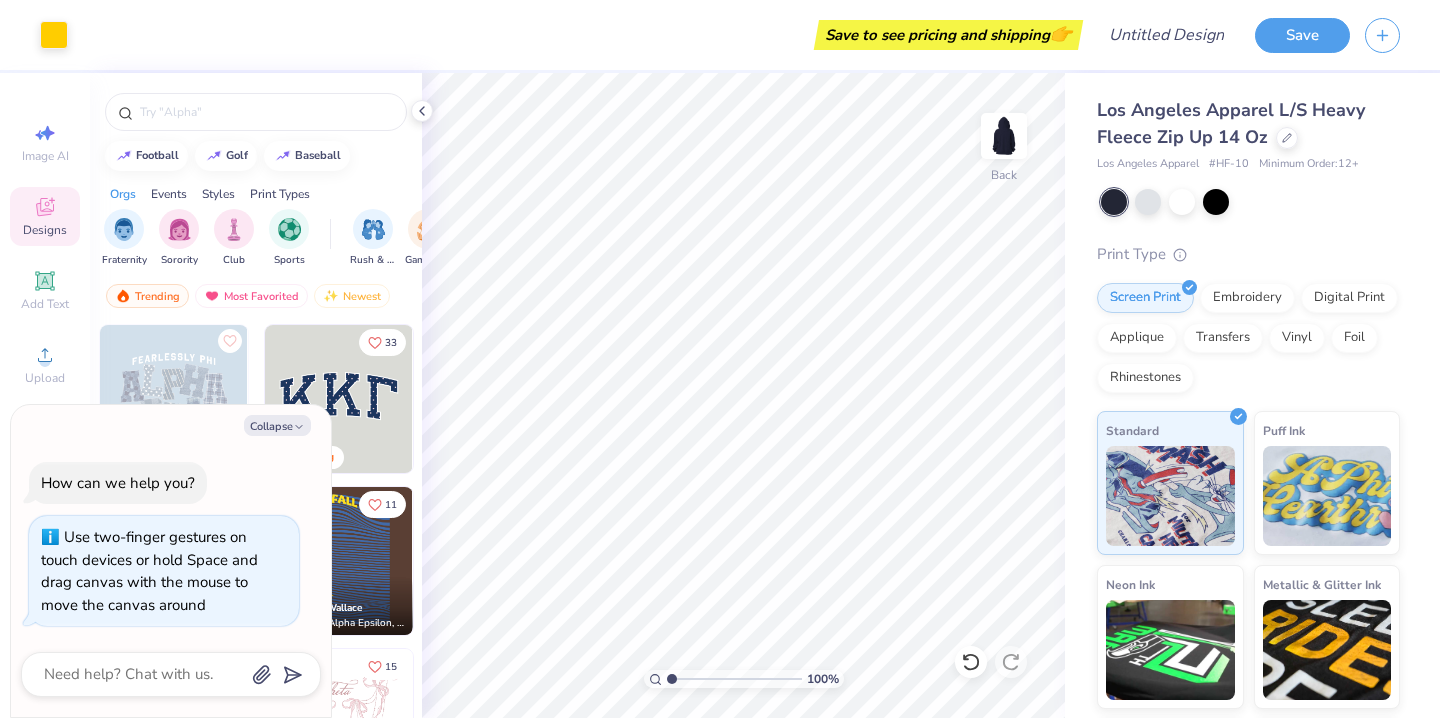 click at bounding box center [734, 679] 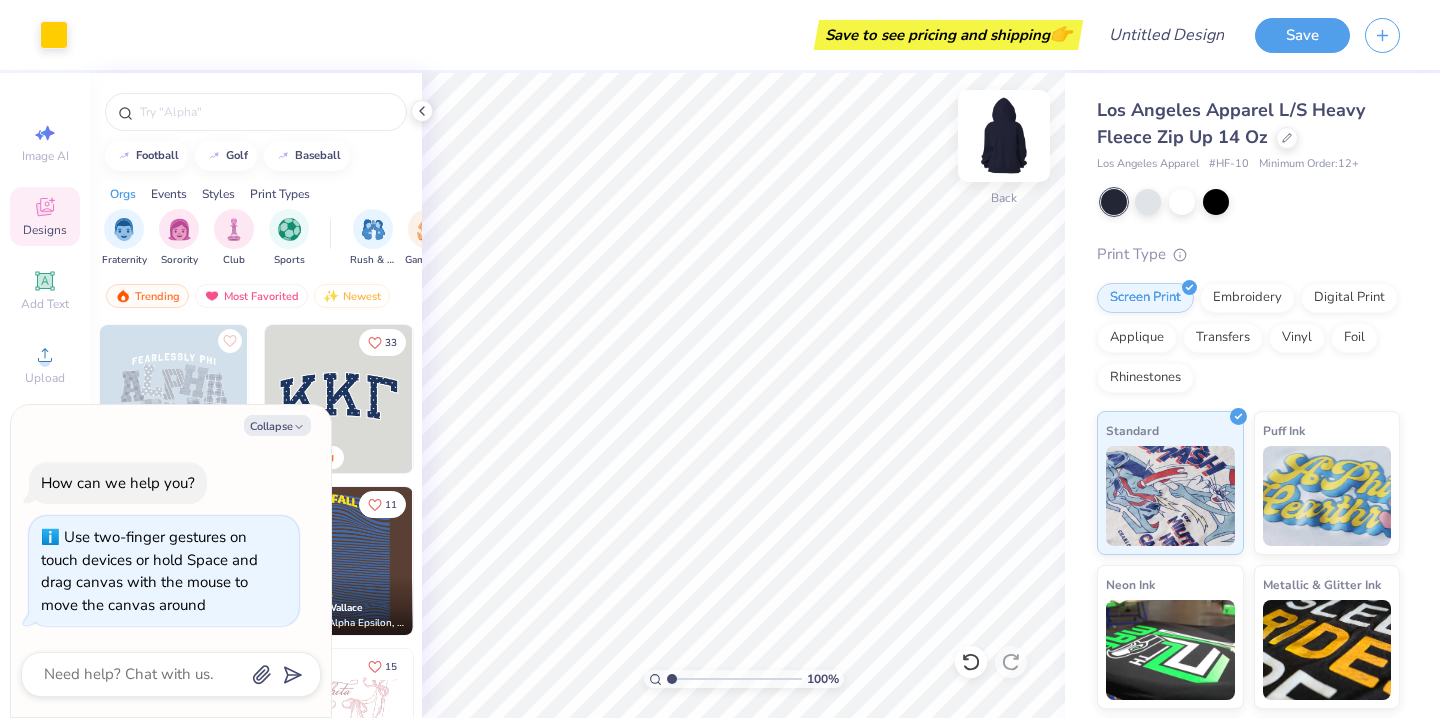 click at bounding box center [1004, 136] 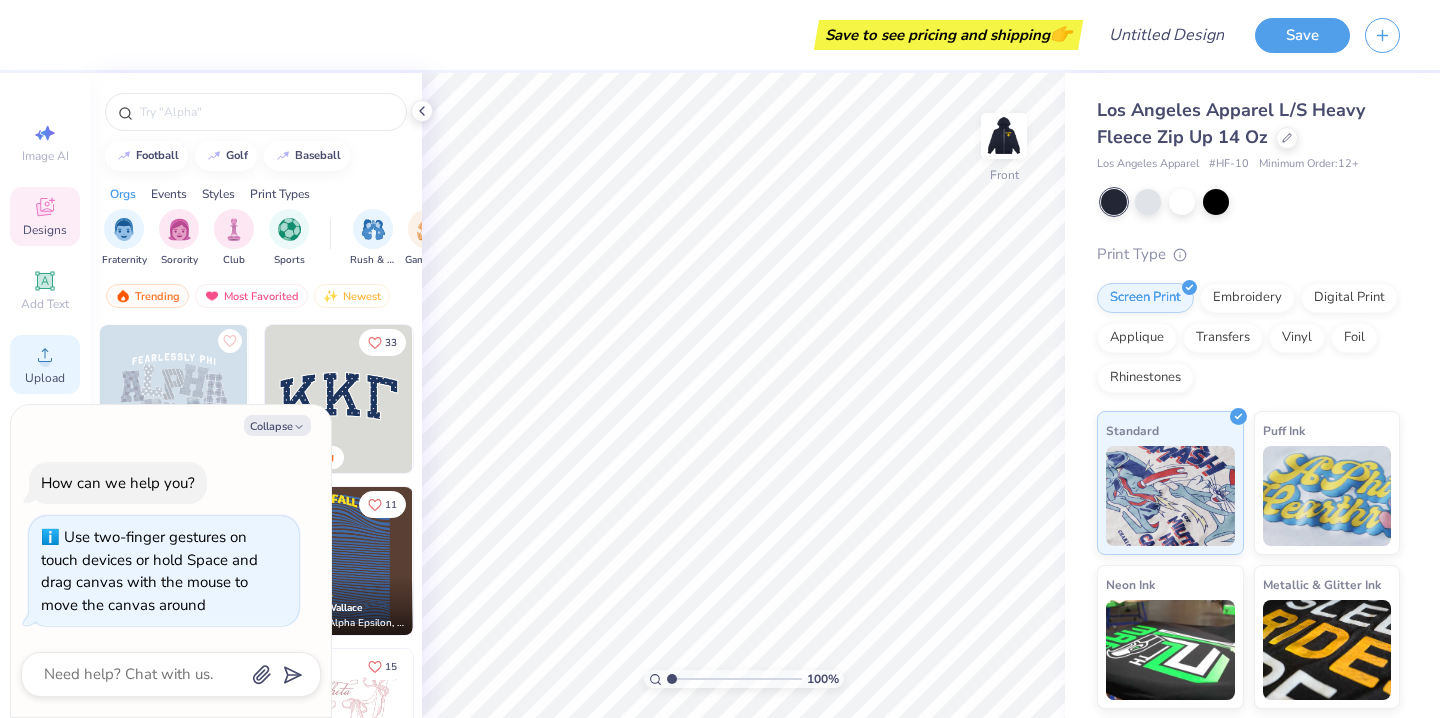 click 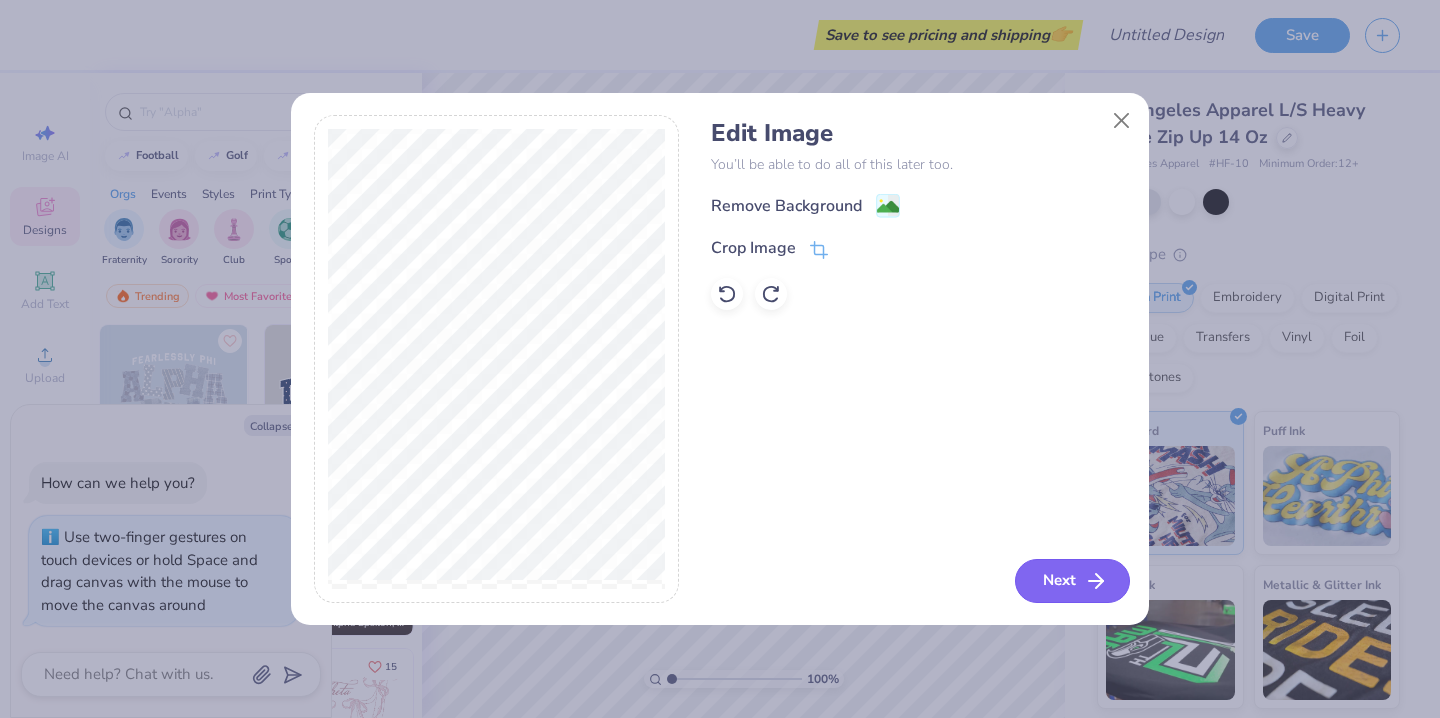 click on "Next" at bounding box center (1072, 581) 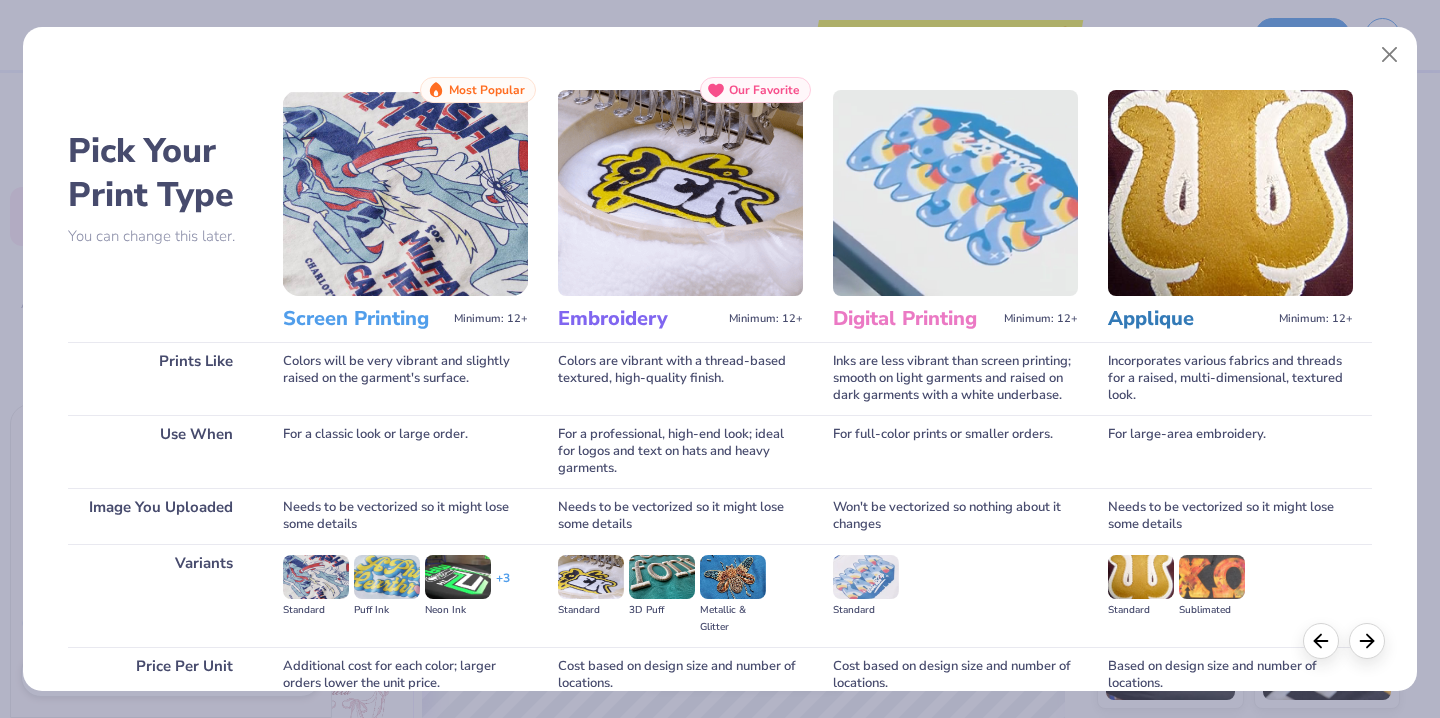 scroll, scrollTop: 179, scrollLeft: 0, axis: vertical 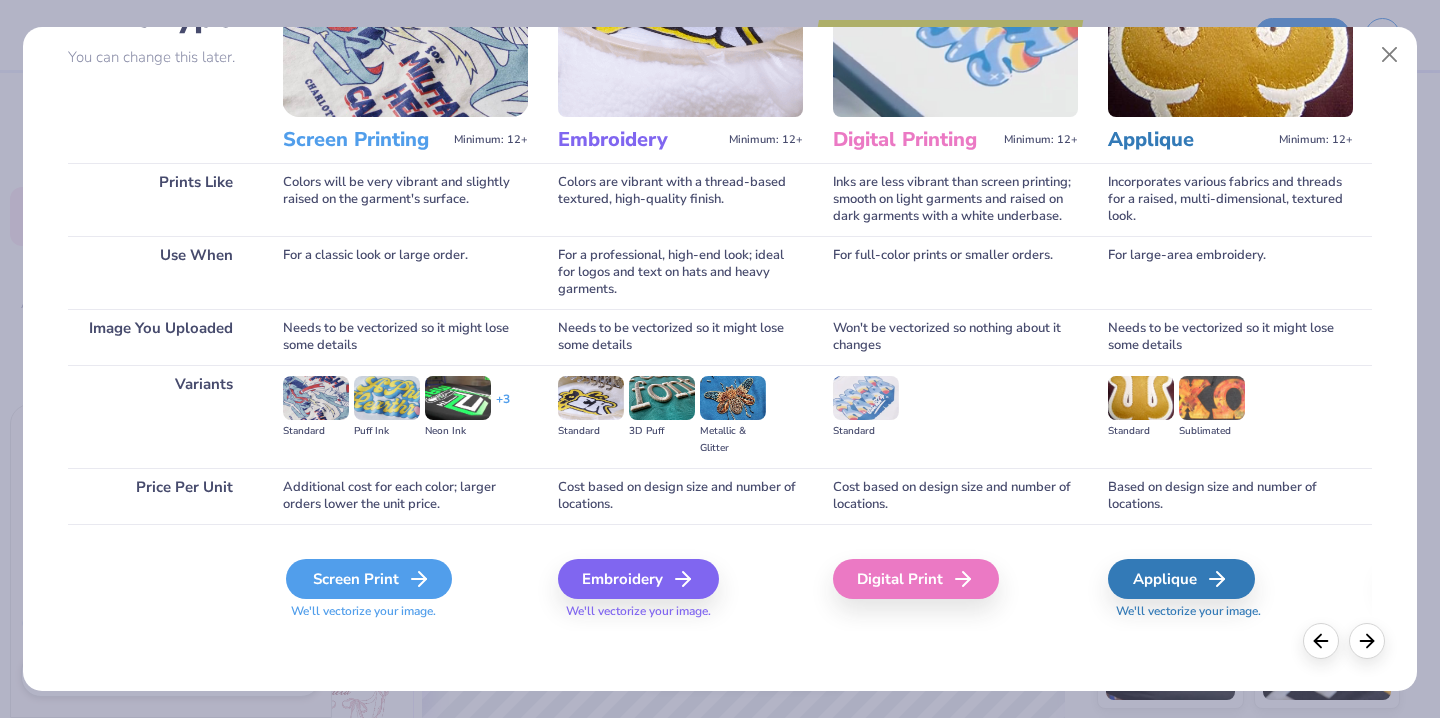 click on "Screen Print" at bounding box center (369, 579) 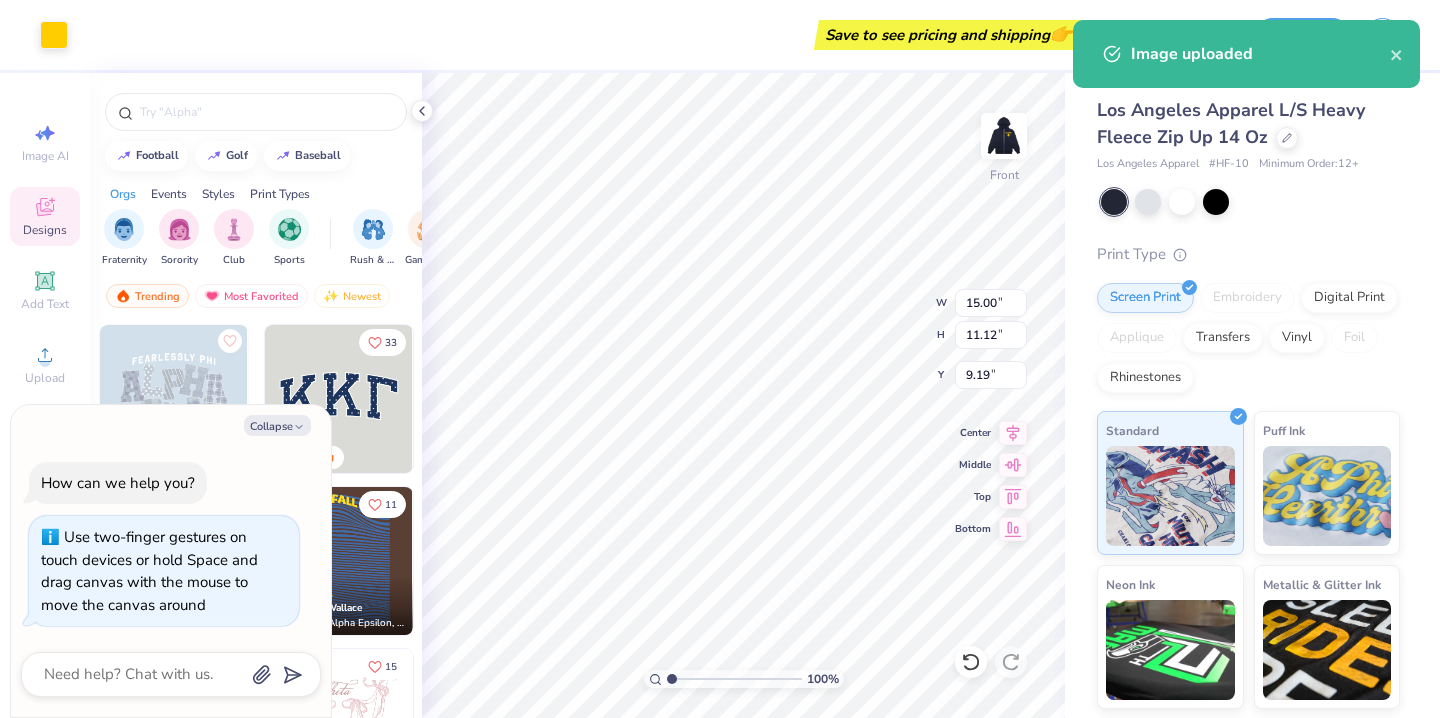 type on "x" 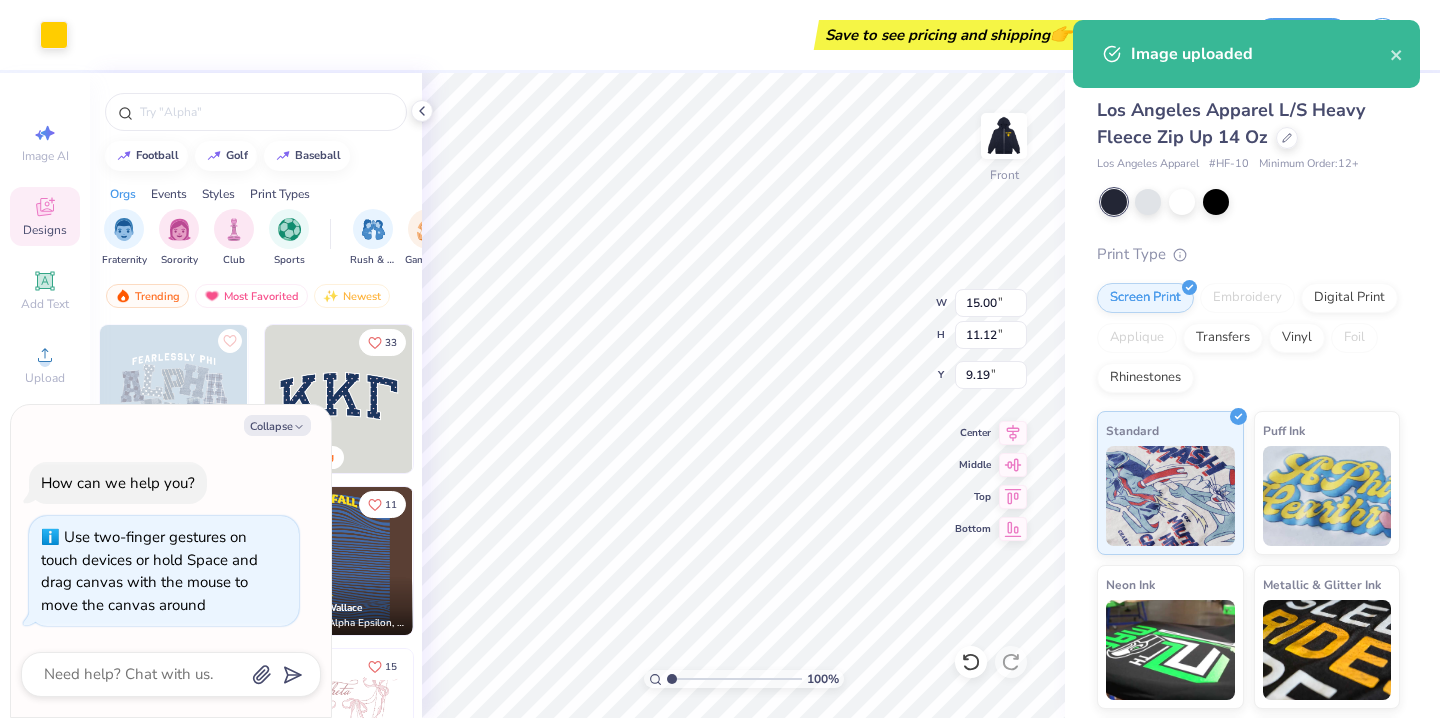 type on "6.00" 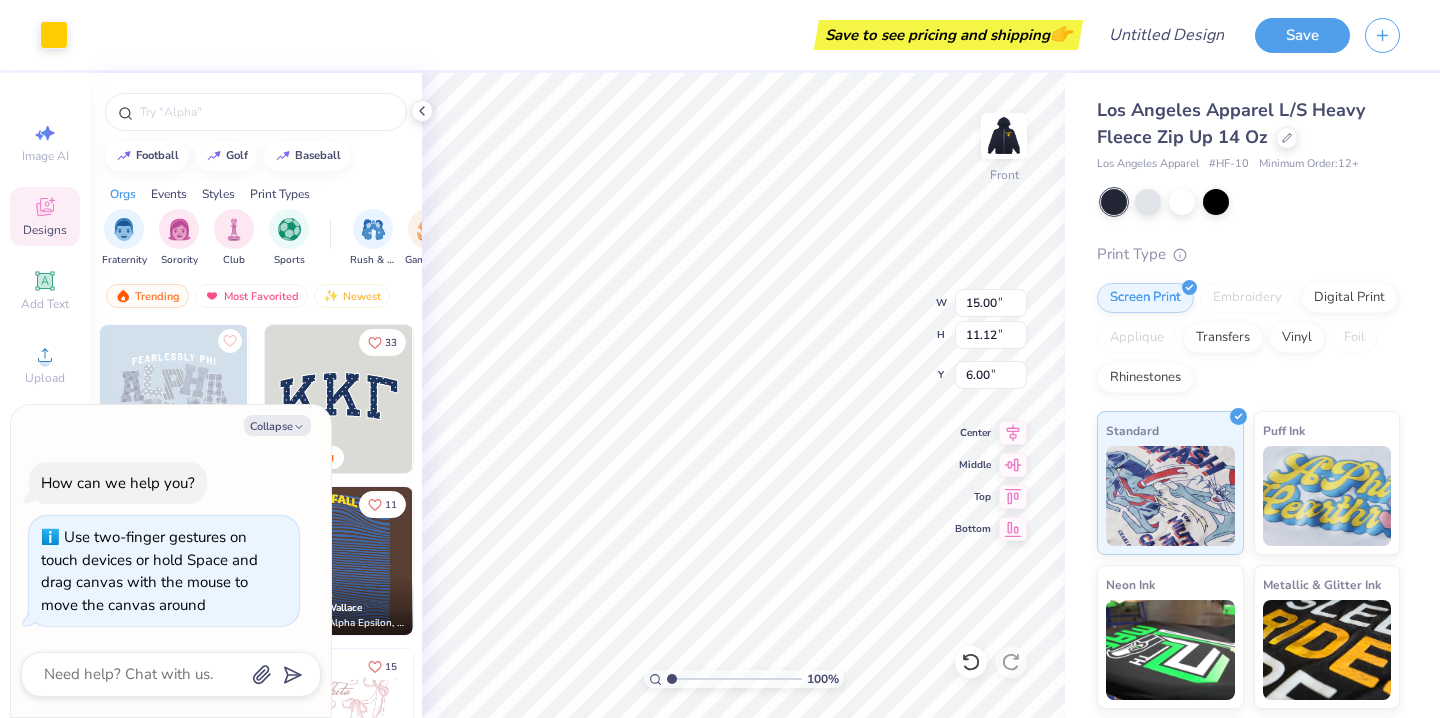 type on "x" 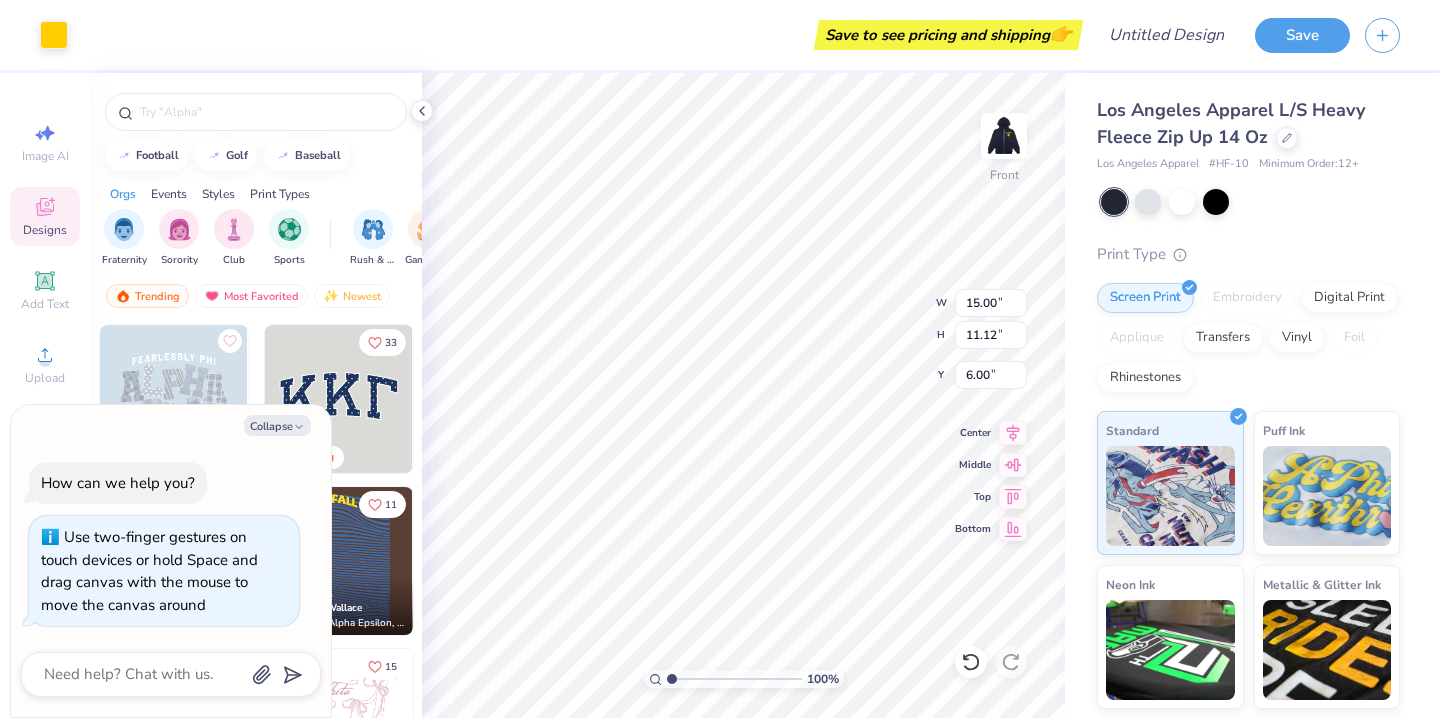 type on "12.03" 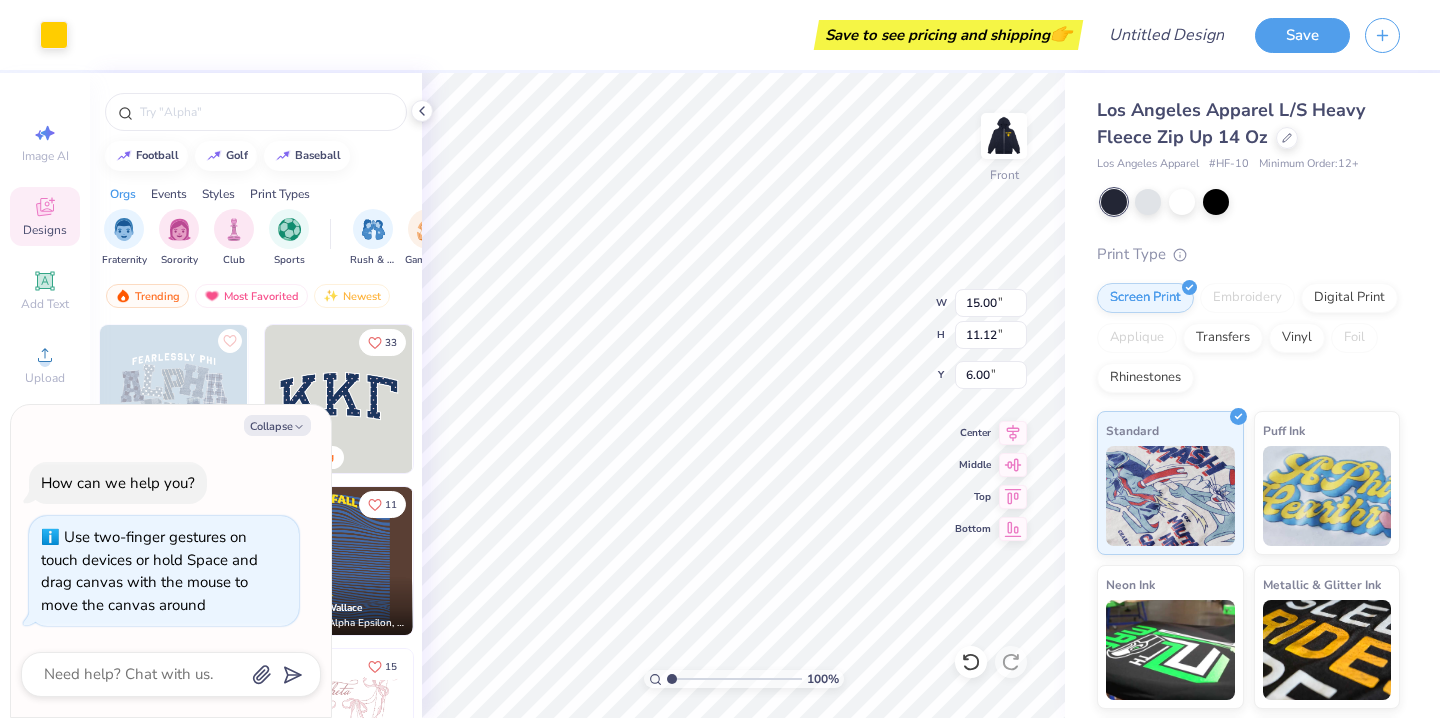 type on "8.92" 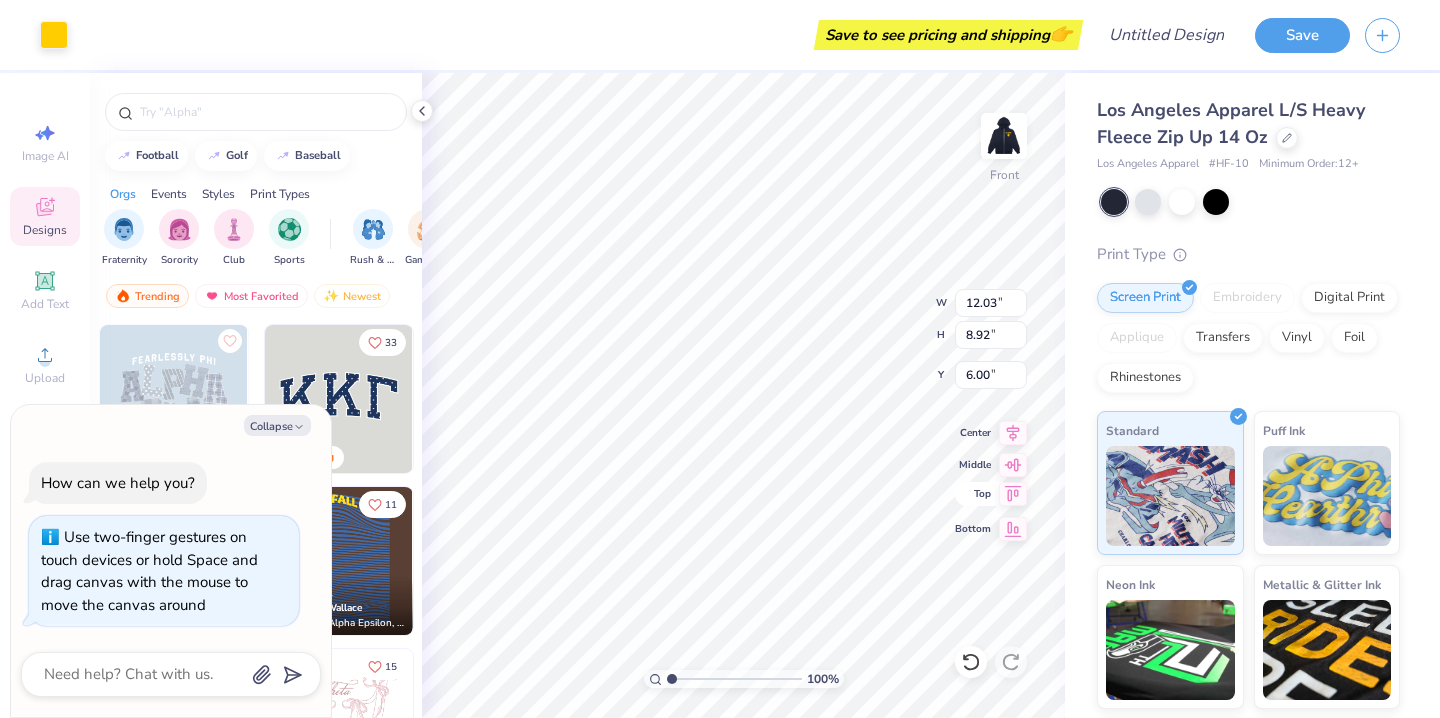 click 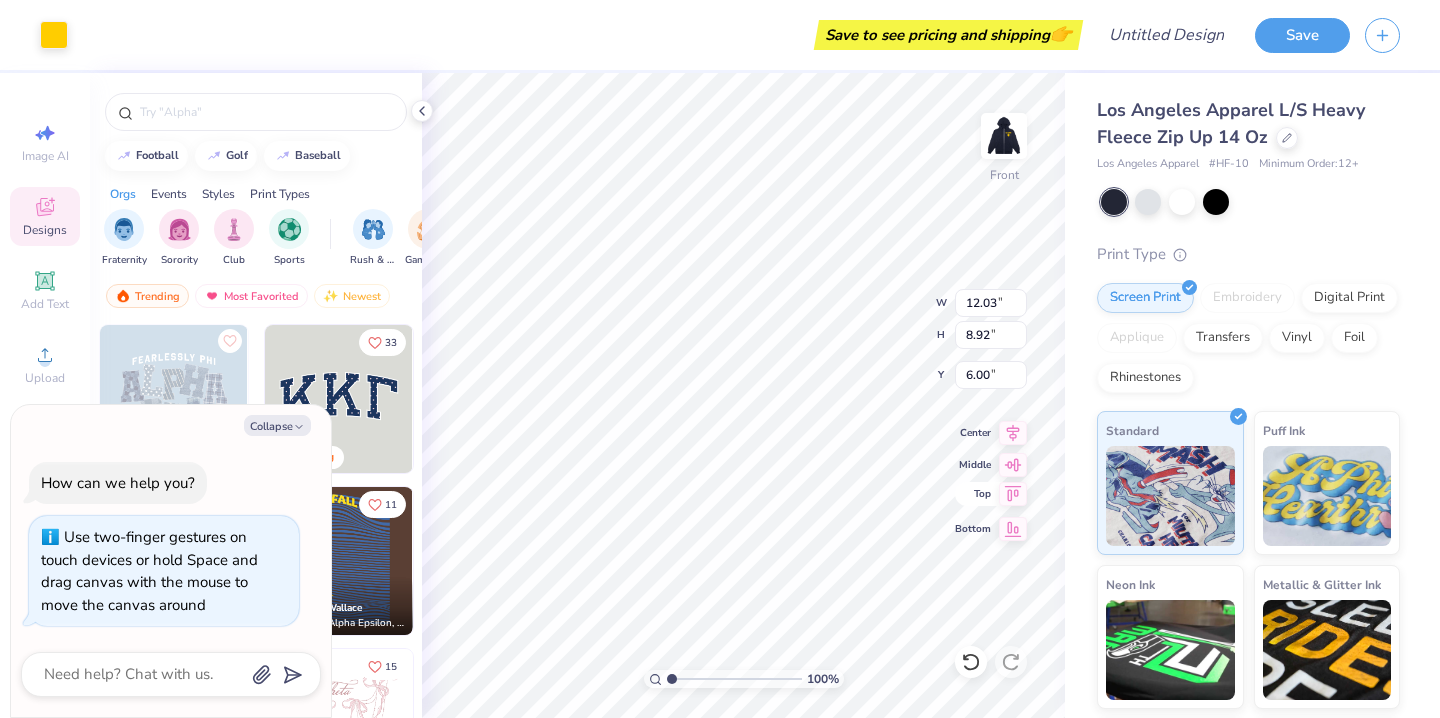 click 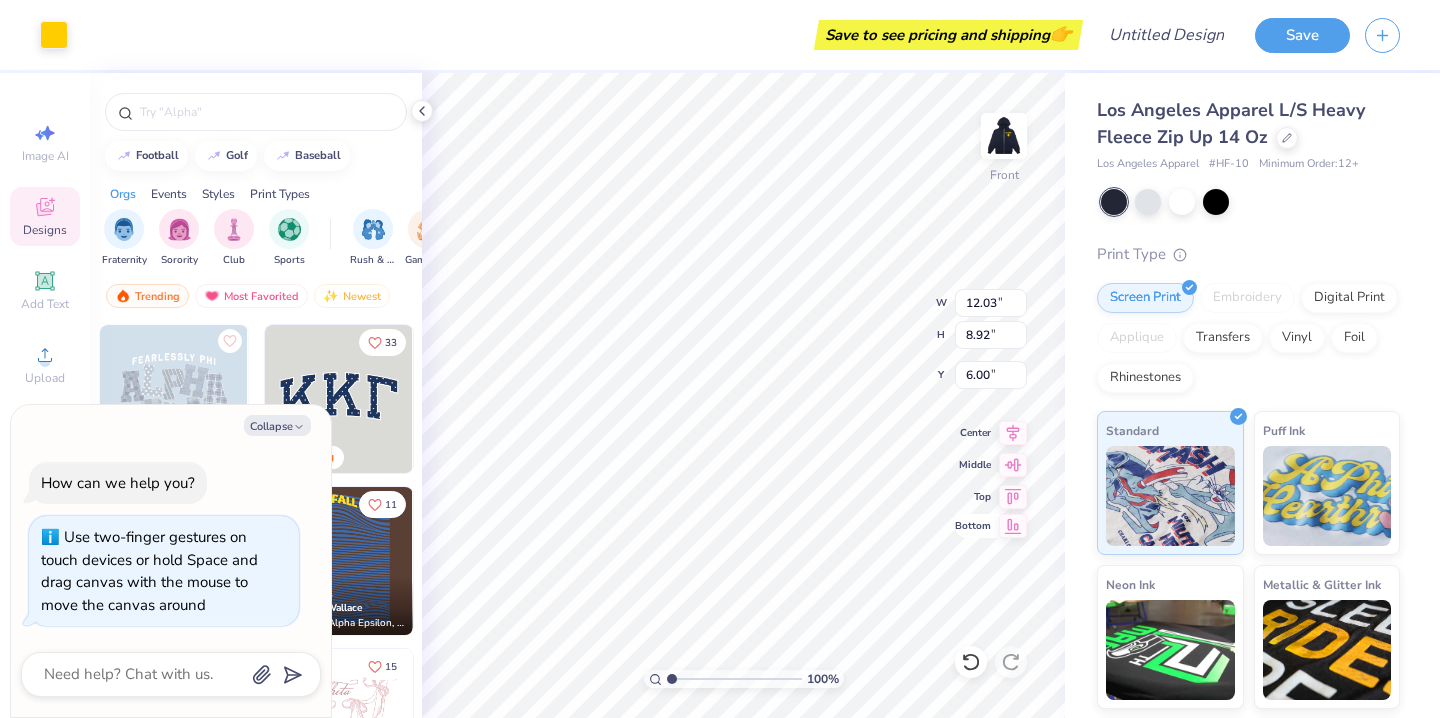 click 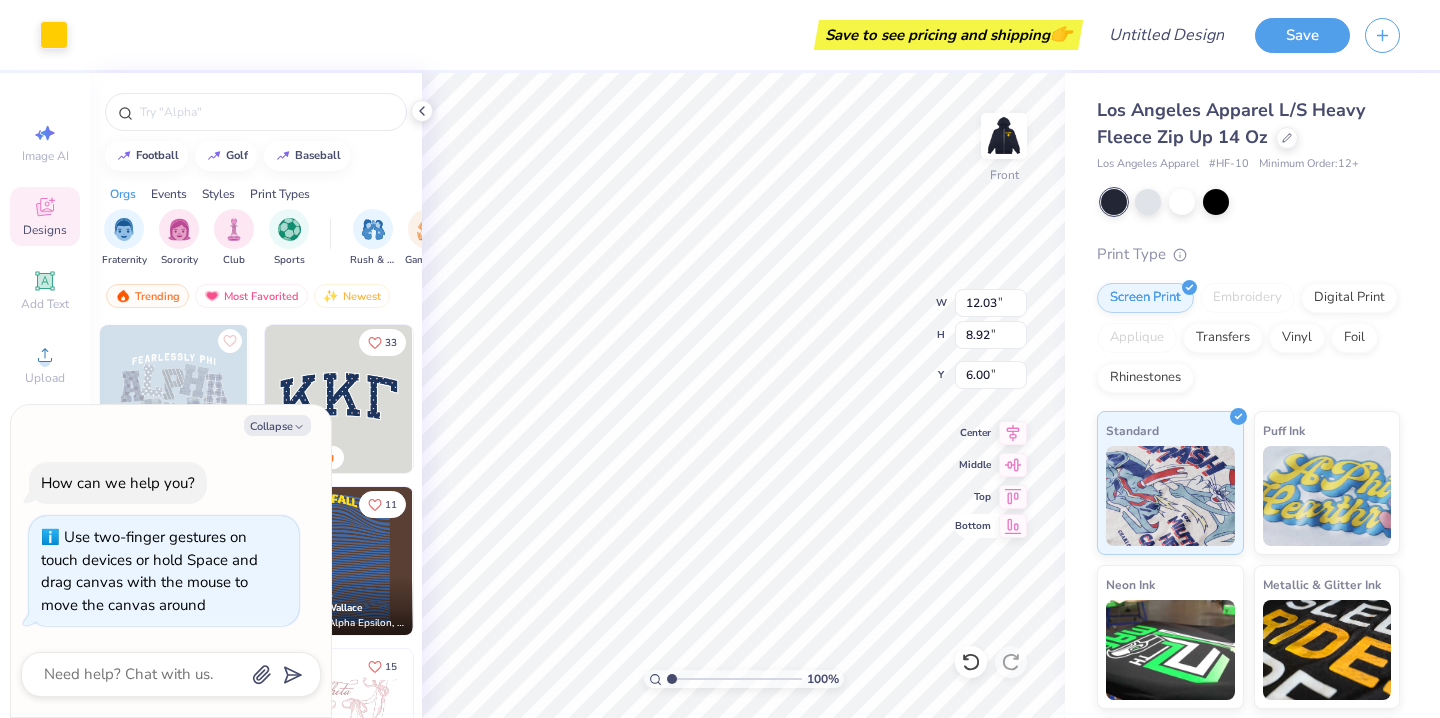 type on "x" 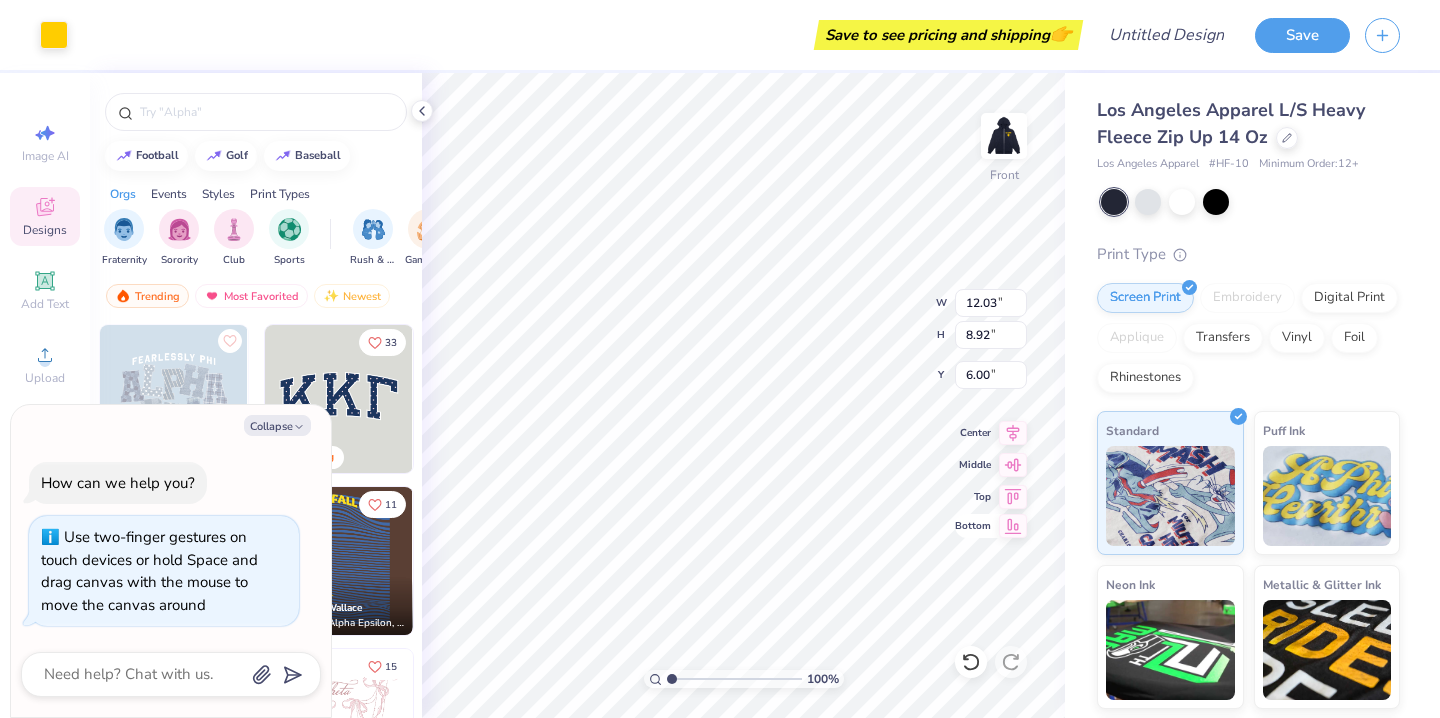 type on "14.58" 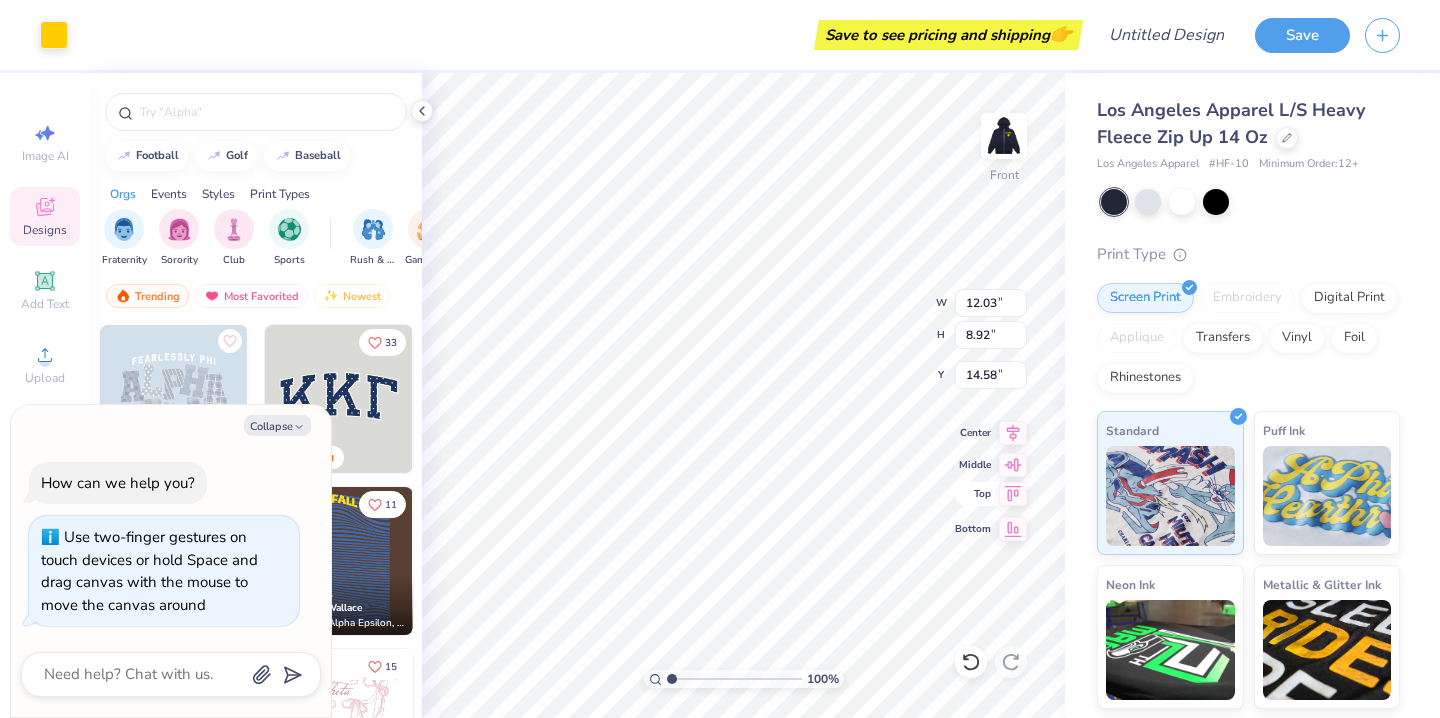 click 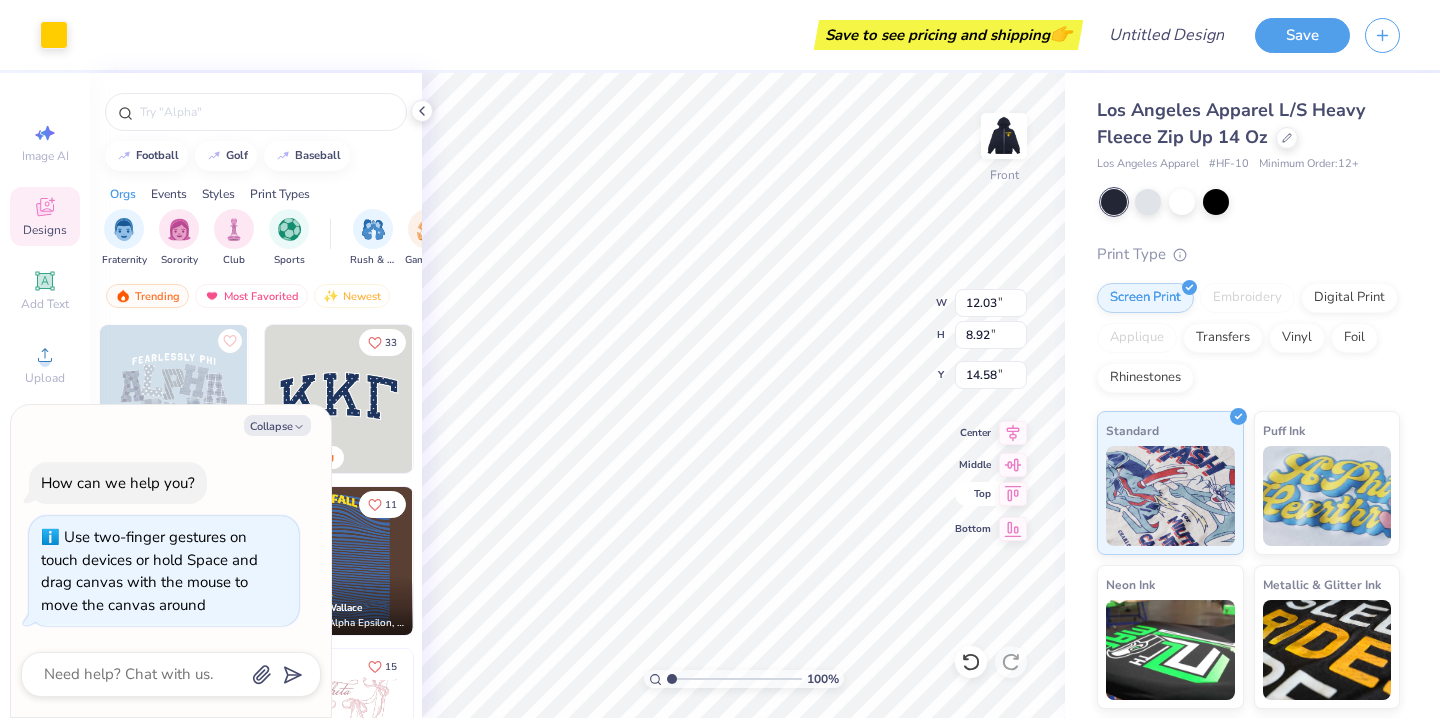 type on "x" 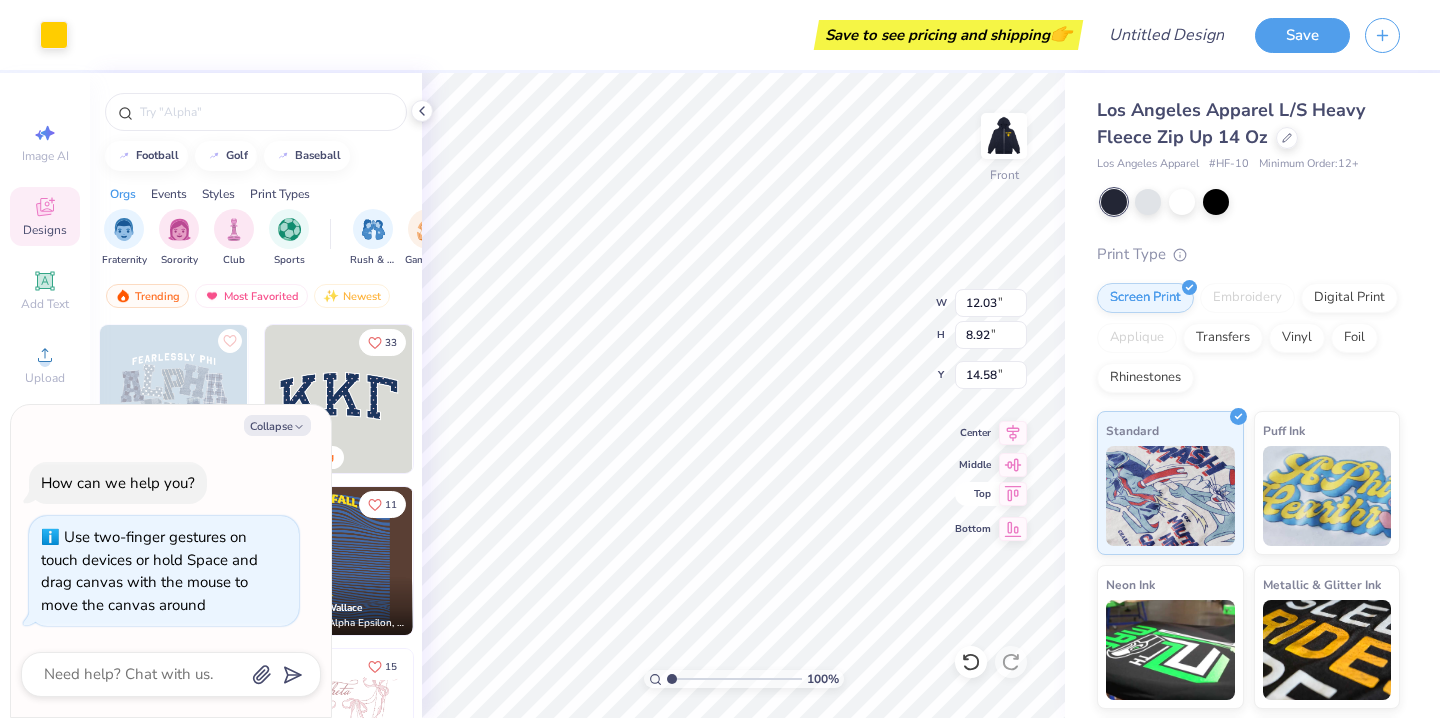 type on "6.00" 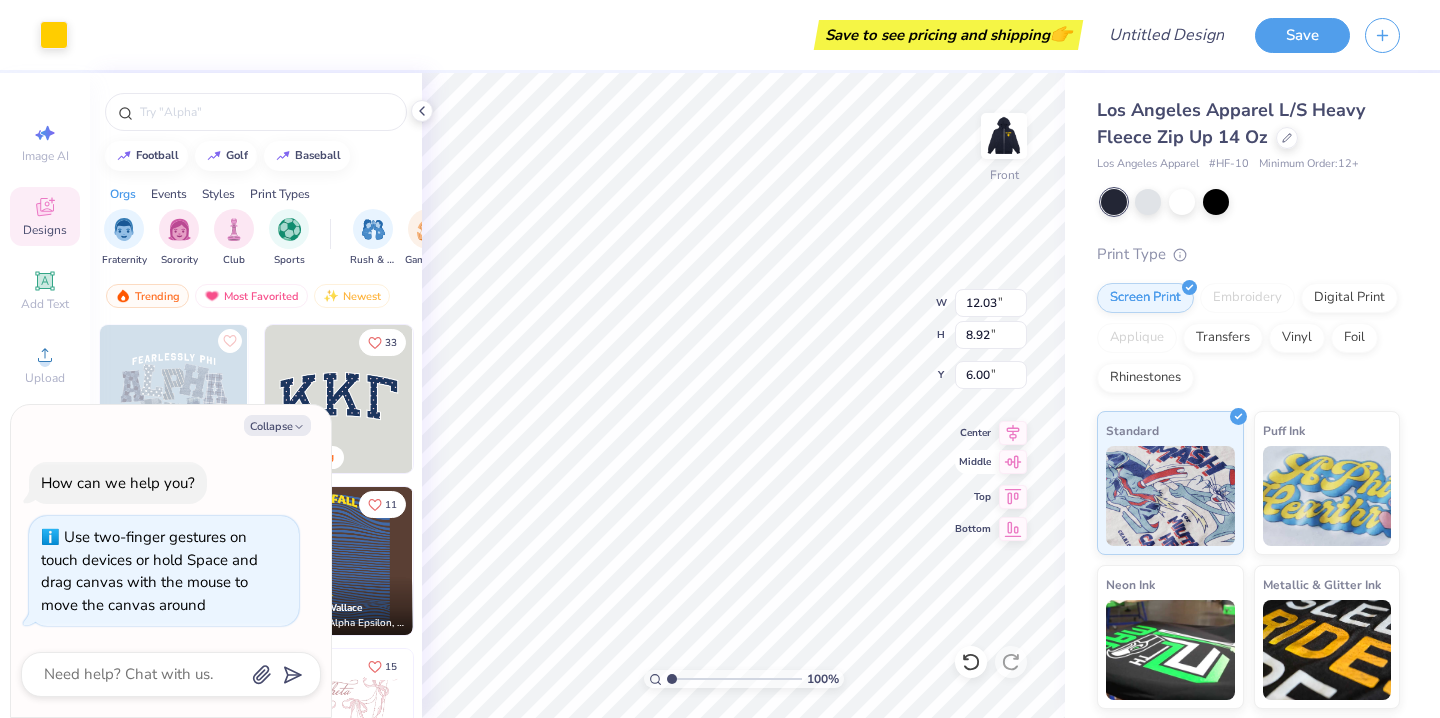click 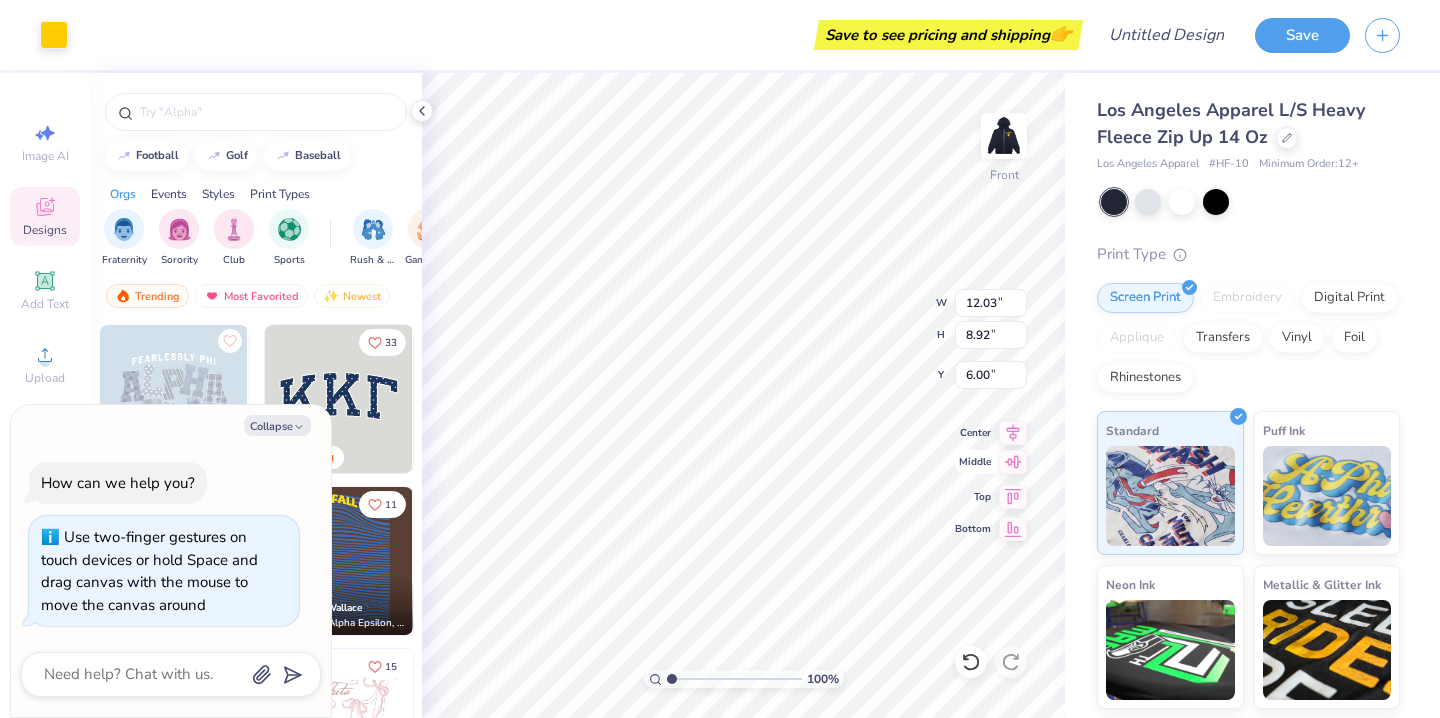 type on "x" 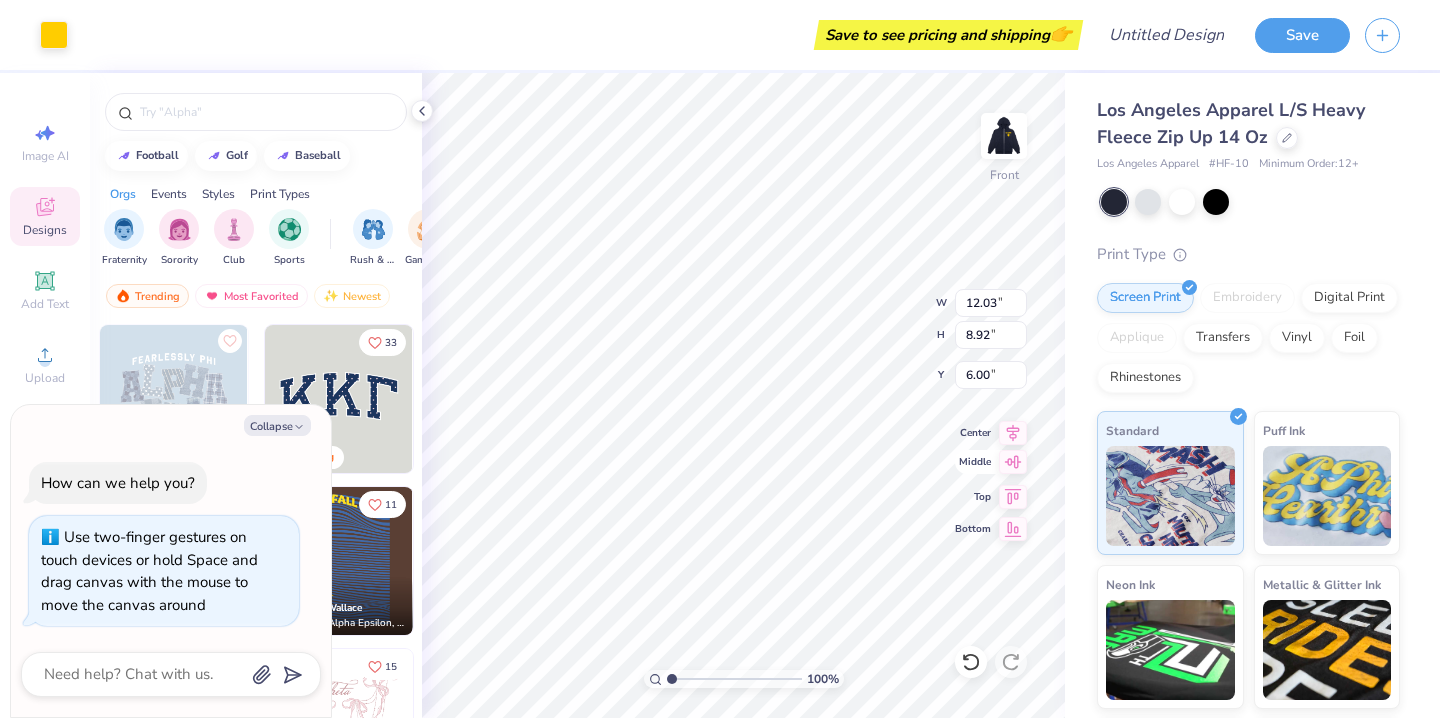 type on "10.29" 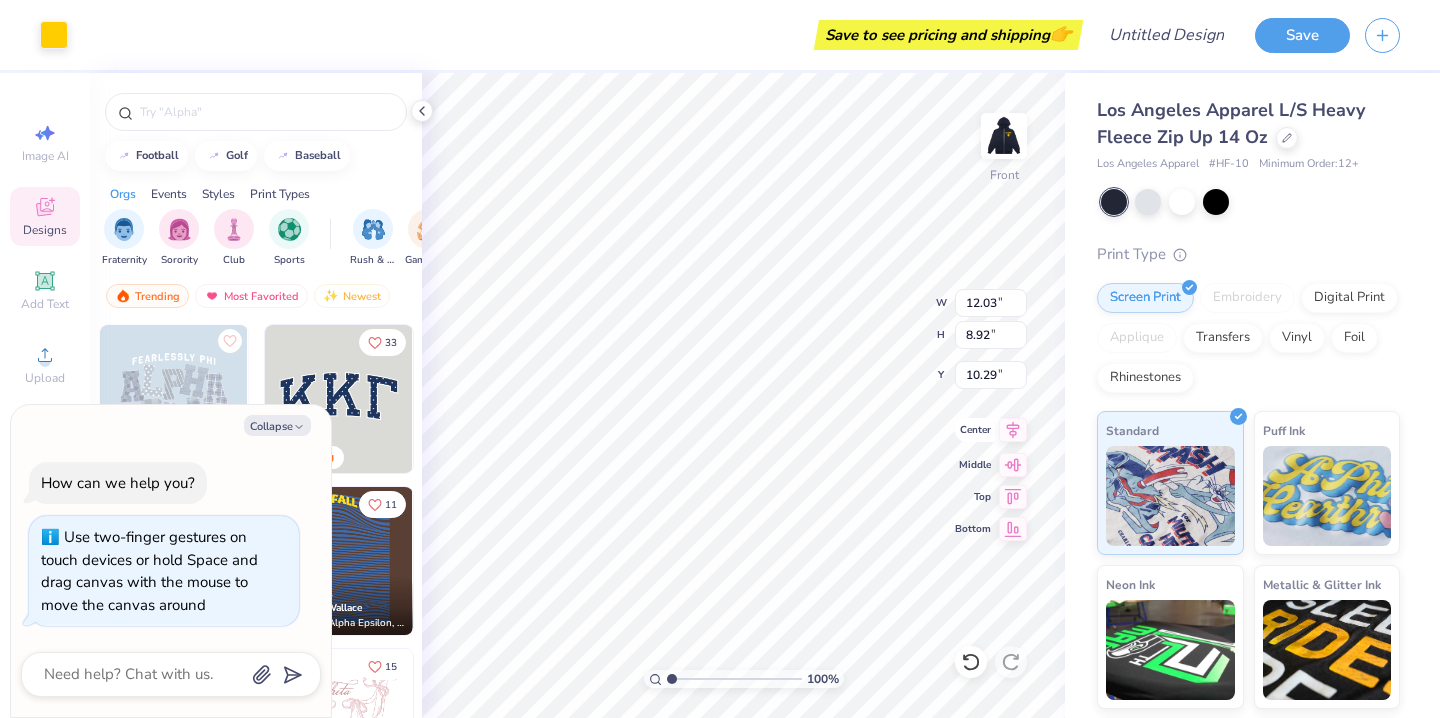 click 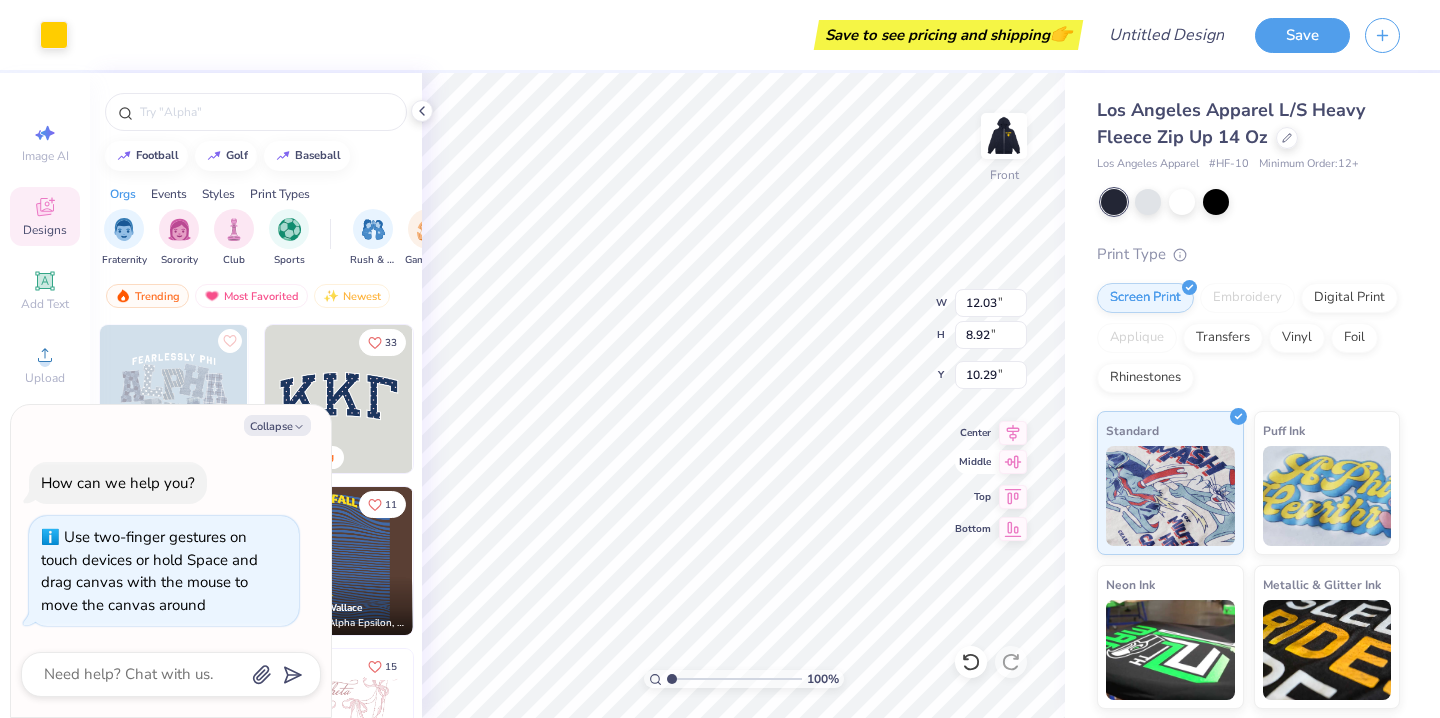 click 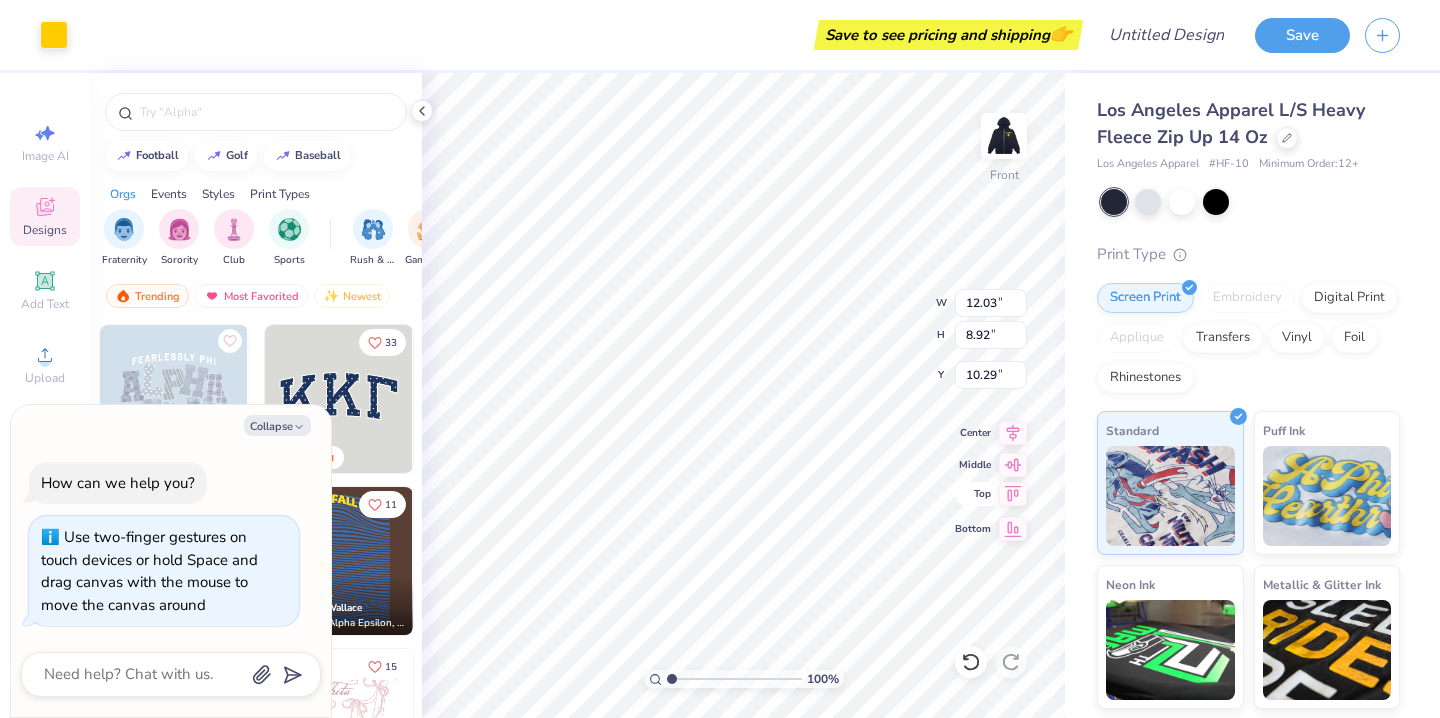 click 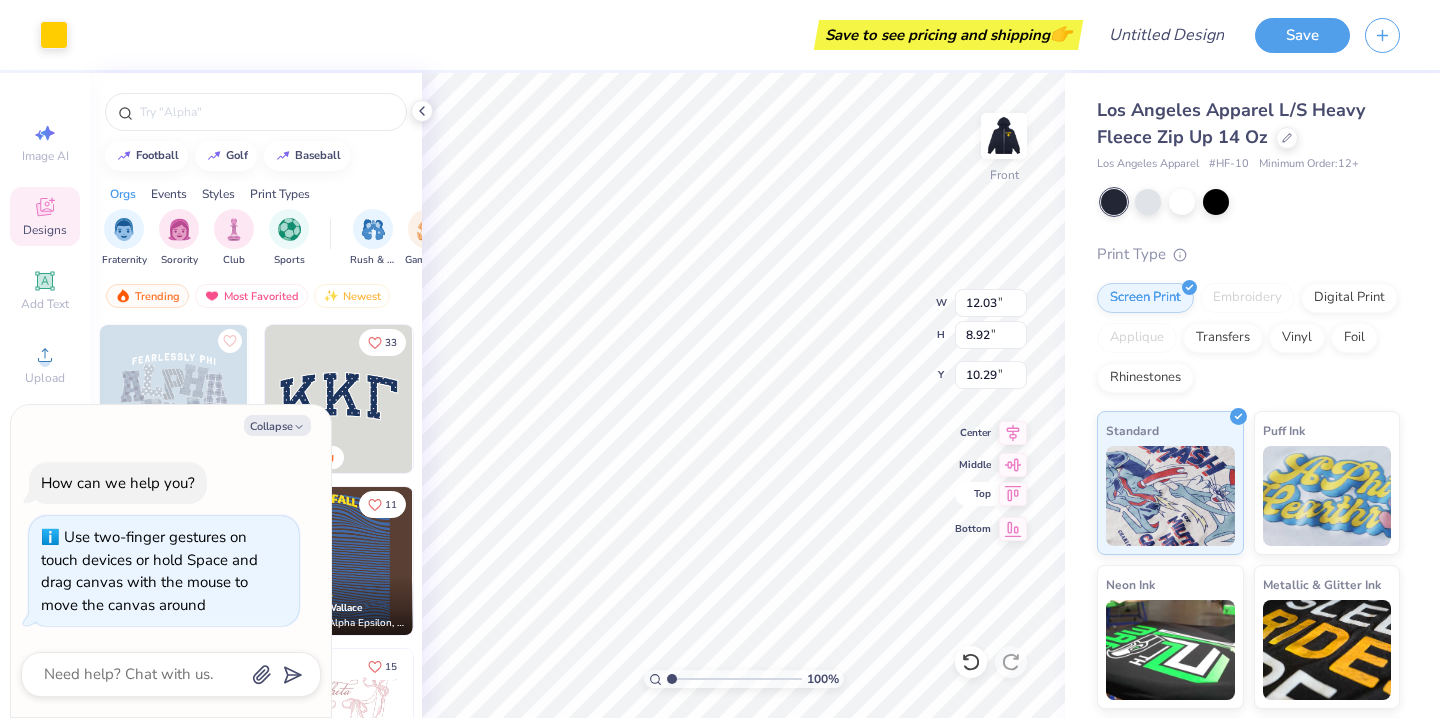 type on "x" 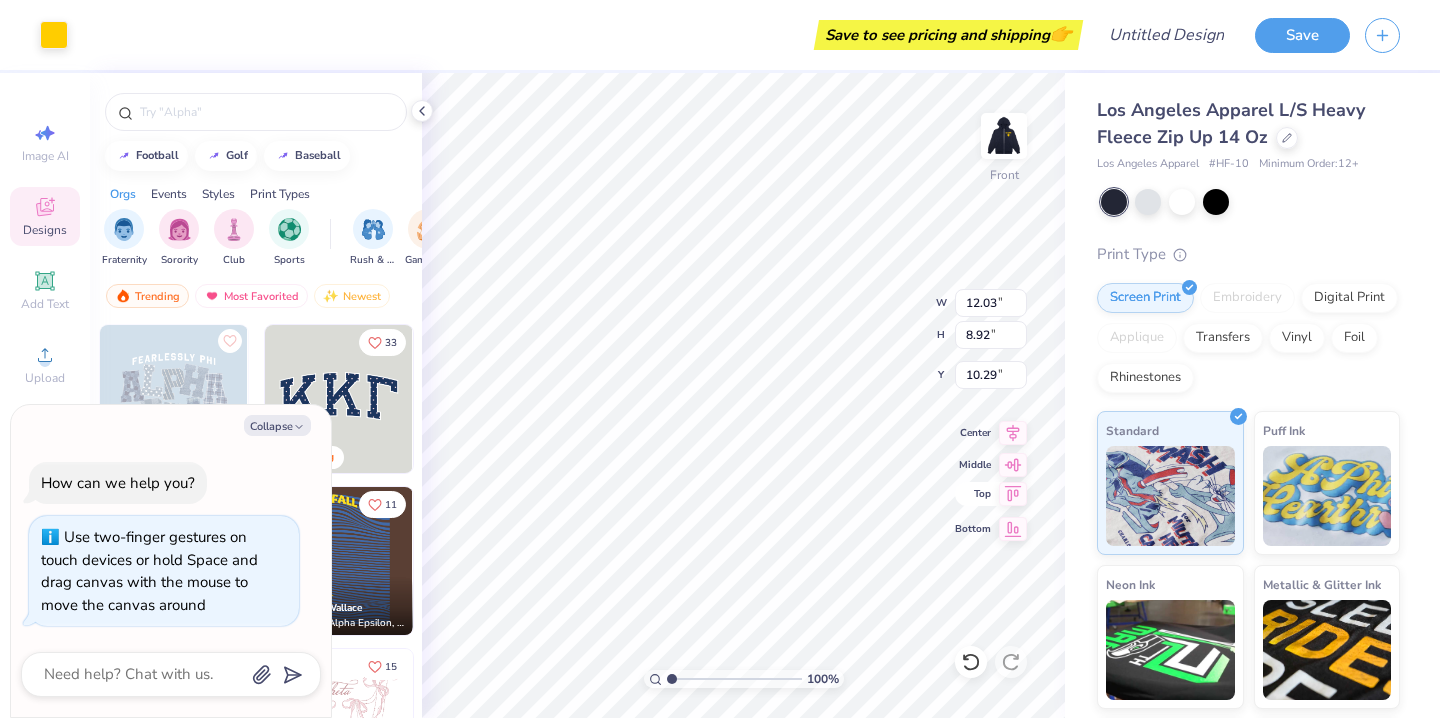 type on "6.00" 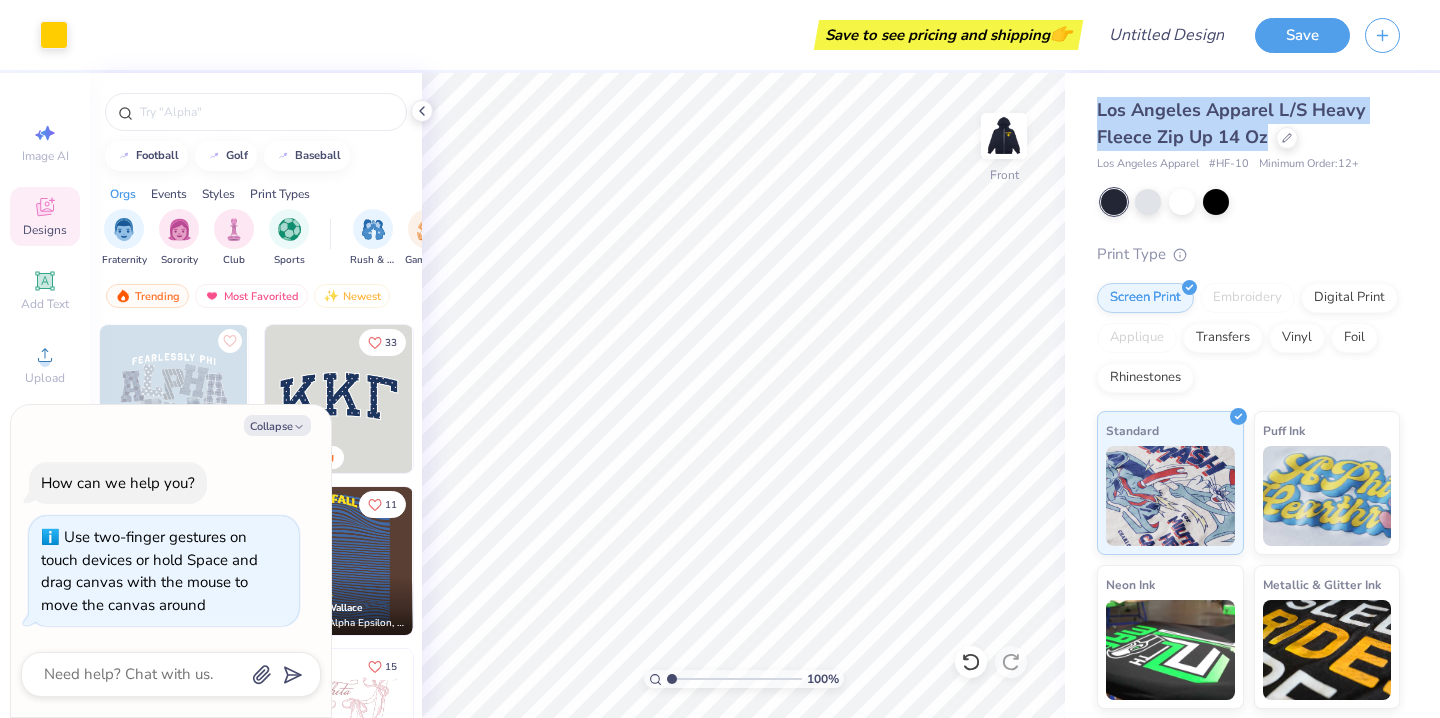 drag, startPoint x: 1263, startPoint y: 135, endPoint x: 1087, endPoint y: 98, distance: 179.84715 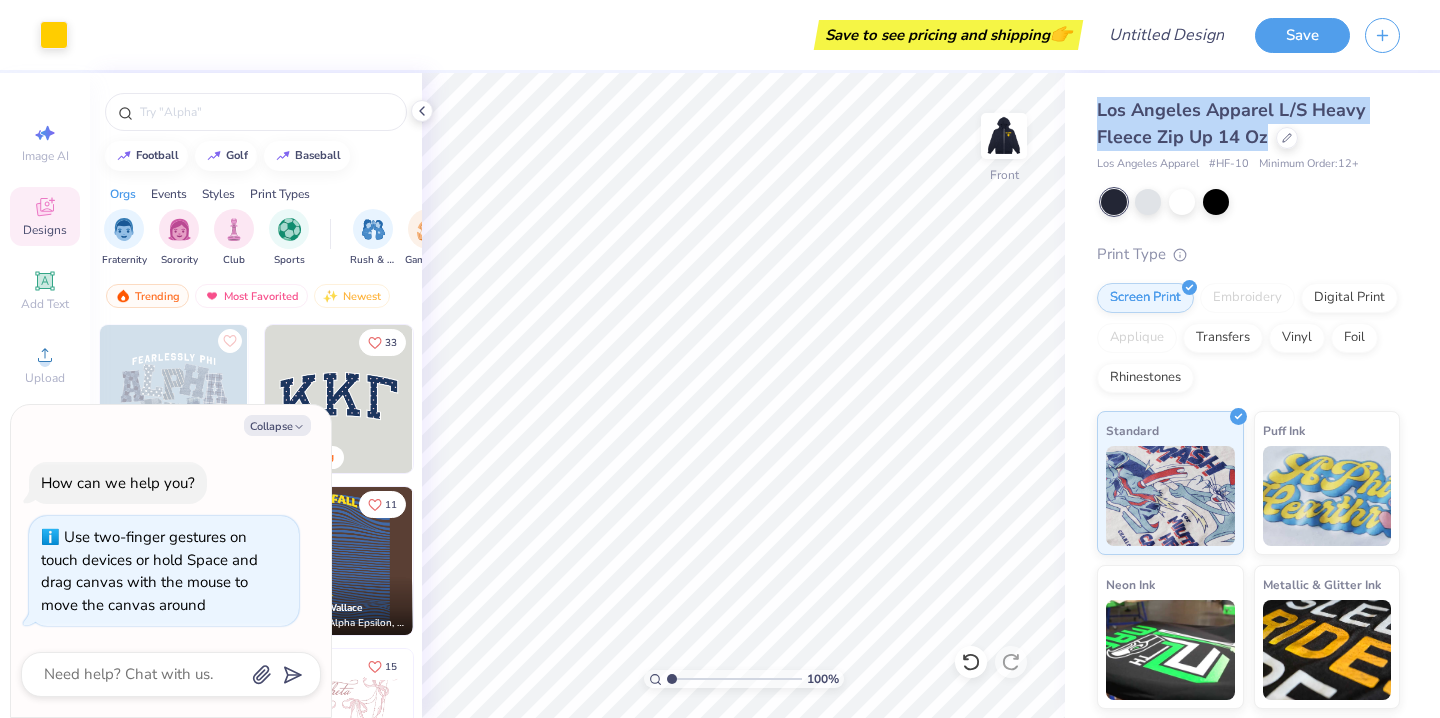 click on "Los Angeles Apparel L/S Heavy Fleece Zip Up 14 Oz Los Angeles Apparel # HF-10 Minimum Order:  12 +   Print Type Screen Print Embroidery Digital Print Applique Transfers Vinyl Foil Rhinestones Standard Puff Ink Neon Ink Metallic & Glitter Ink Glow in the Dark Ink Water based Ink" at bounding box center (1252, 468) 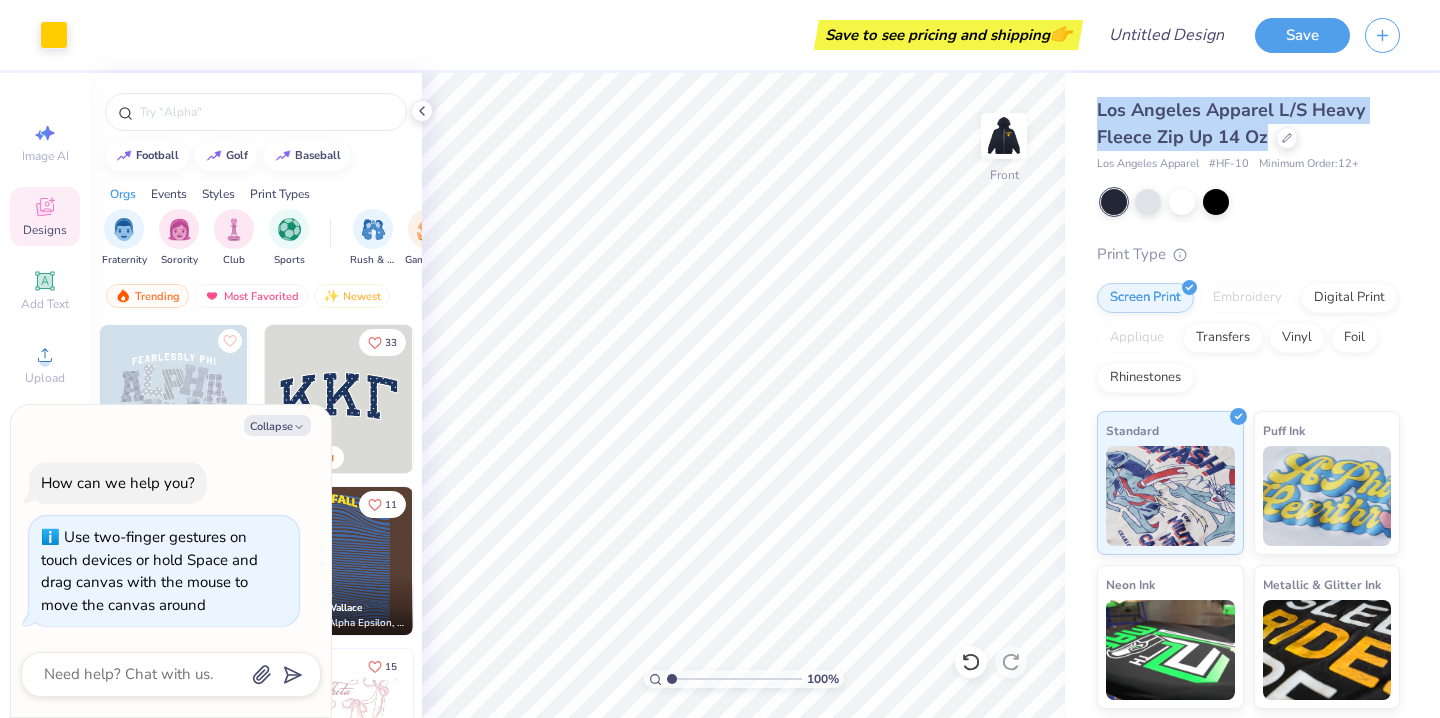 copy on "Los Angeles Apparel L/S Heavy Fleece Zip Up 14 Oz" 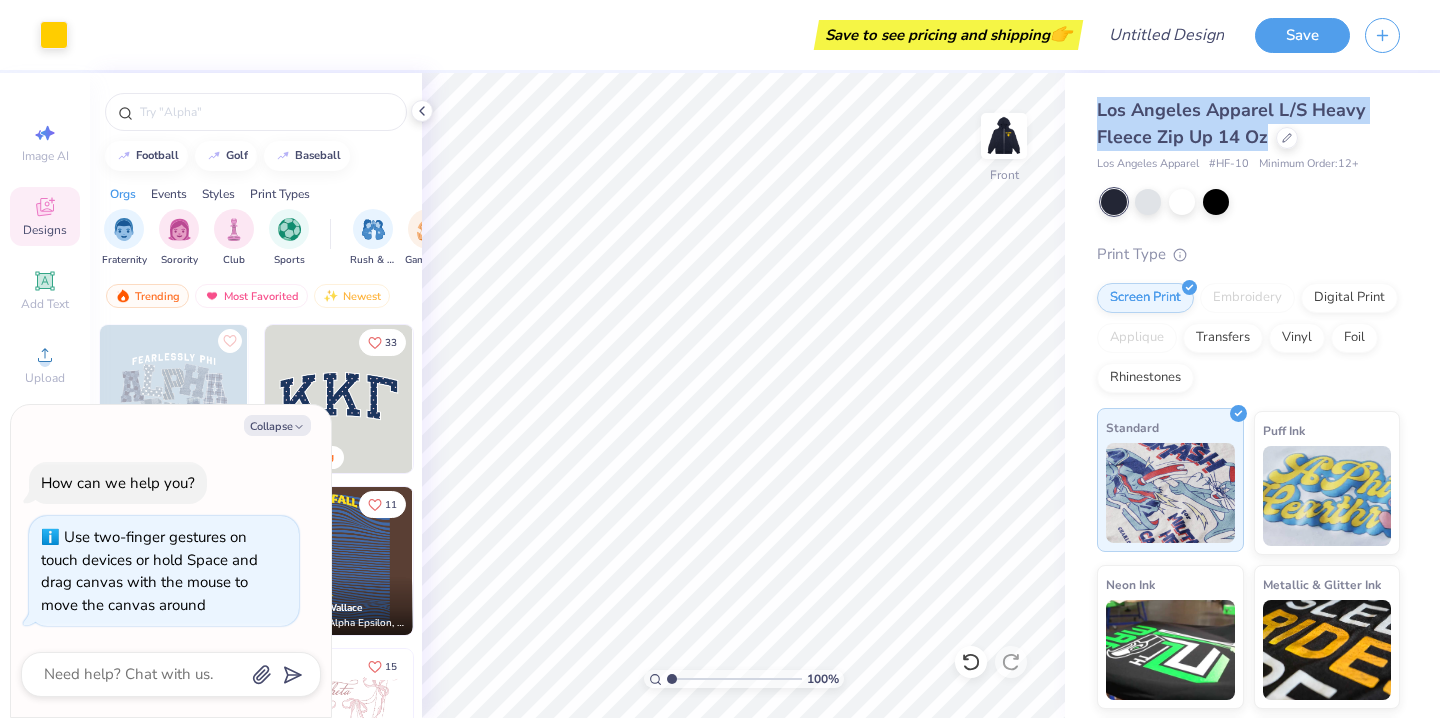 scroll, scrollTop: 145, scrollLeft: 0, axis: vertical 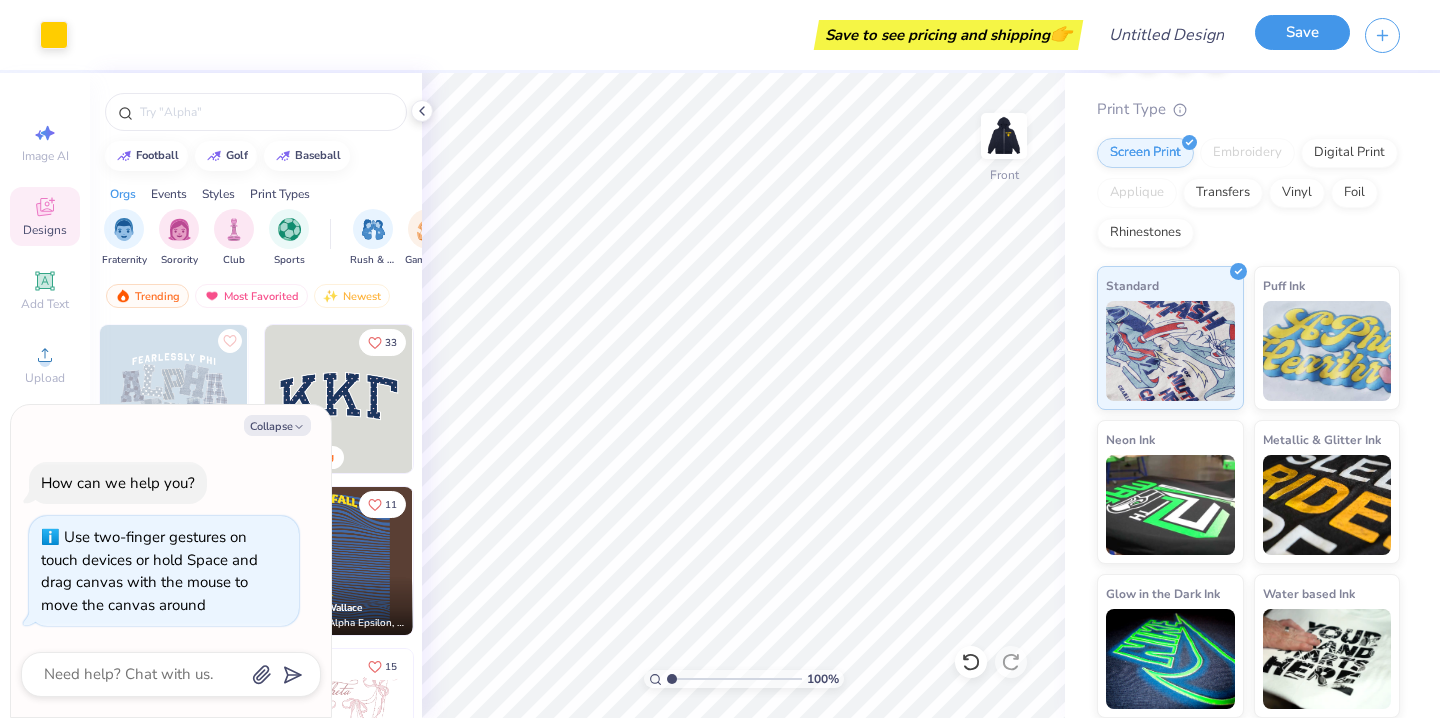 click on "Save" at bounding box center [1302, 32] 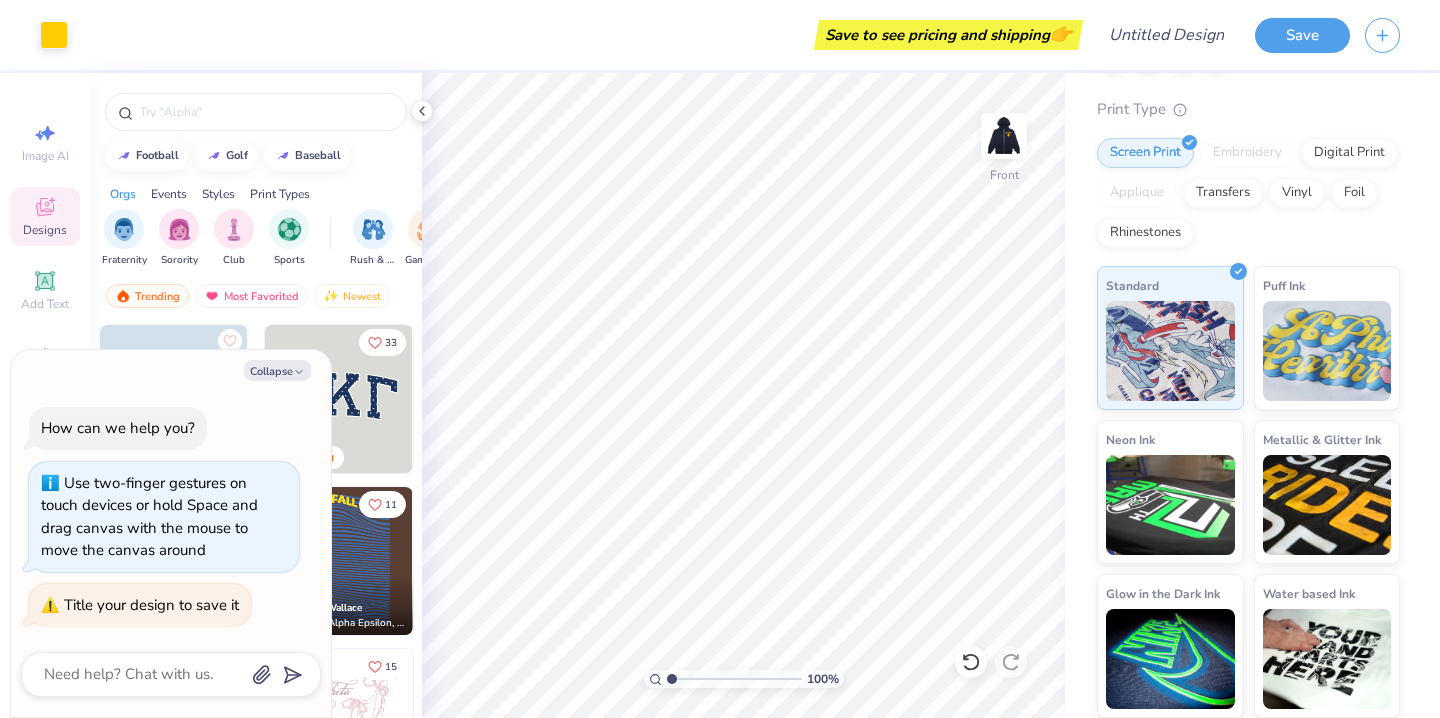 click on "Art colors Save to see pricing and shipping  👉 Design Title Save Image AI Designs Add Text Upload Greek Clipart & logos Decorate football golf baseball Orgs Events Styles Print Types Fraternity Sorority Club Sports Rush & Bid Game Day Parent's Weekend PR & General Big Little Reveal Philanthropy Date Parties & Socials Retreat Greek Week Holidays Formal & Semi Spring Break Graduation Founder’s Day Classic Minimalist Varsity Y2K Typography Cartoons Handdrawn 80s & 90s Grunge 60s & 70s Embroidery Screen Print Patches Digital Print Vinyl Transfers Applique Trending Most Favorited Newest Trending 33 Trending 19 Trending 11 [FIRST] [LAST] Sigma Alpha Epsilon, University of Colorado Boulder 14 Trending 15 Trending 11 [FIRST] [LAST] Alpha Delta Pi, University of Arkansas at Fayetteville 19 [FIRST] [LAST] Kappa Kappa Gamma, University of Virginia 100  % Front Los Angeles Apparel L/S Heavy Fleece Zip Up 14 Oz Los Angeles Apparel # HF-10 Minimum Order:  12 +   Print Type Screen Print Embroidery Digital Print Applique" at bounding box center [720, 359] 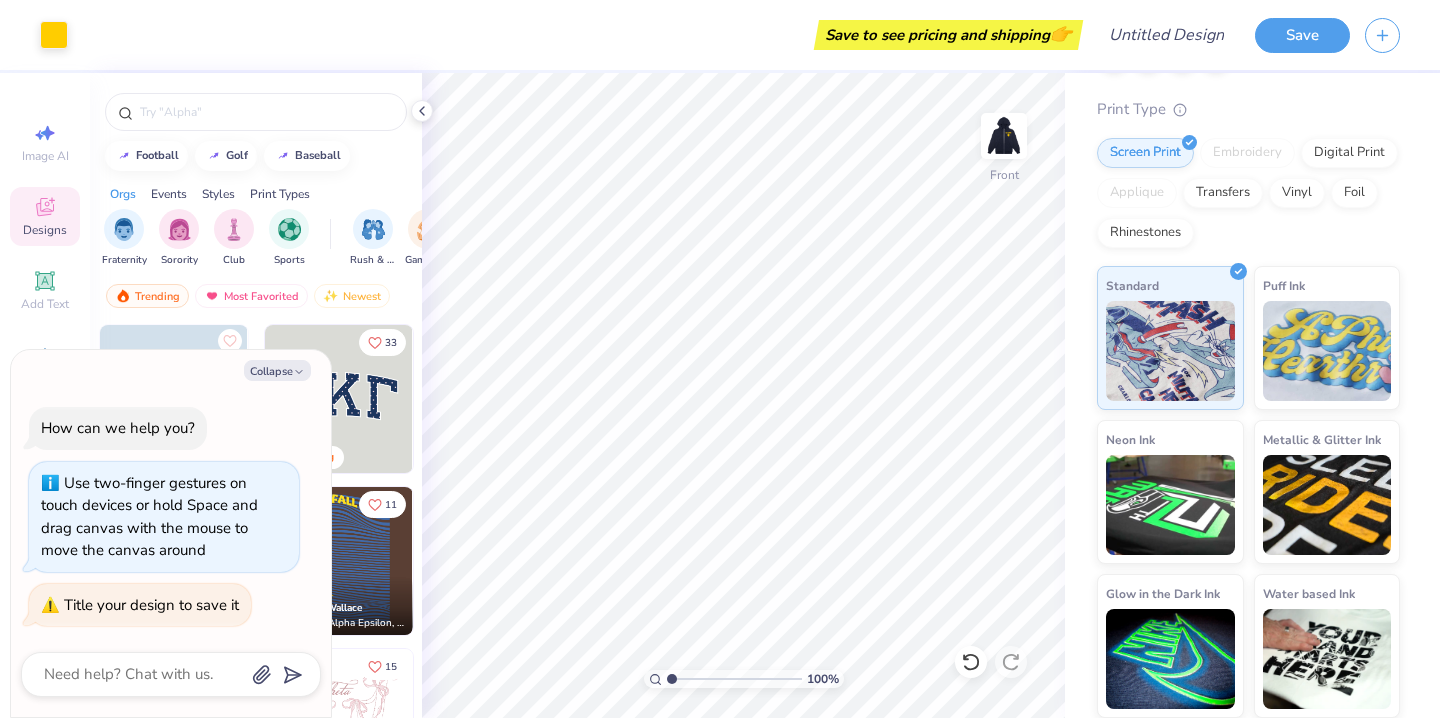 click on "Save to see pricing and shipping  👉" at bounding box center (580, 35) 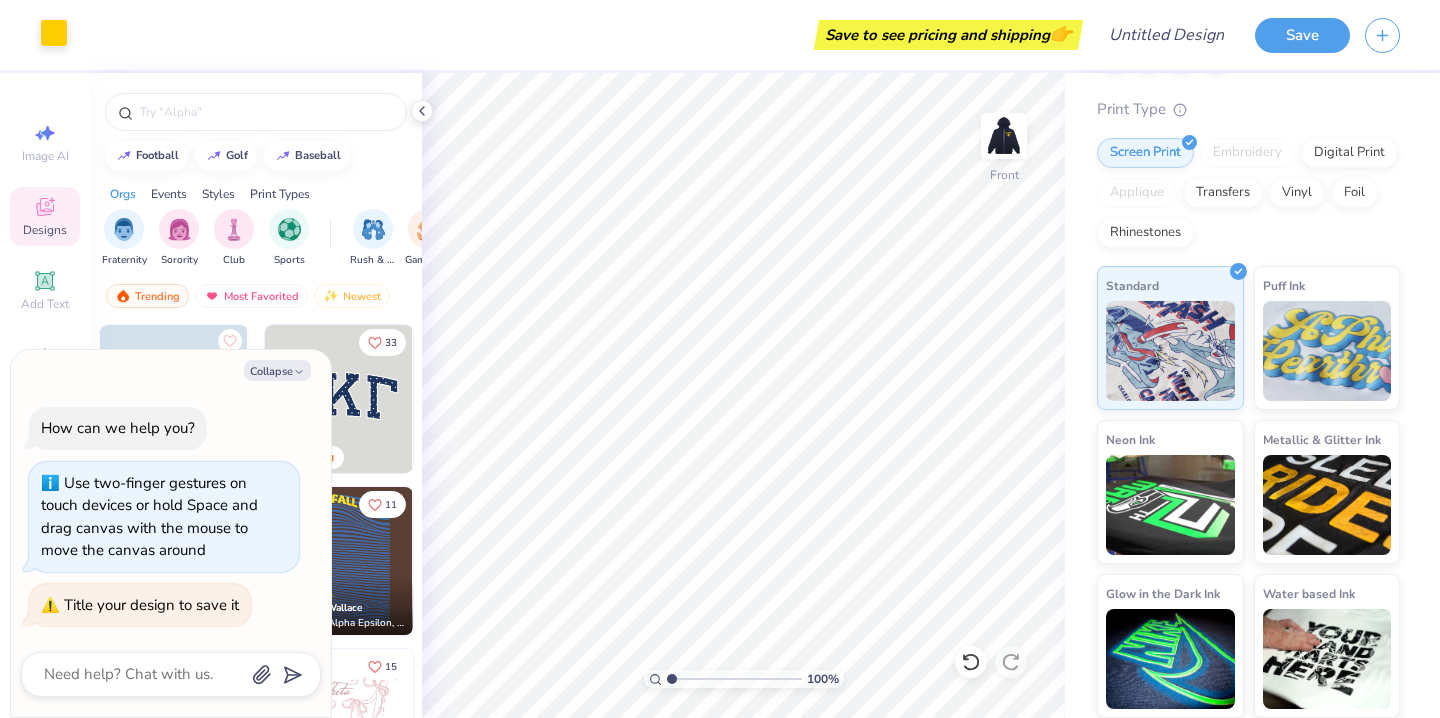 click at bounding box center [54, 33] 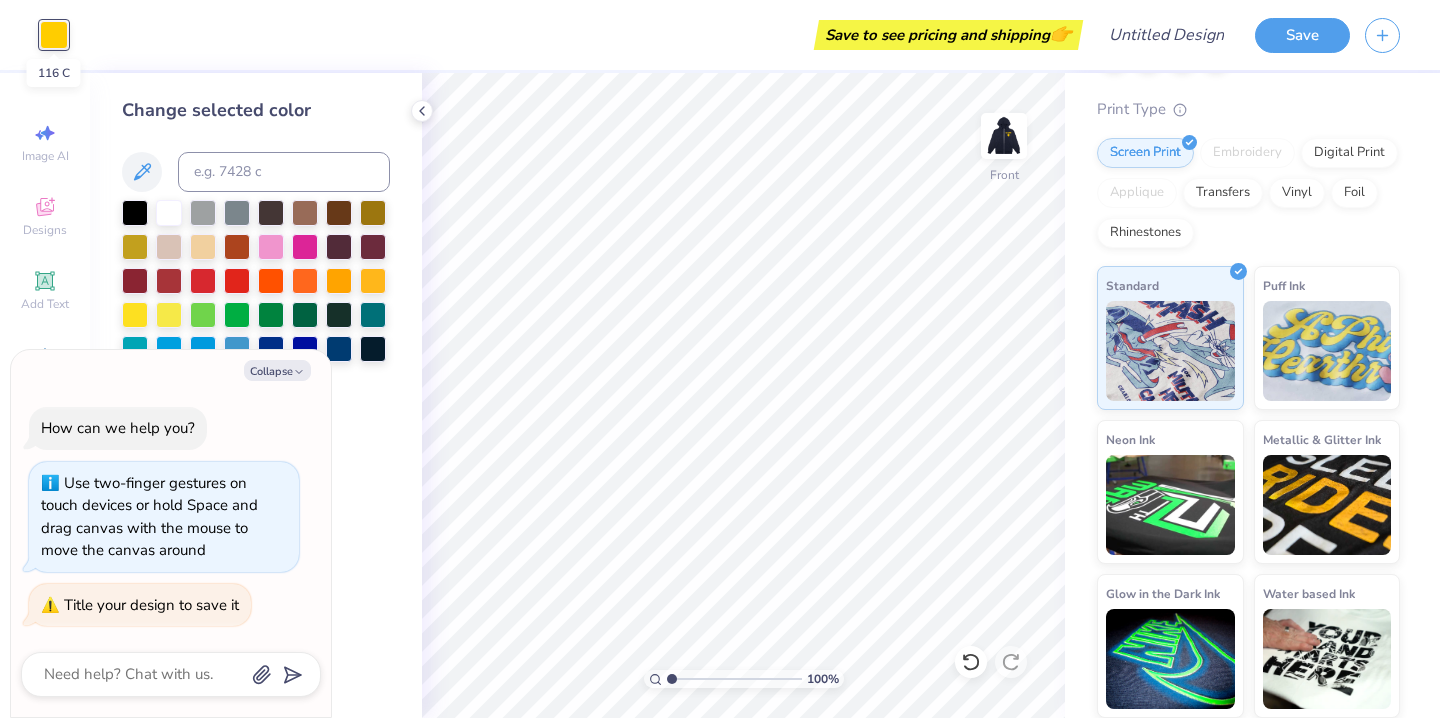 click at bounding box center [54, 35] 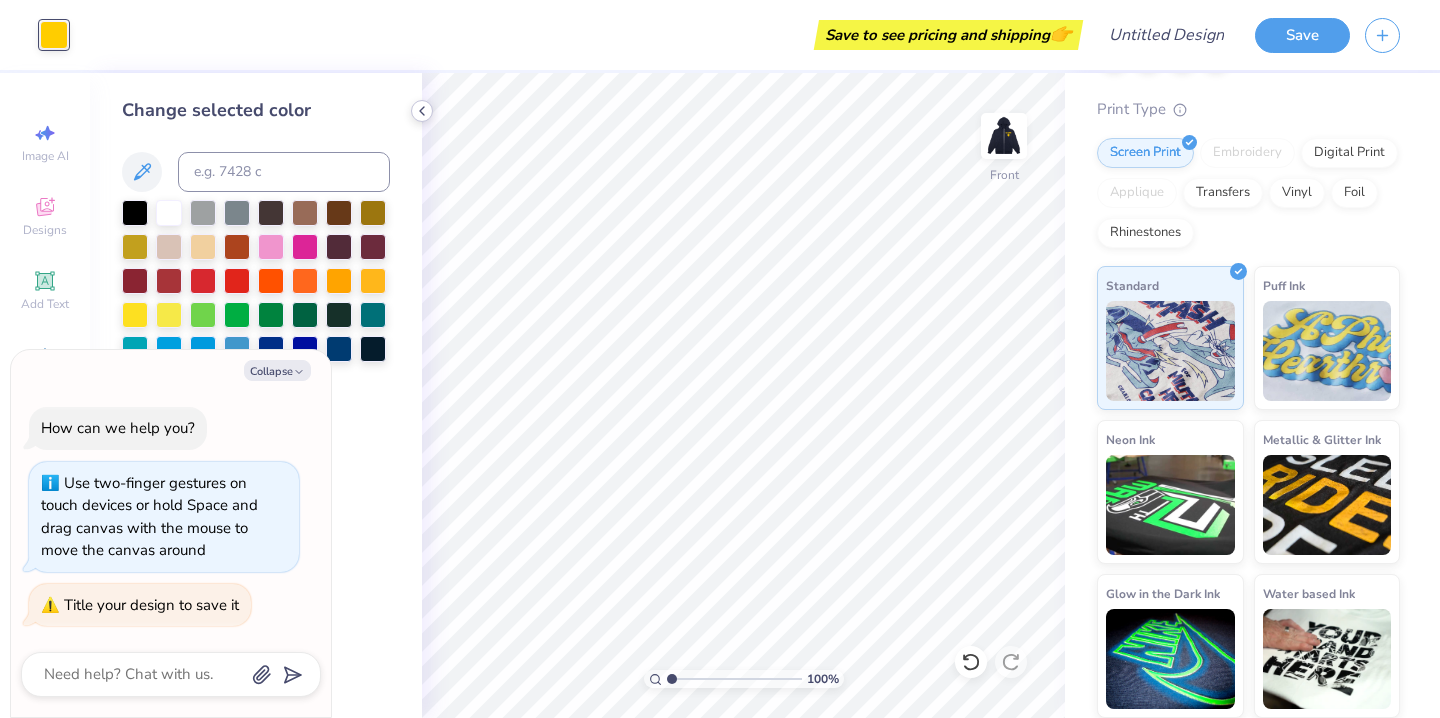 click 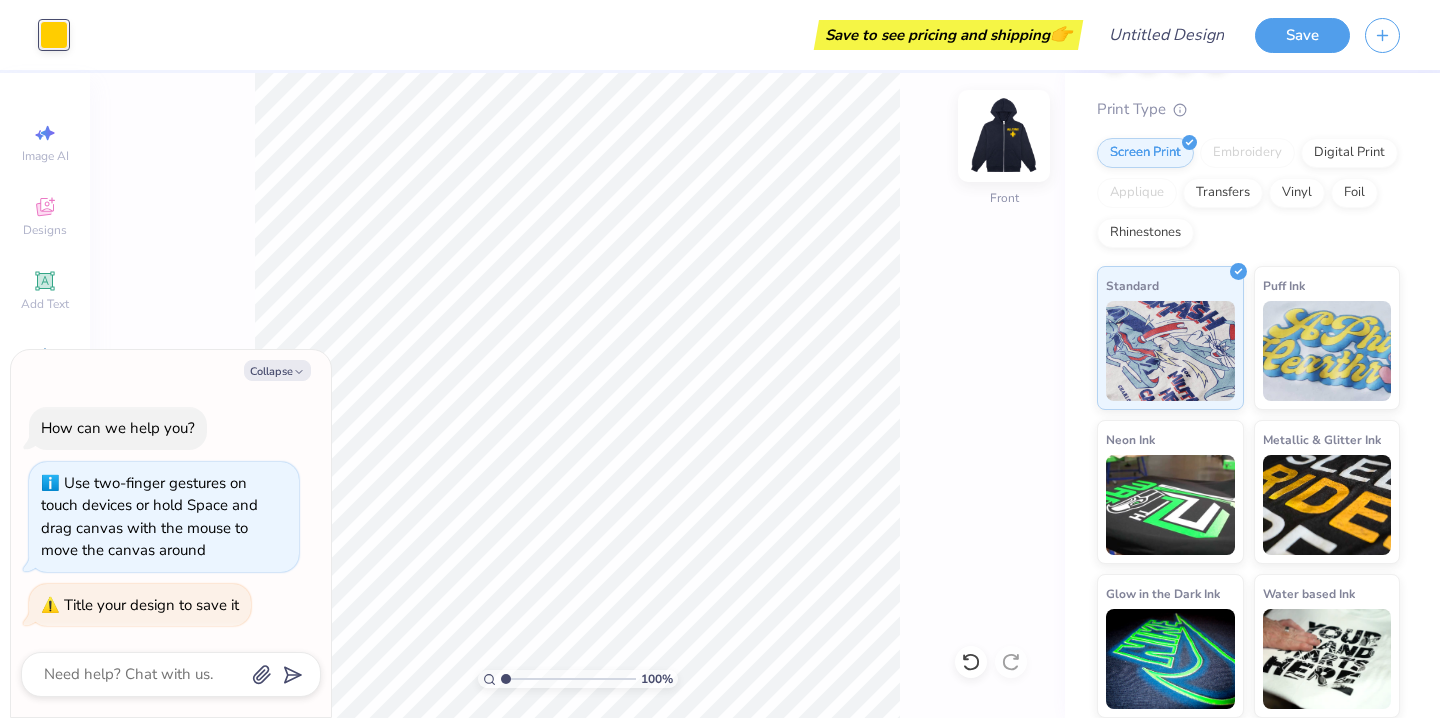 click at bounding box center [1004, 136] 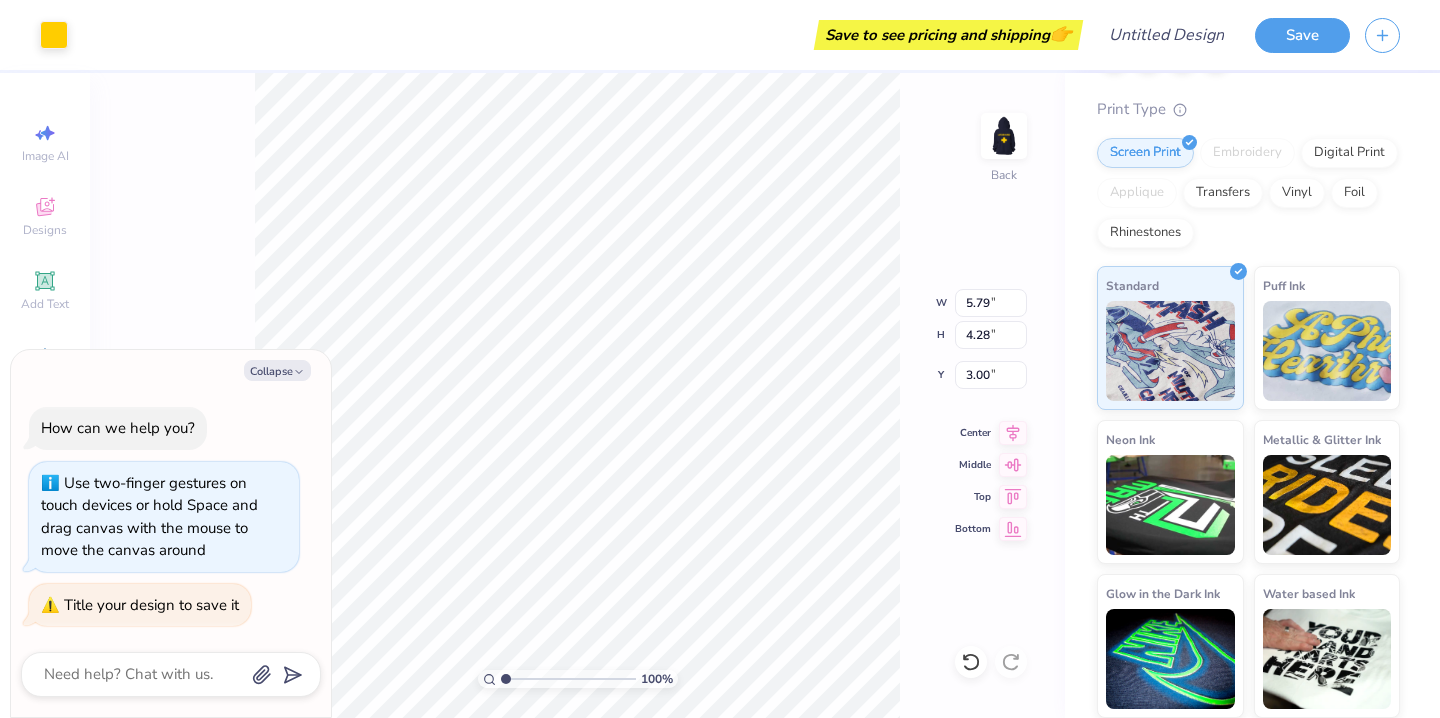 type on "x" 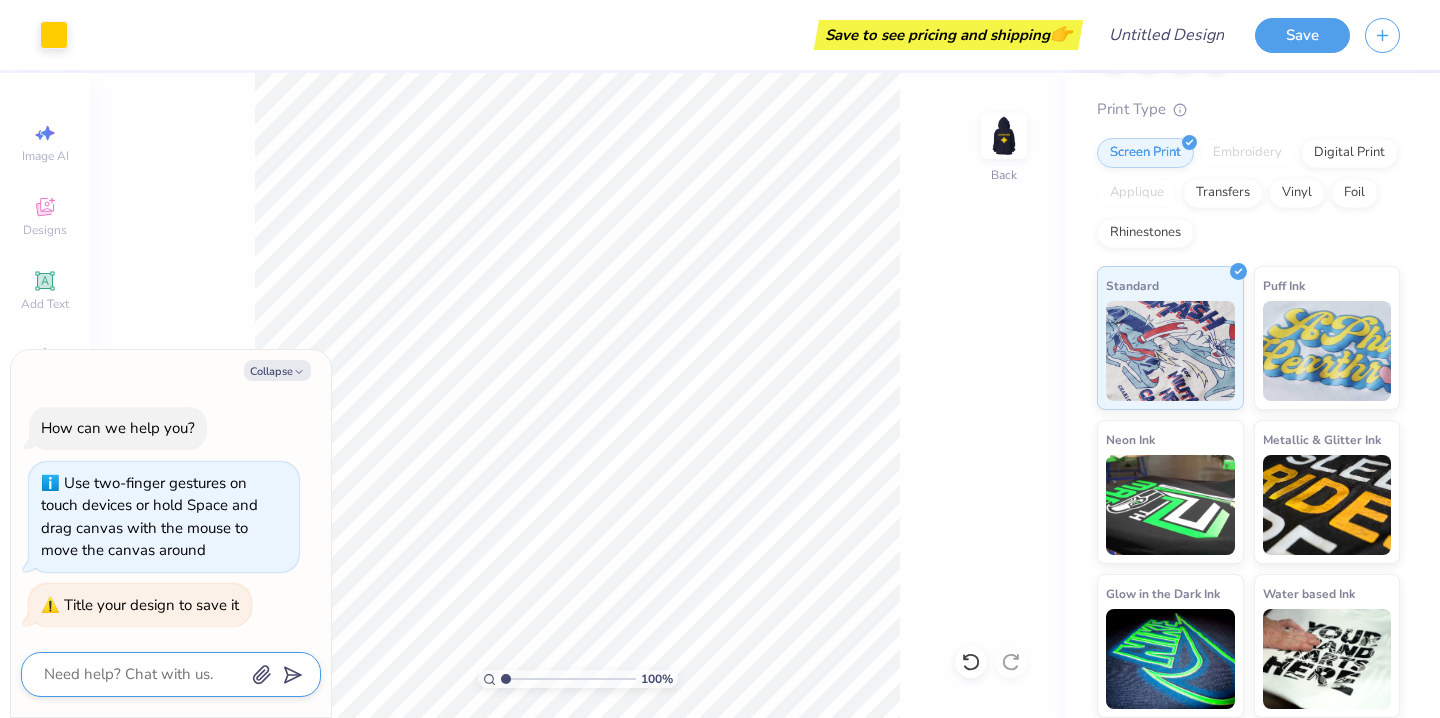 click at bounding box center (143, 674) 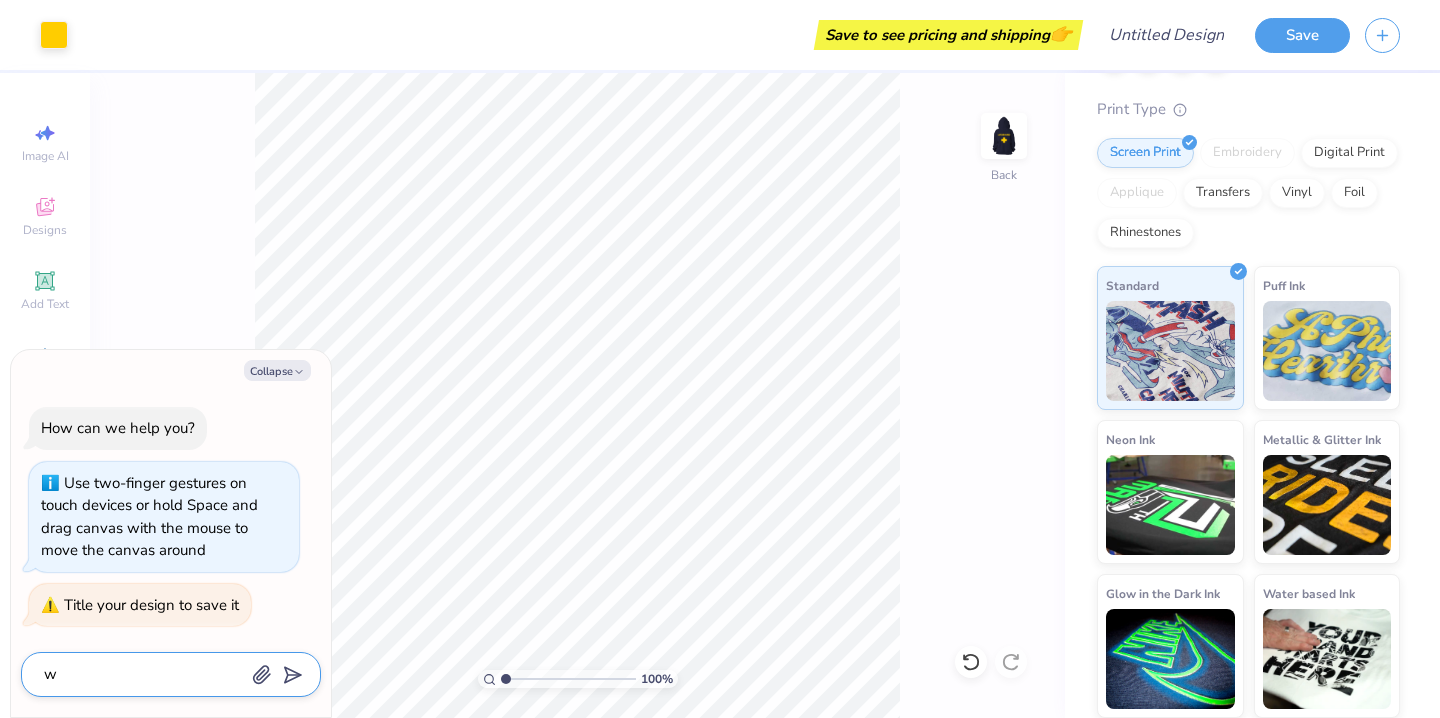 type on "wh" 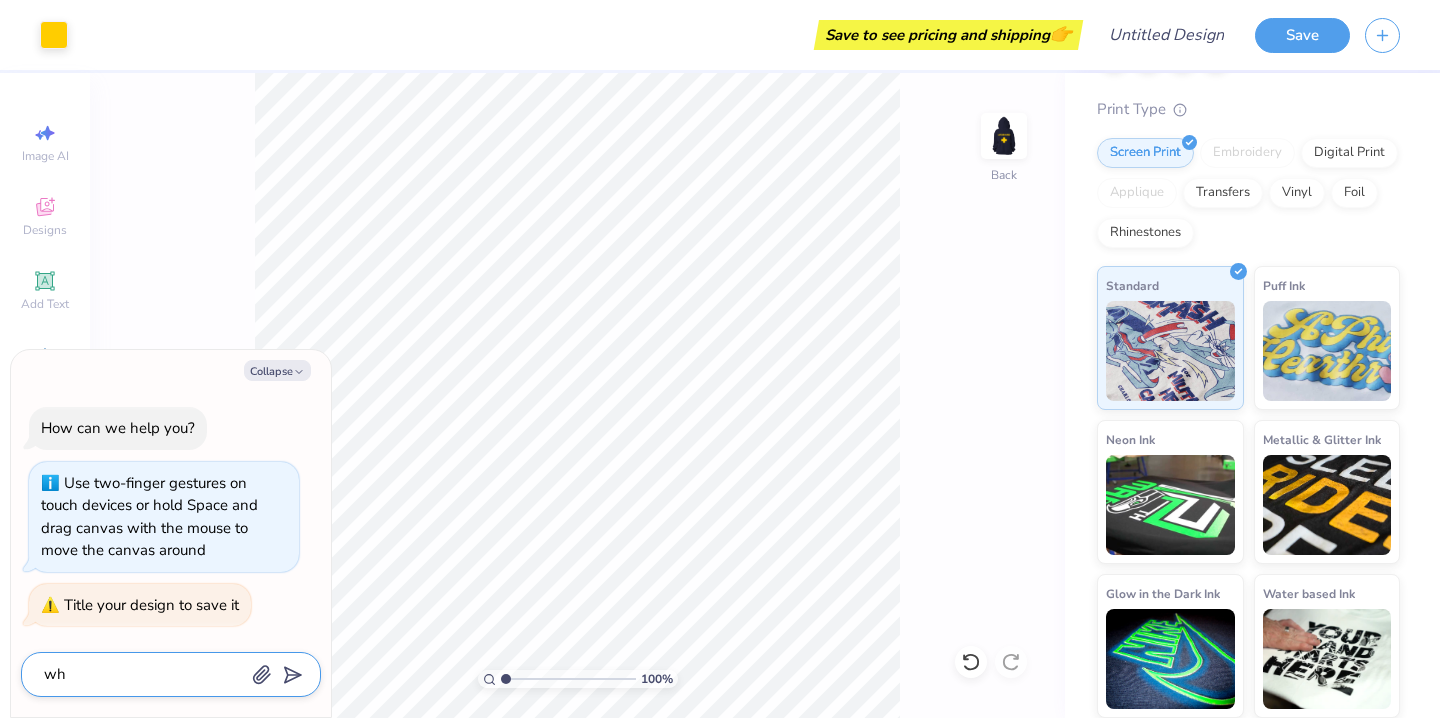 type on "whe" 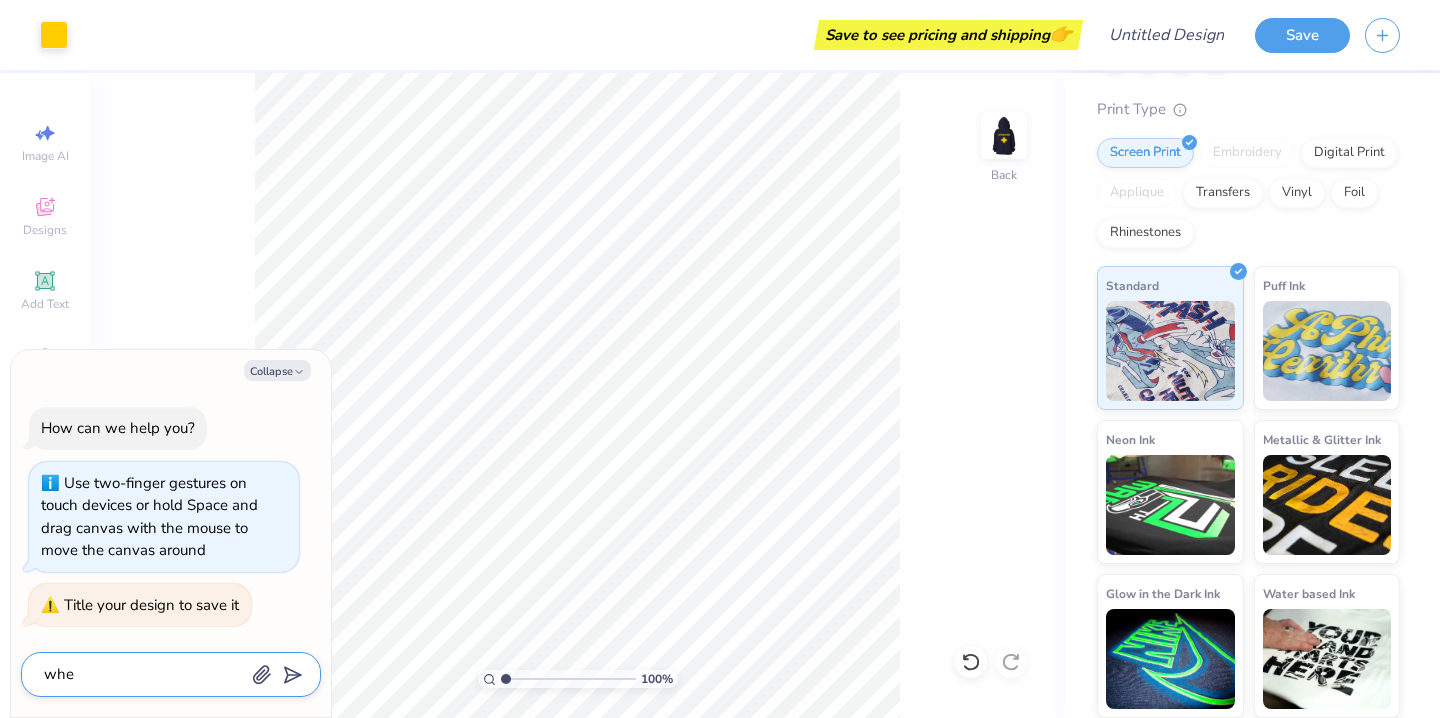 type on "x" 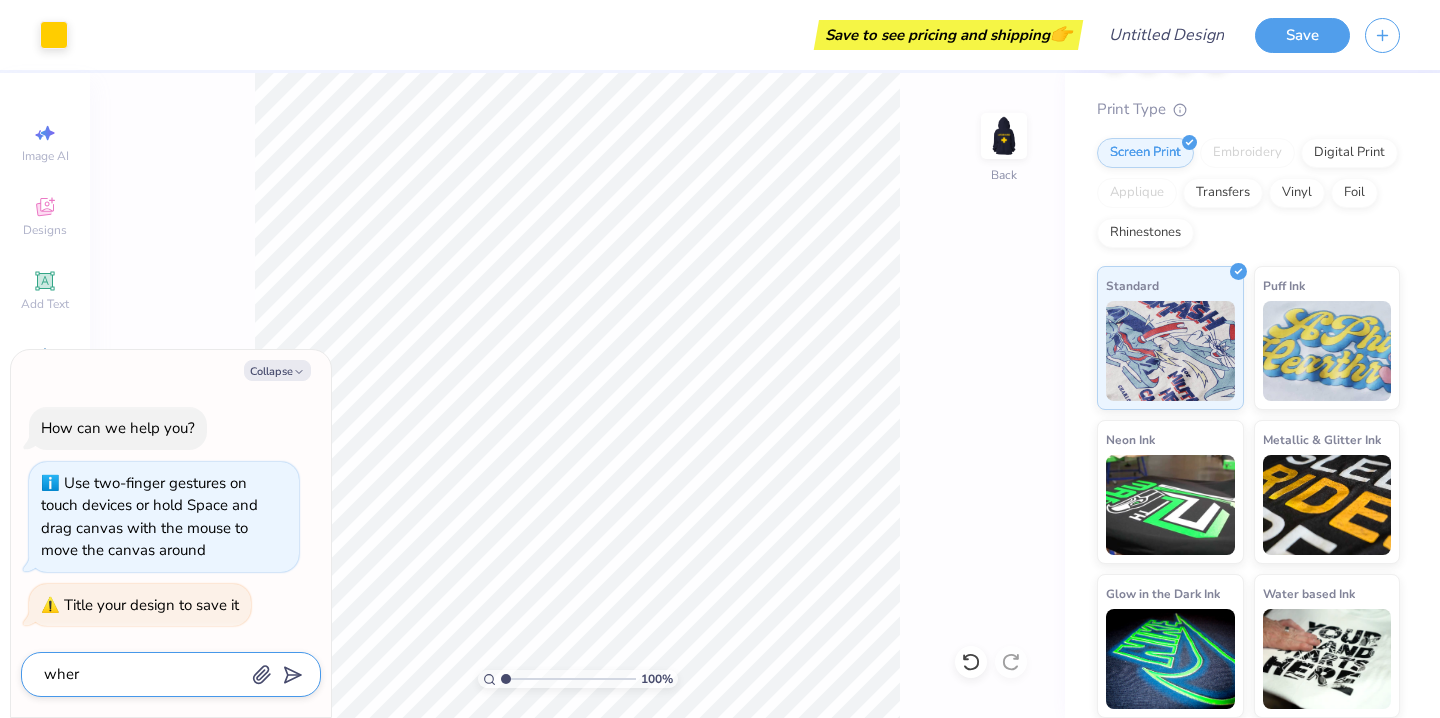 type on "where" 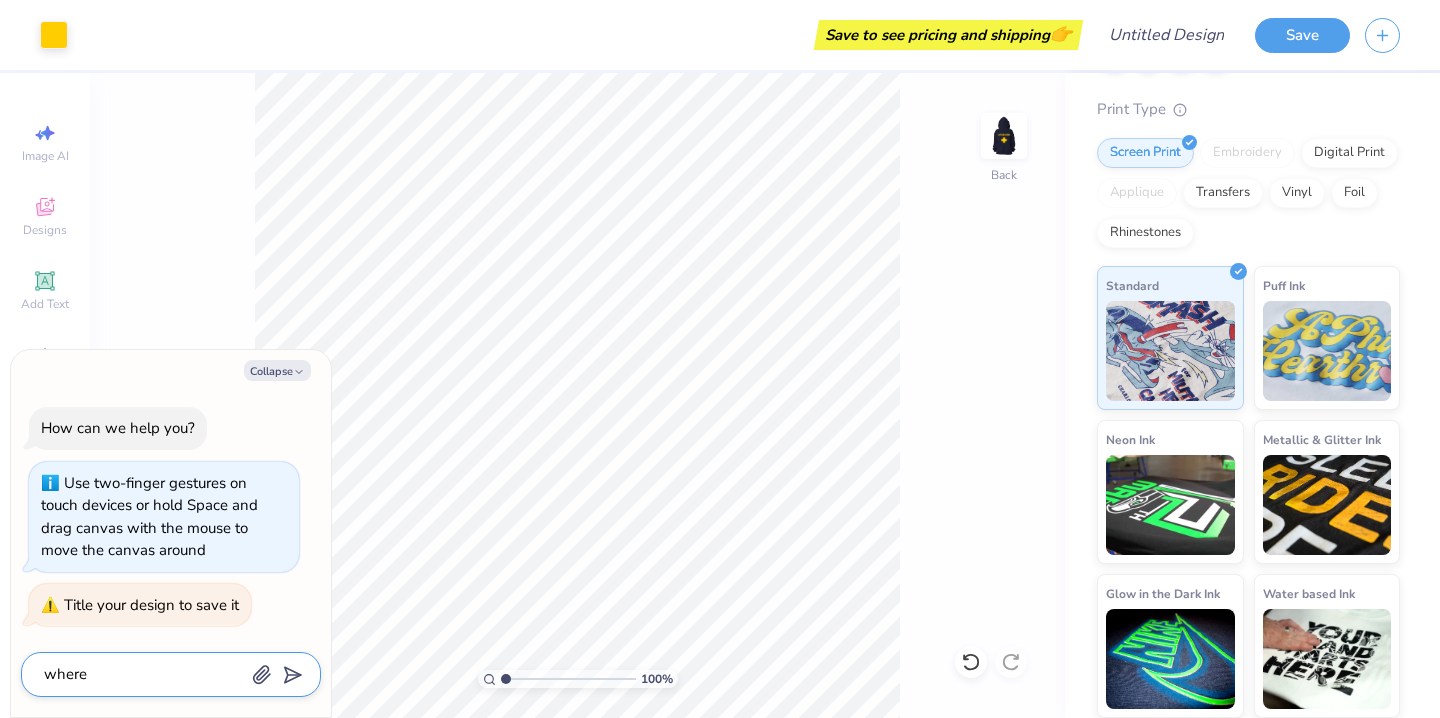 type on "where" 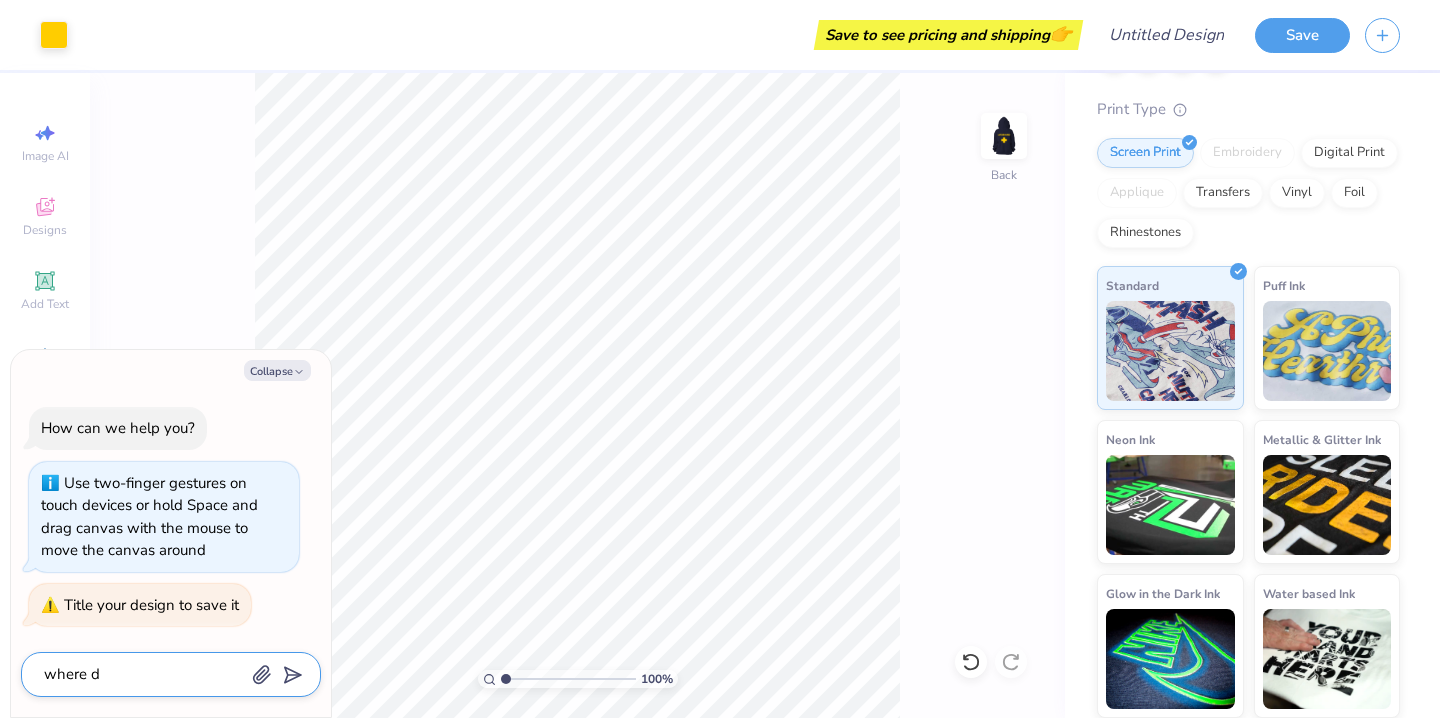type on "where do" 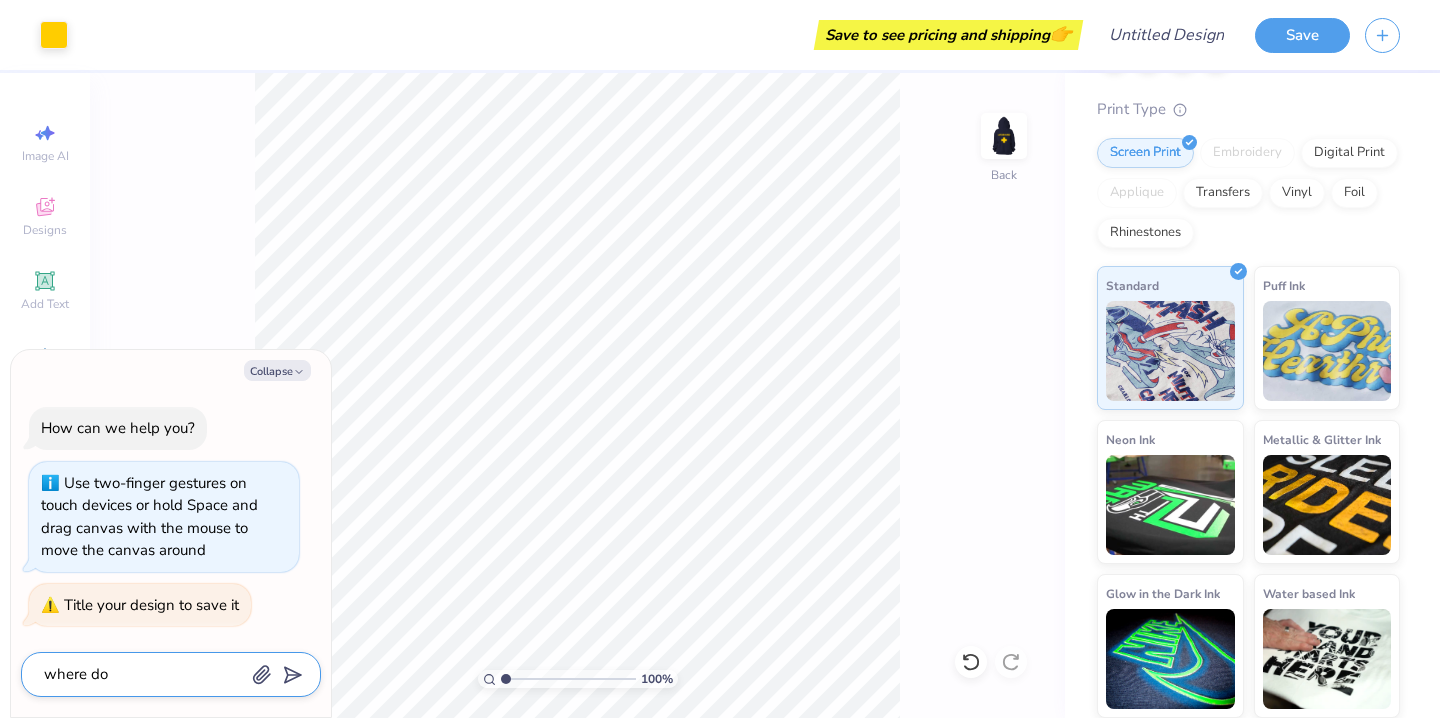 type on "where do" 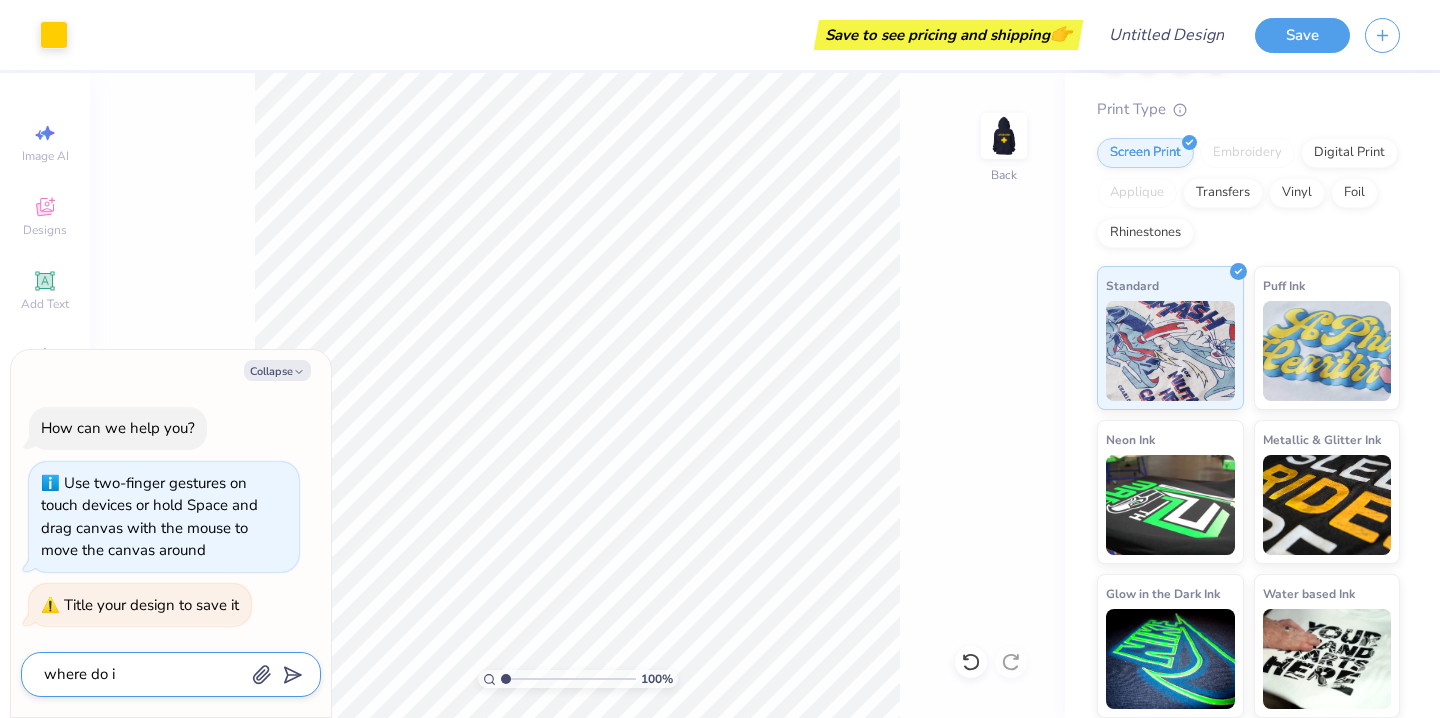 type on "x" 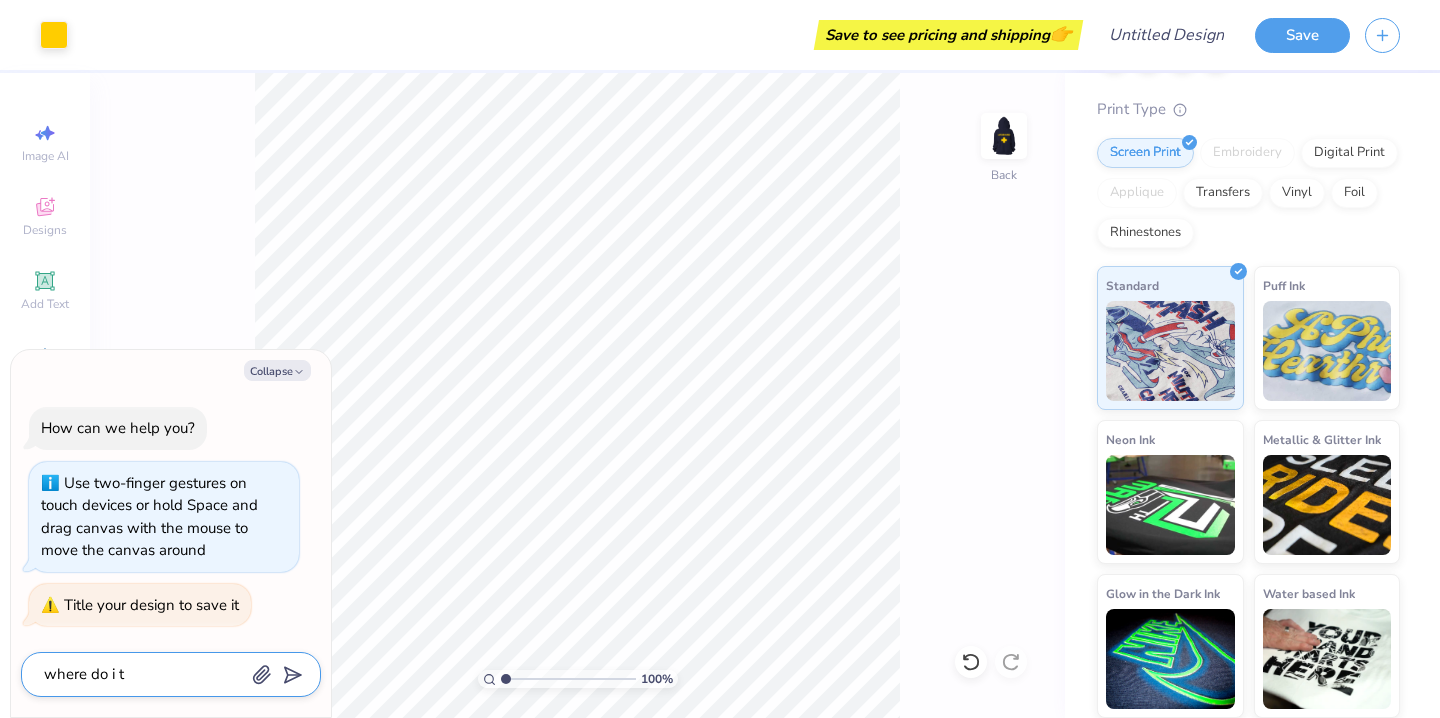type on "where do i ti" 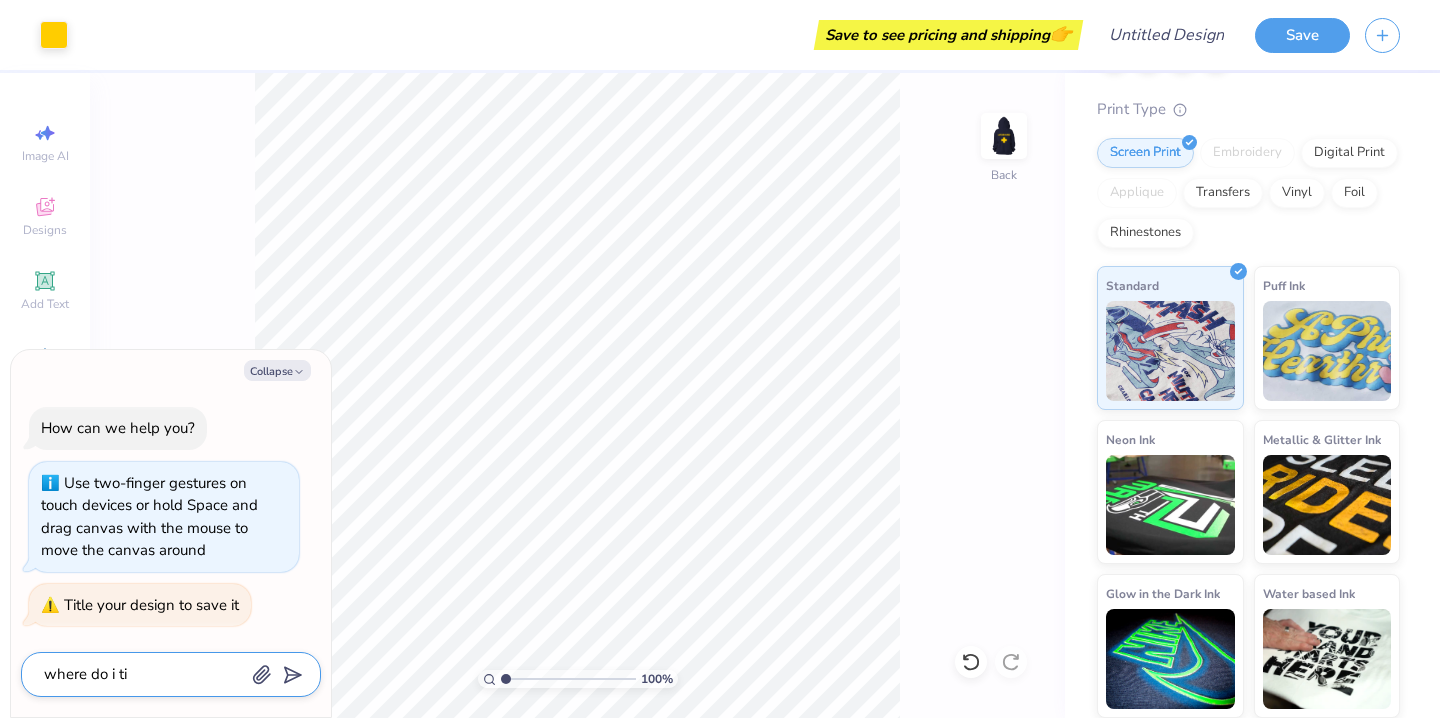 type on "where do i tit" 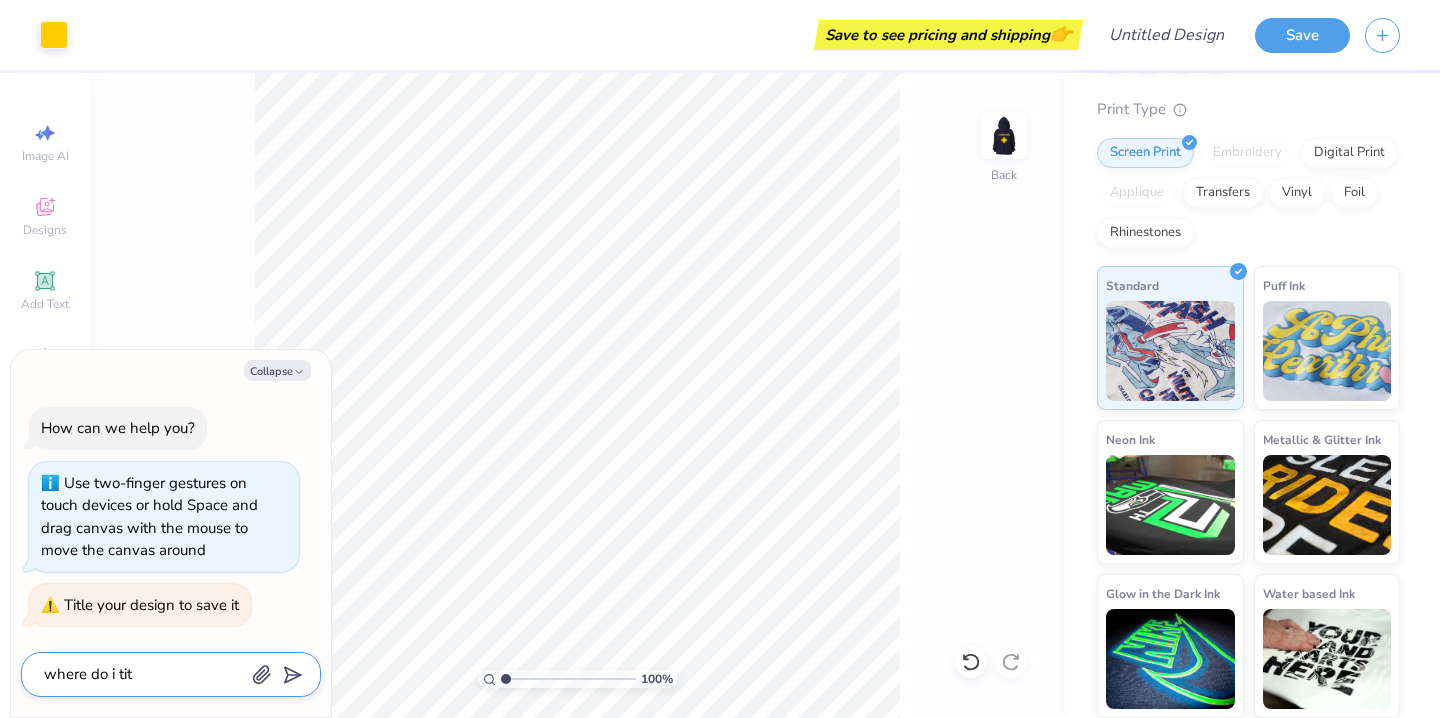 type on "where do i titl" 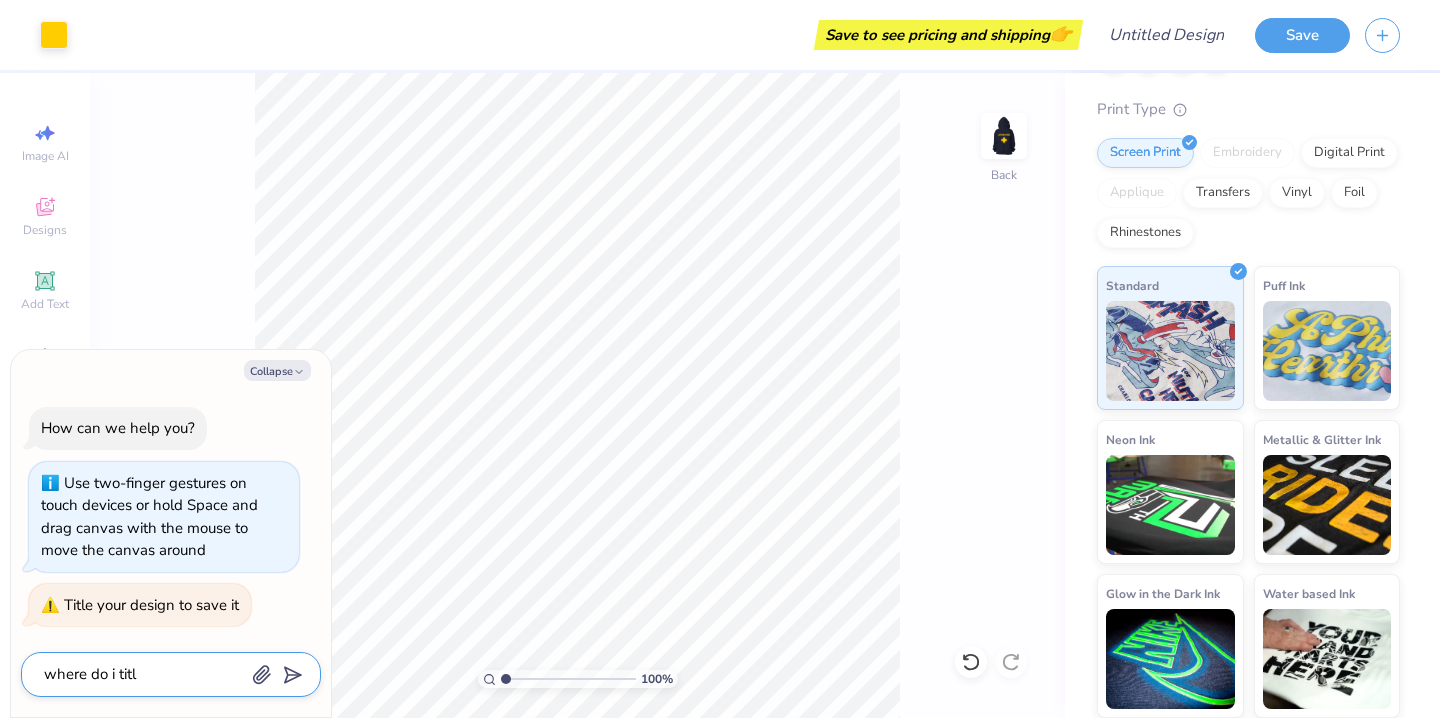 type on "where do i title" 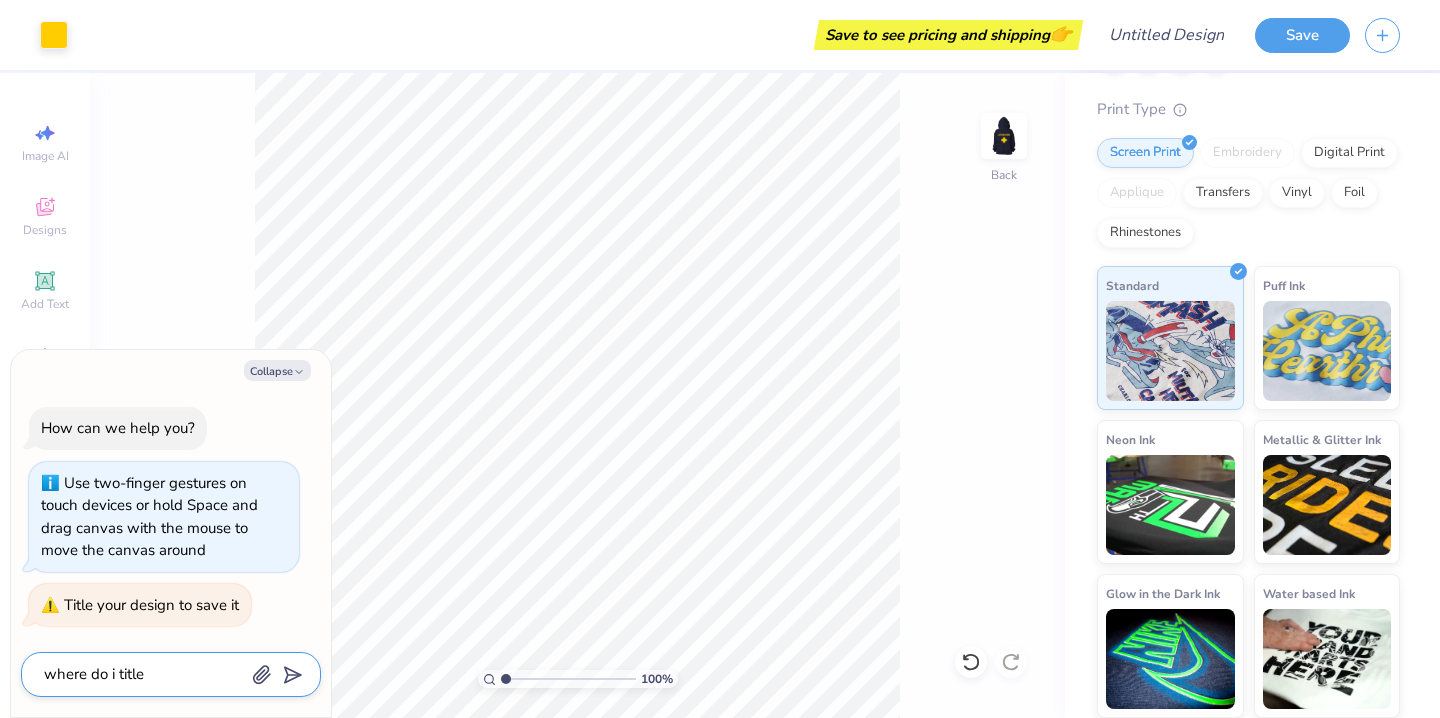 type on "where do i title" 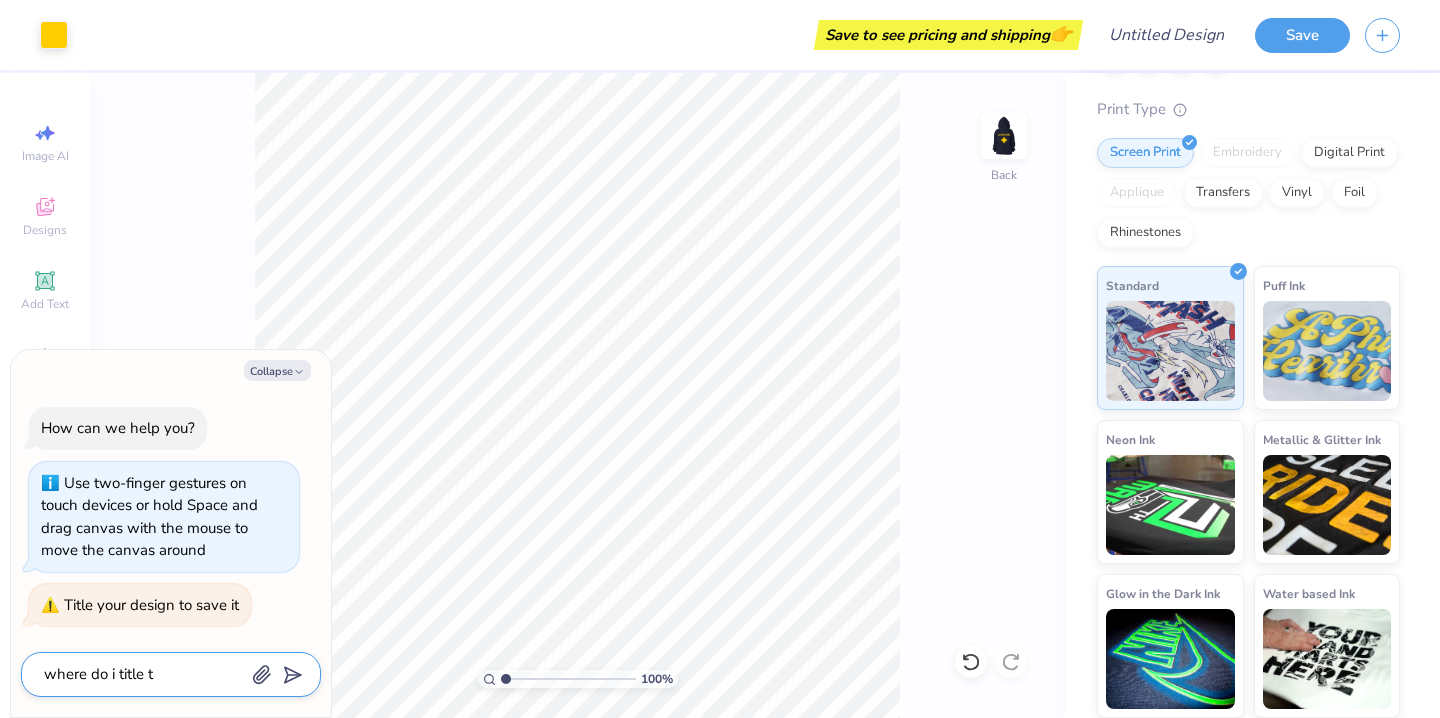 type on "where do i title" 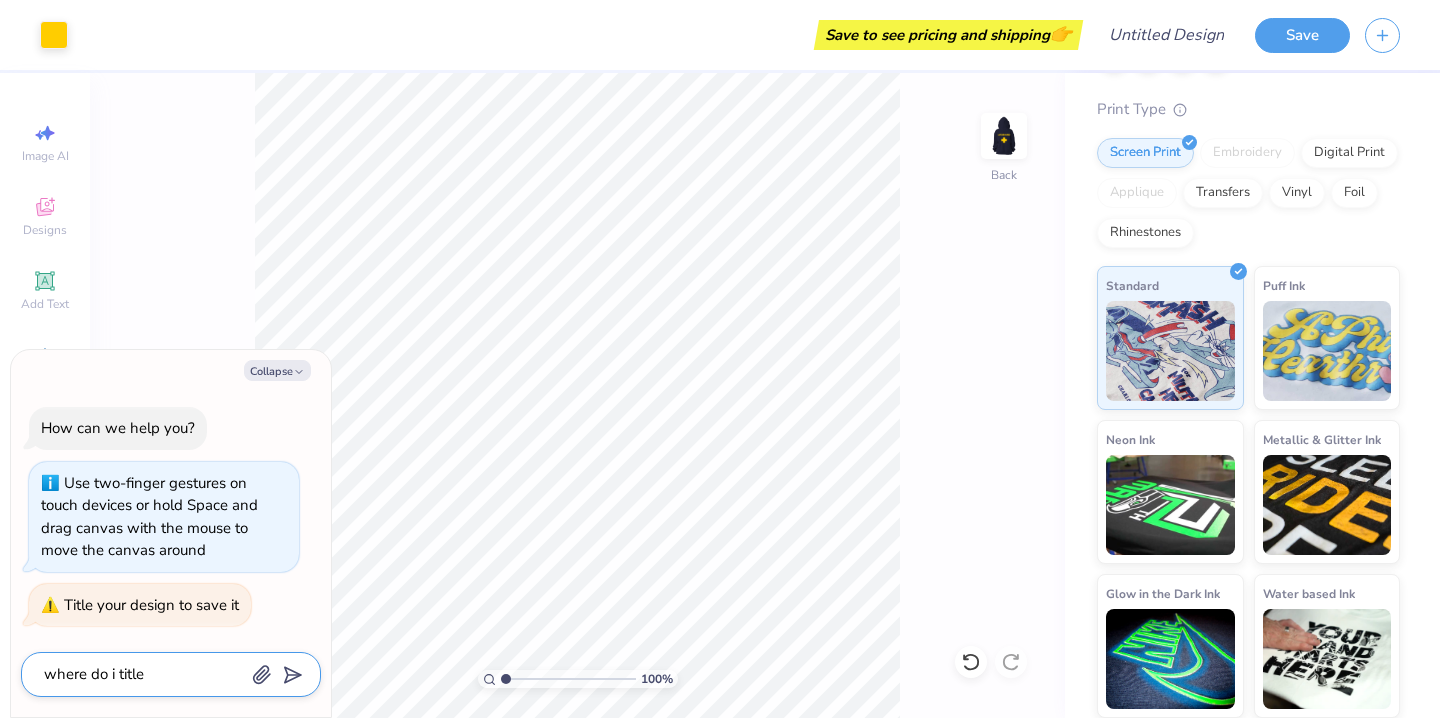 type on "where do i title i" 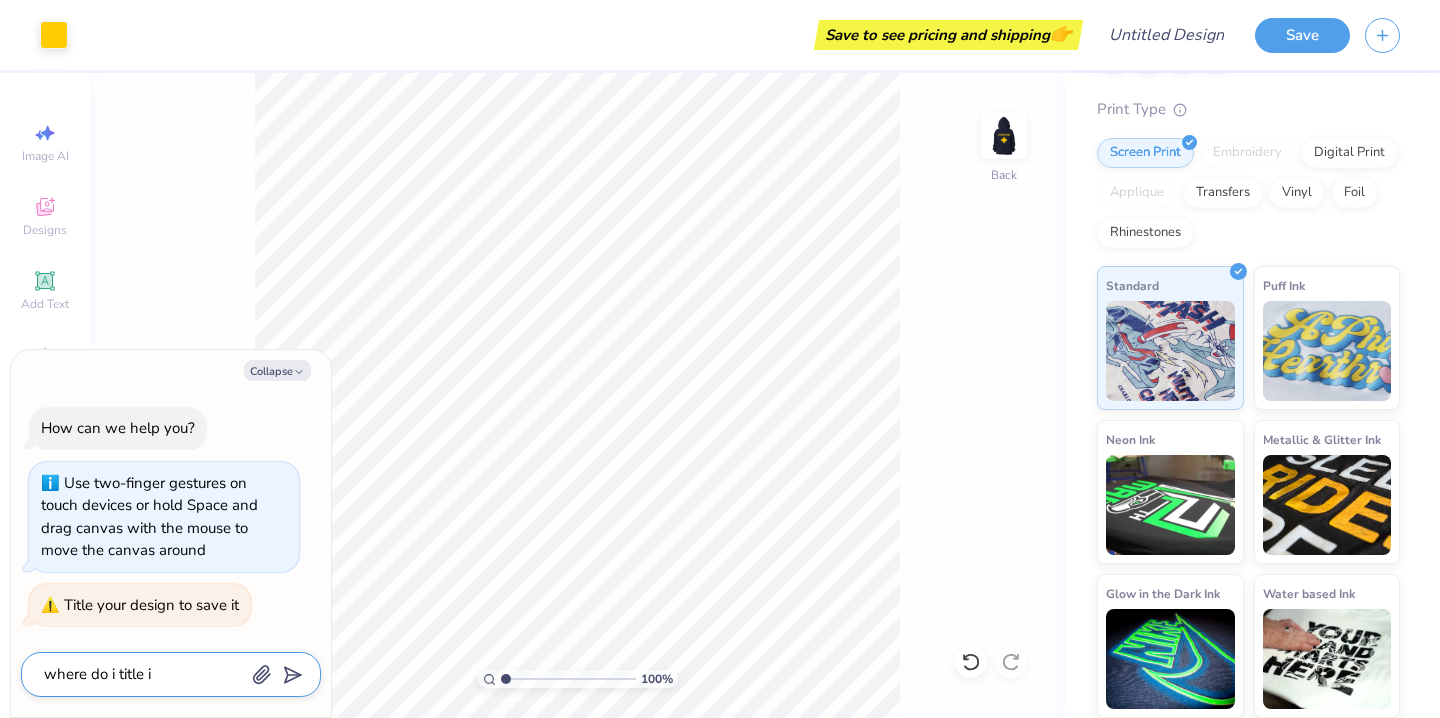 type on "where do i title it" 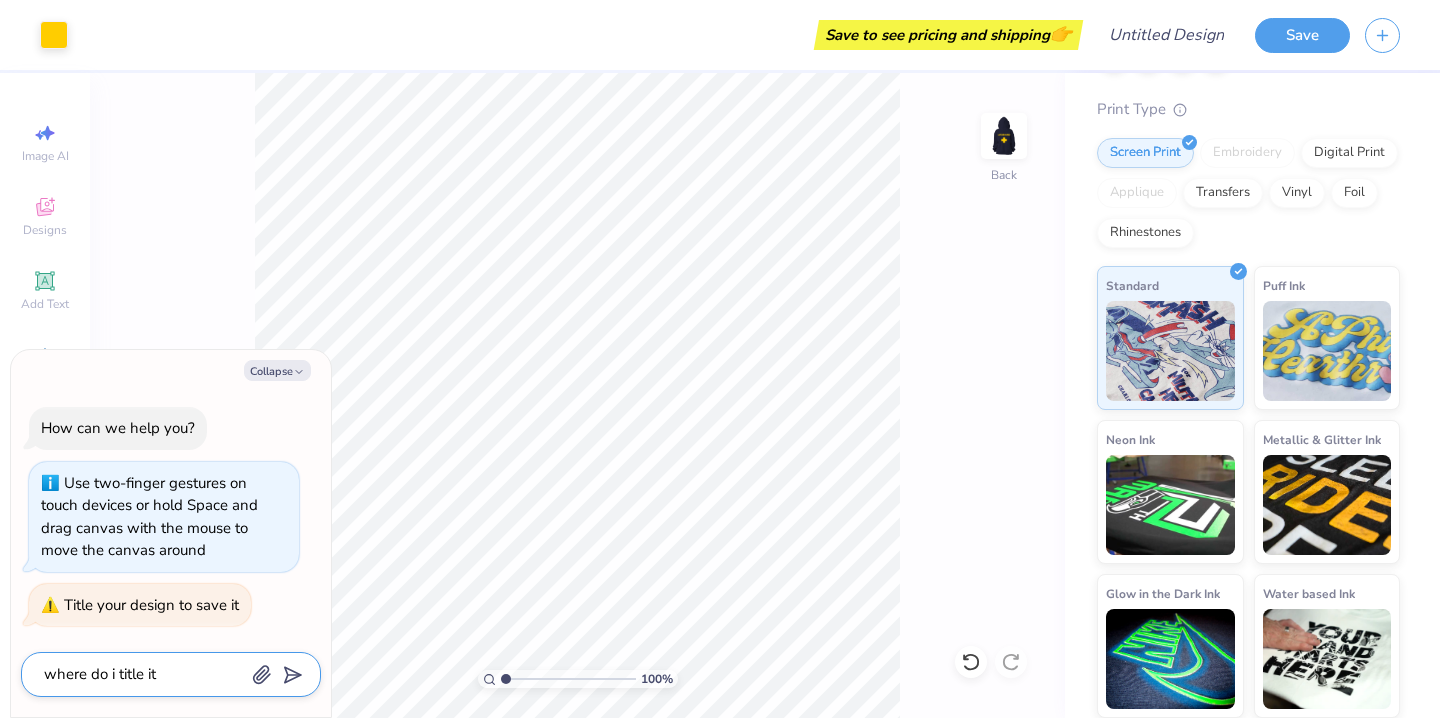 type on "where do i title it" 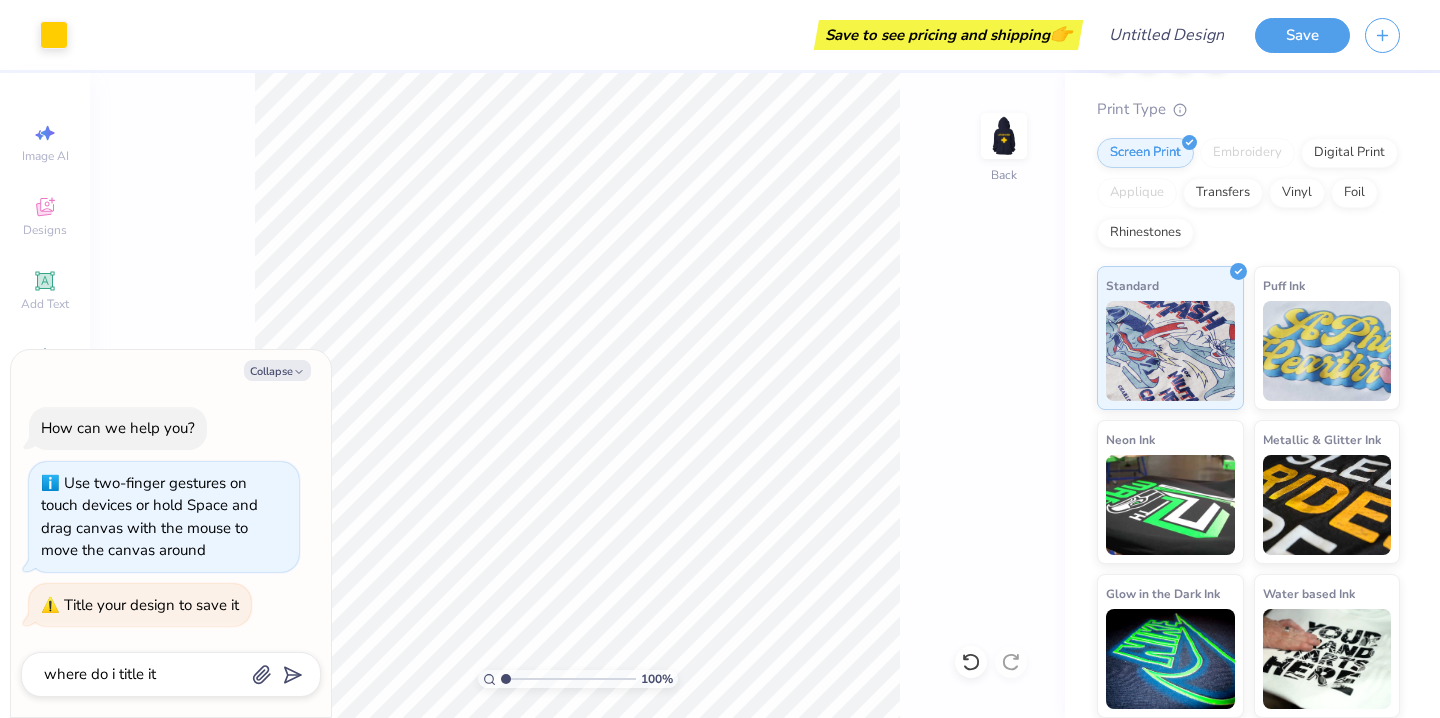 type on "where do i title it" 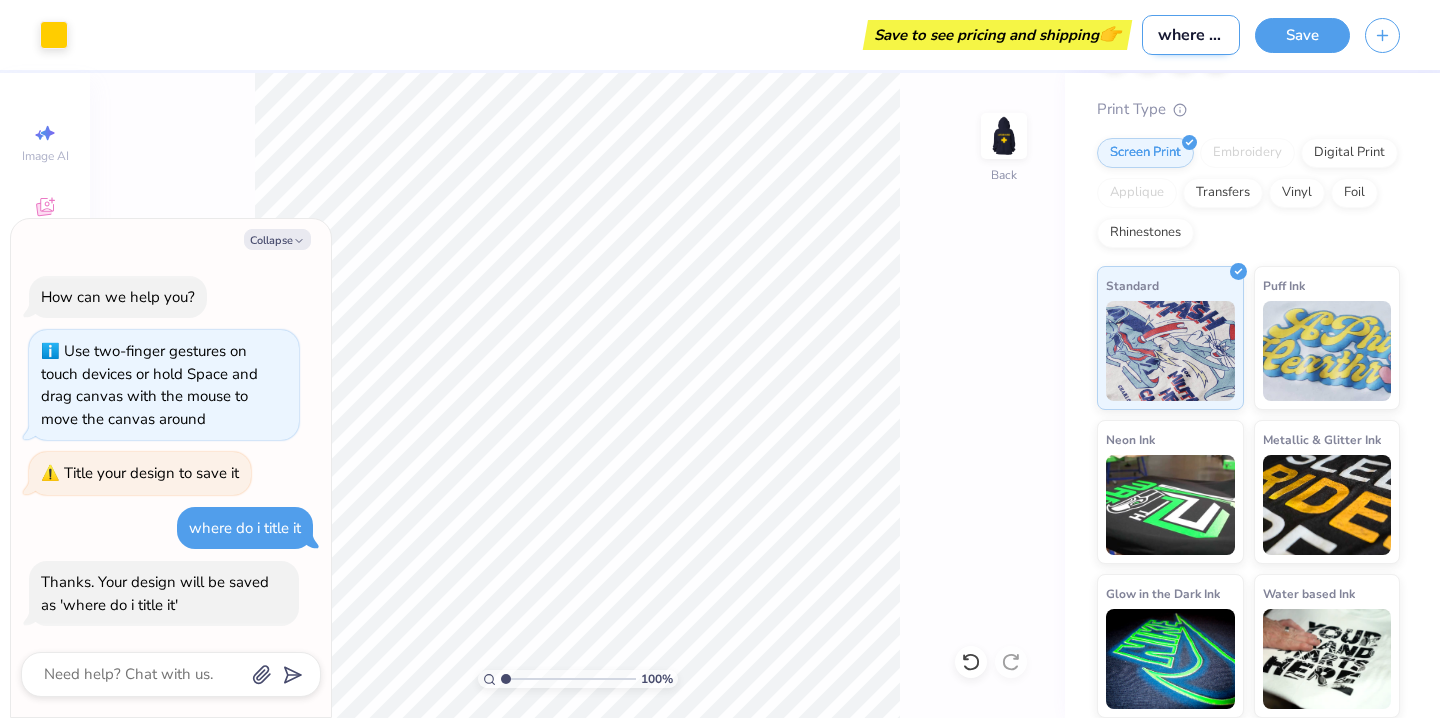 click on "where do i title it" at bounding box center (1191, 35) 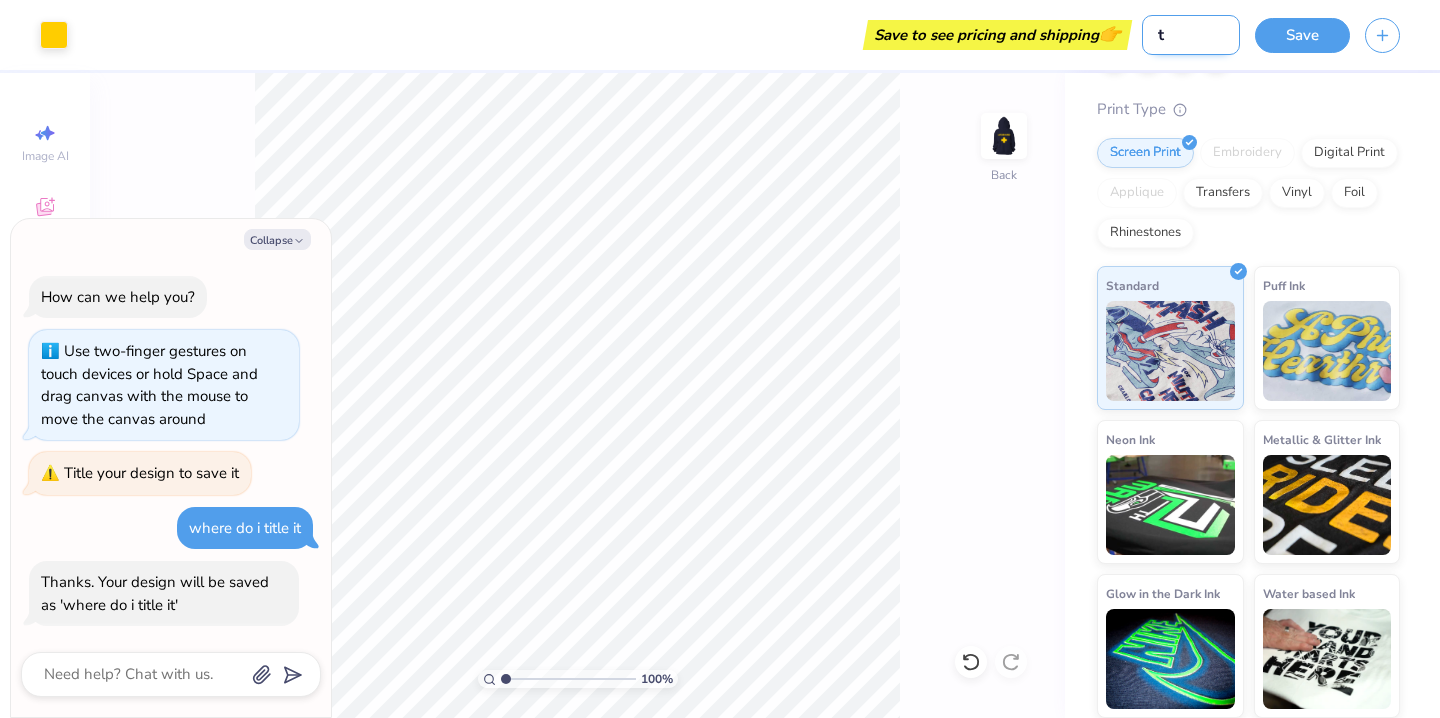 type on "ti" 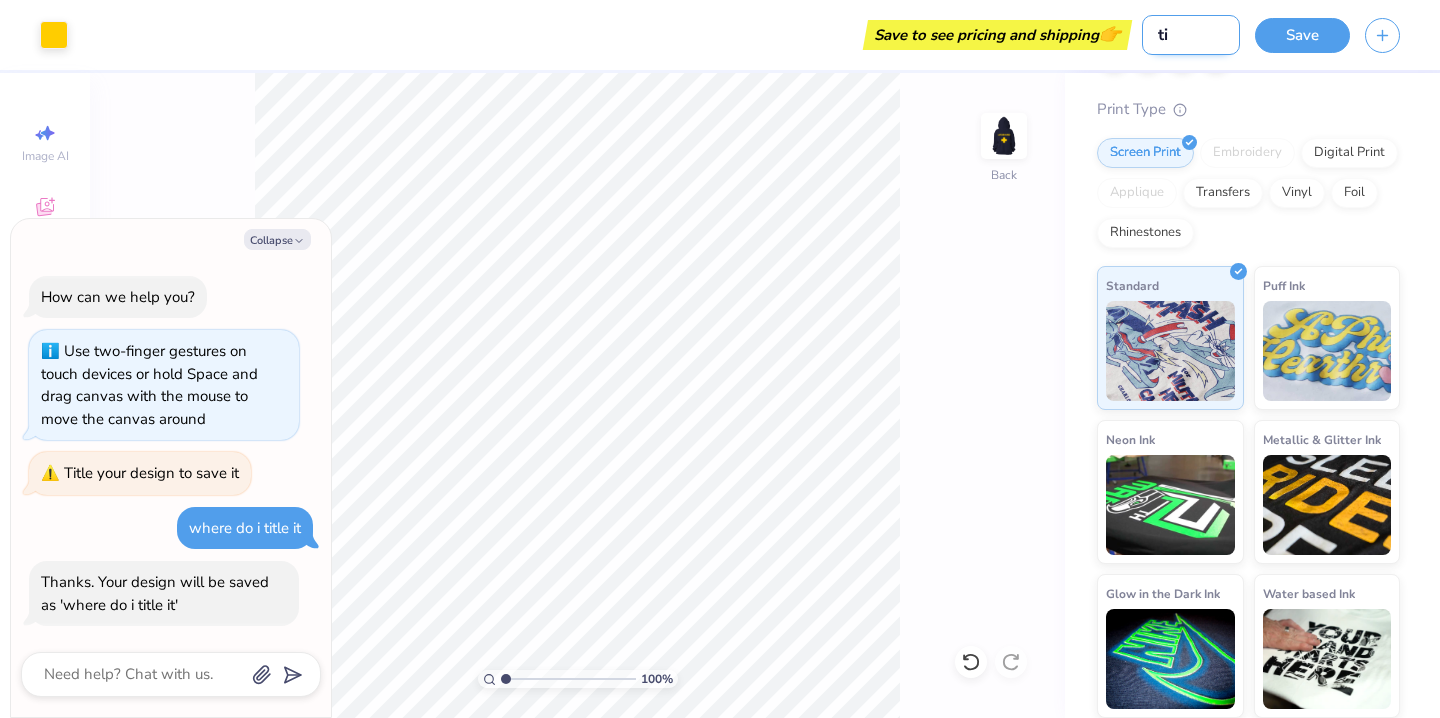 type on "x" 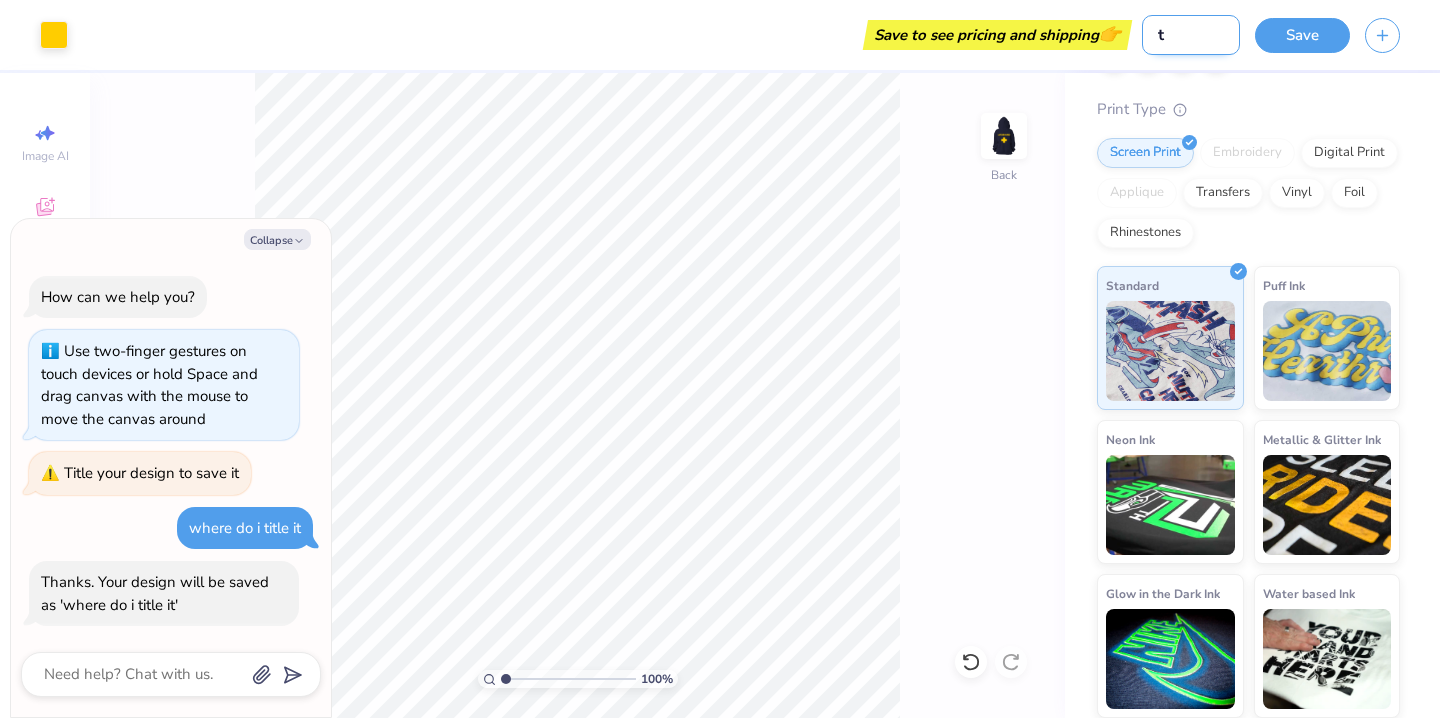 type 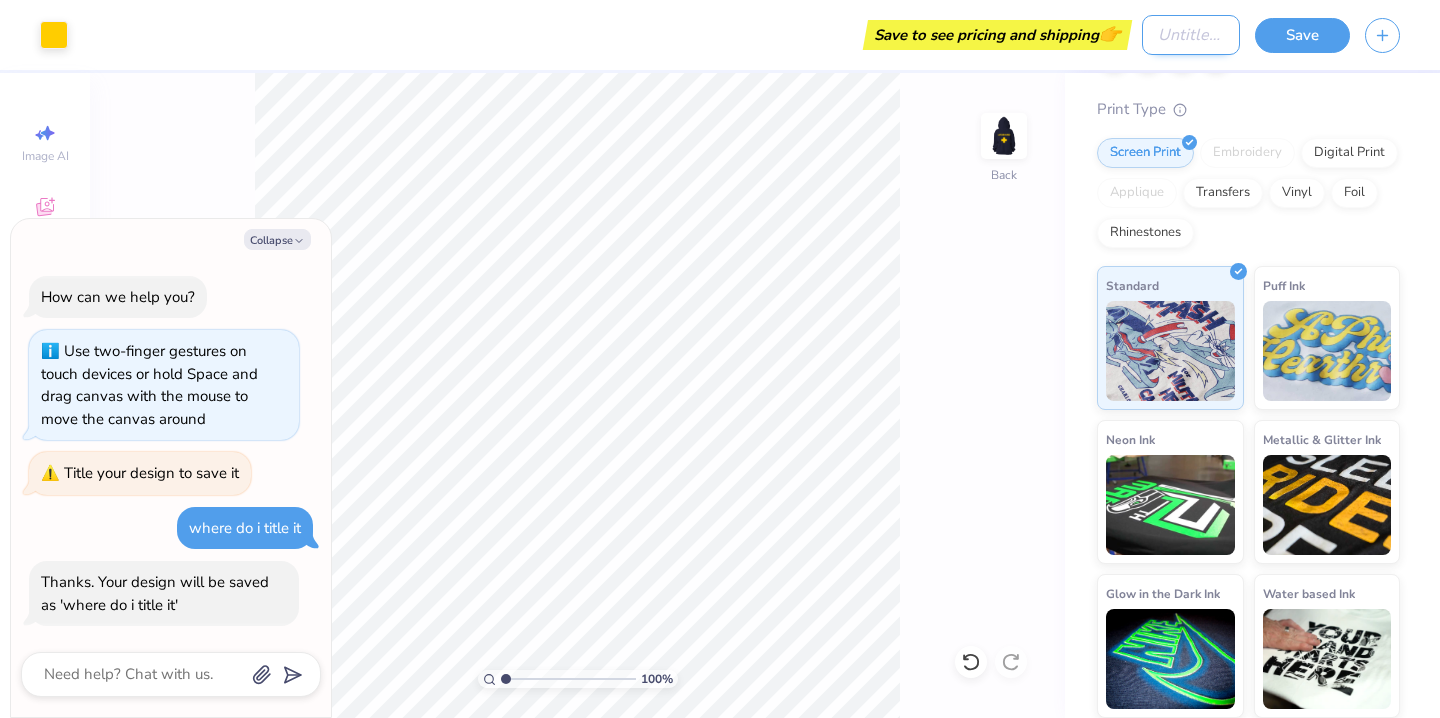 type on "l" 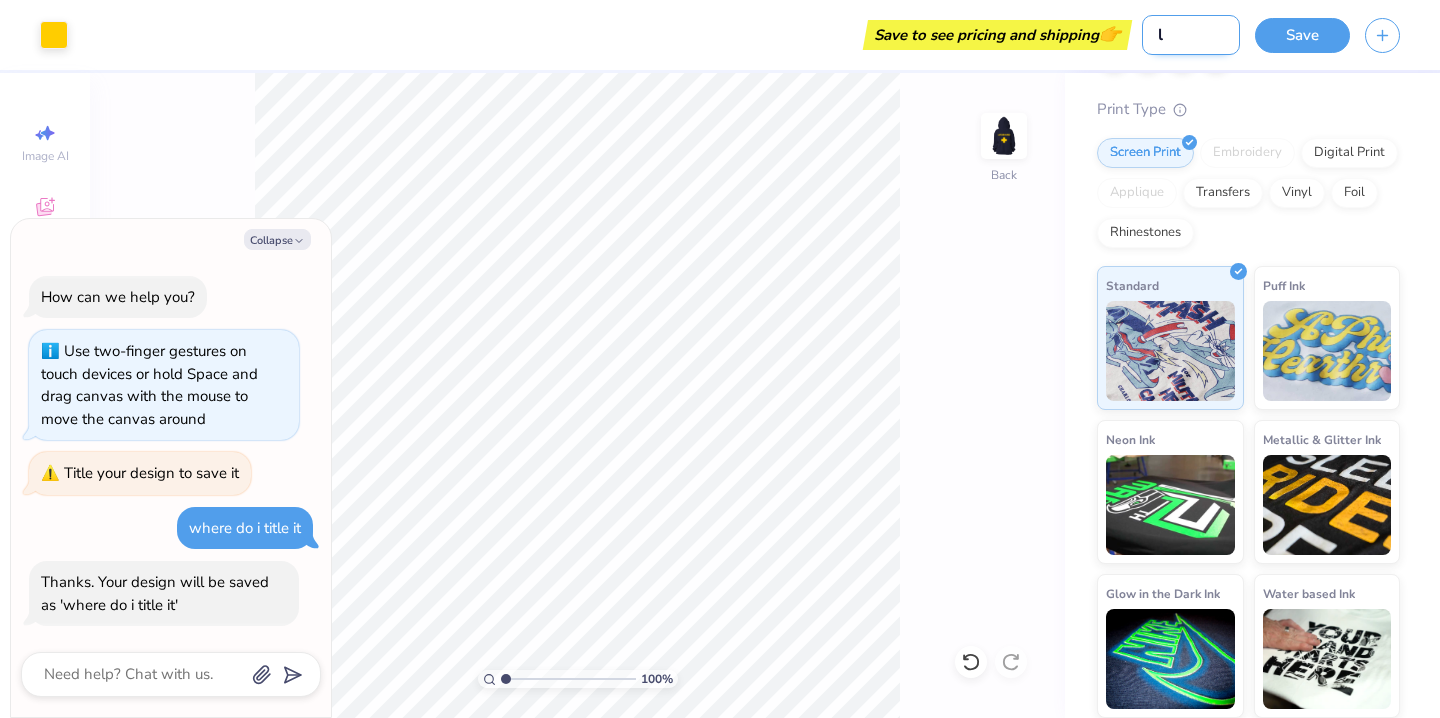 type on "li" 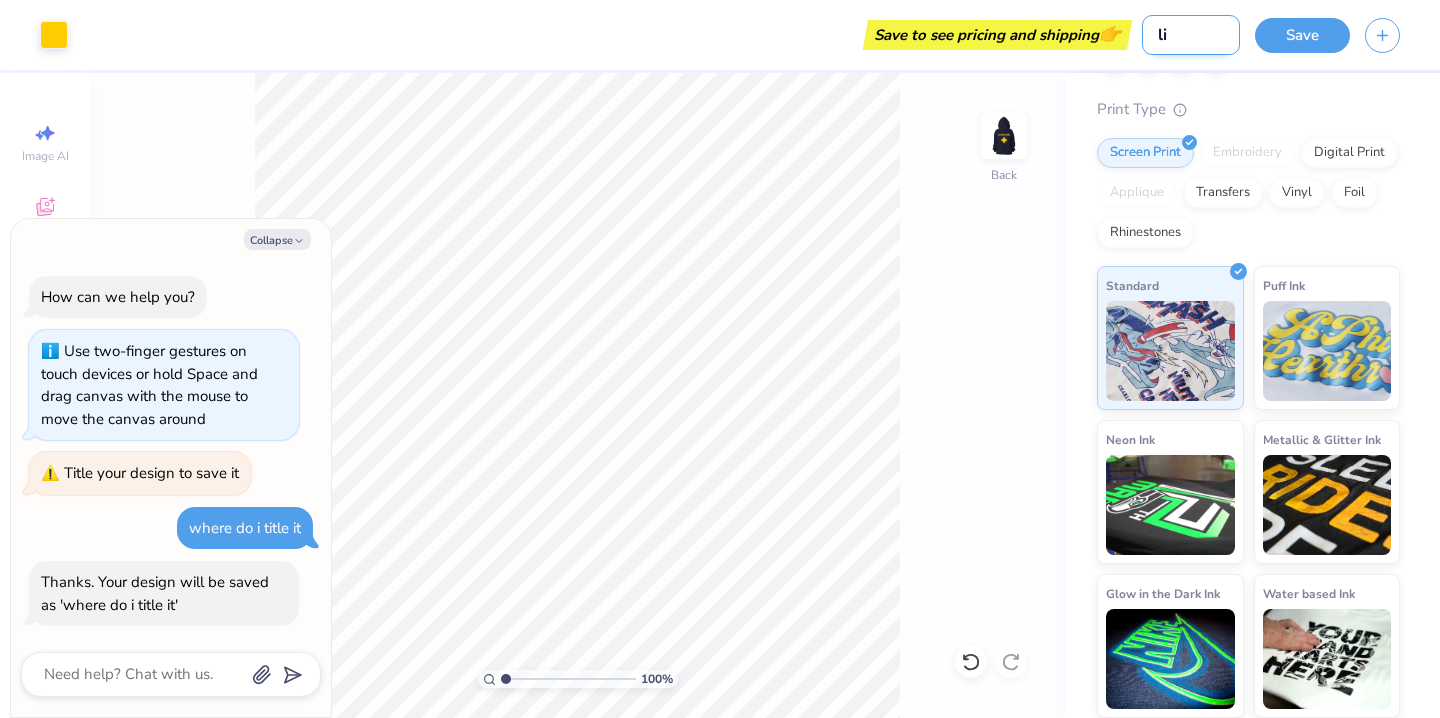 type on "lif" 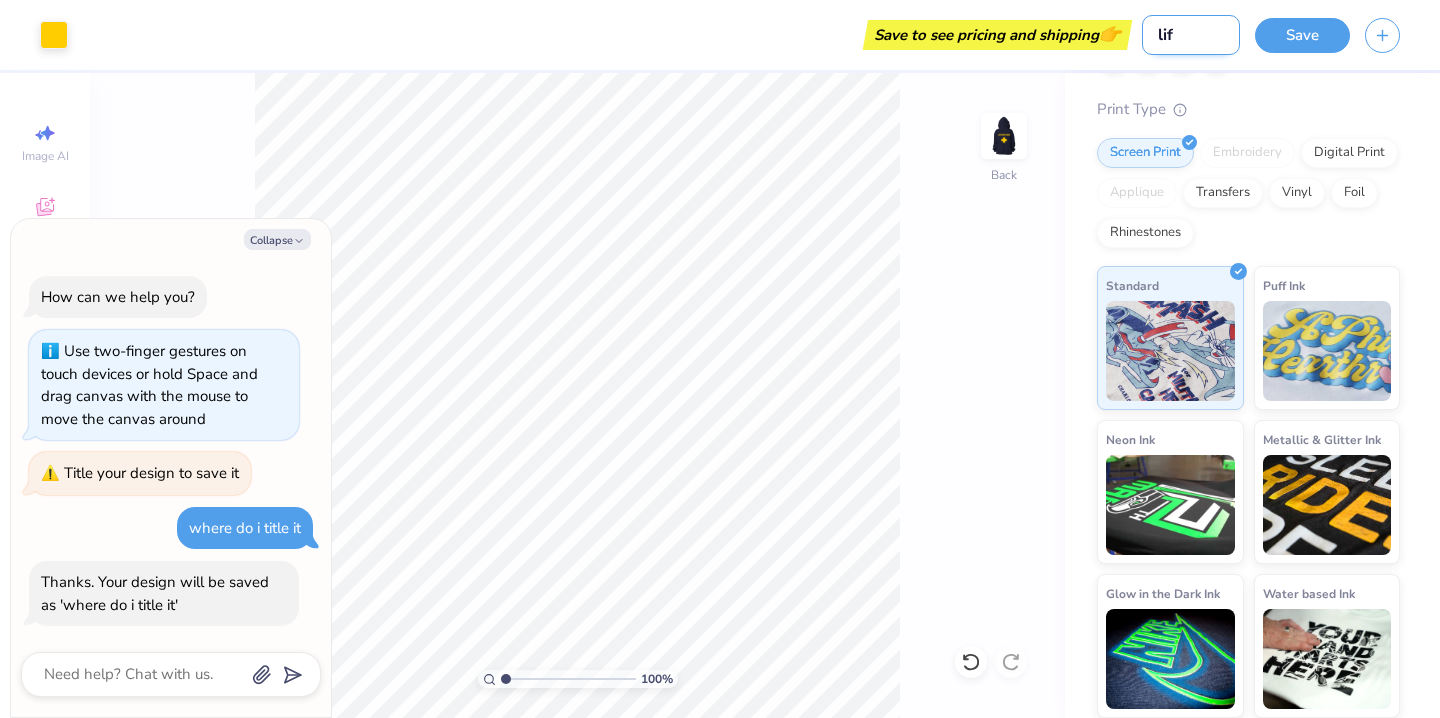type on "life" 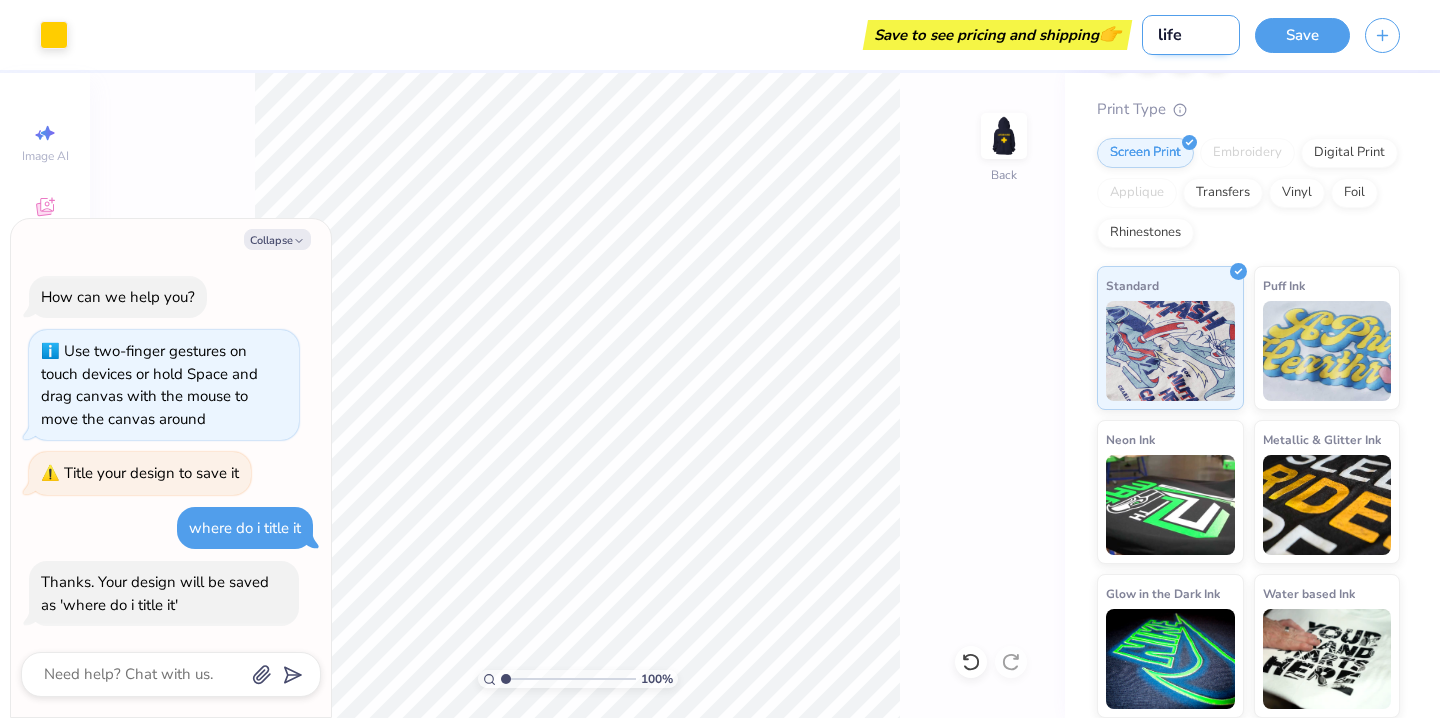 type on "lifeg" 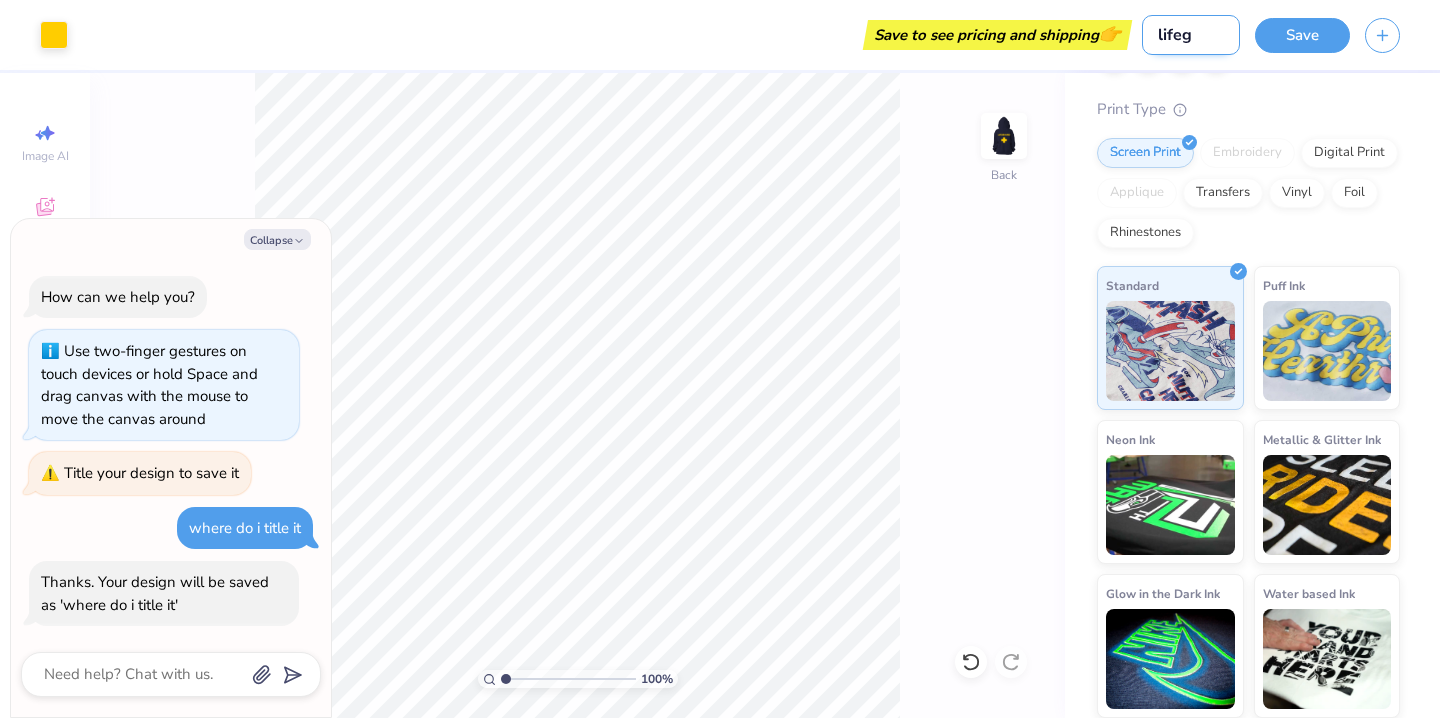 type on "lifegu" 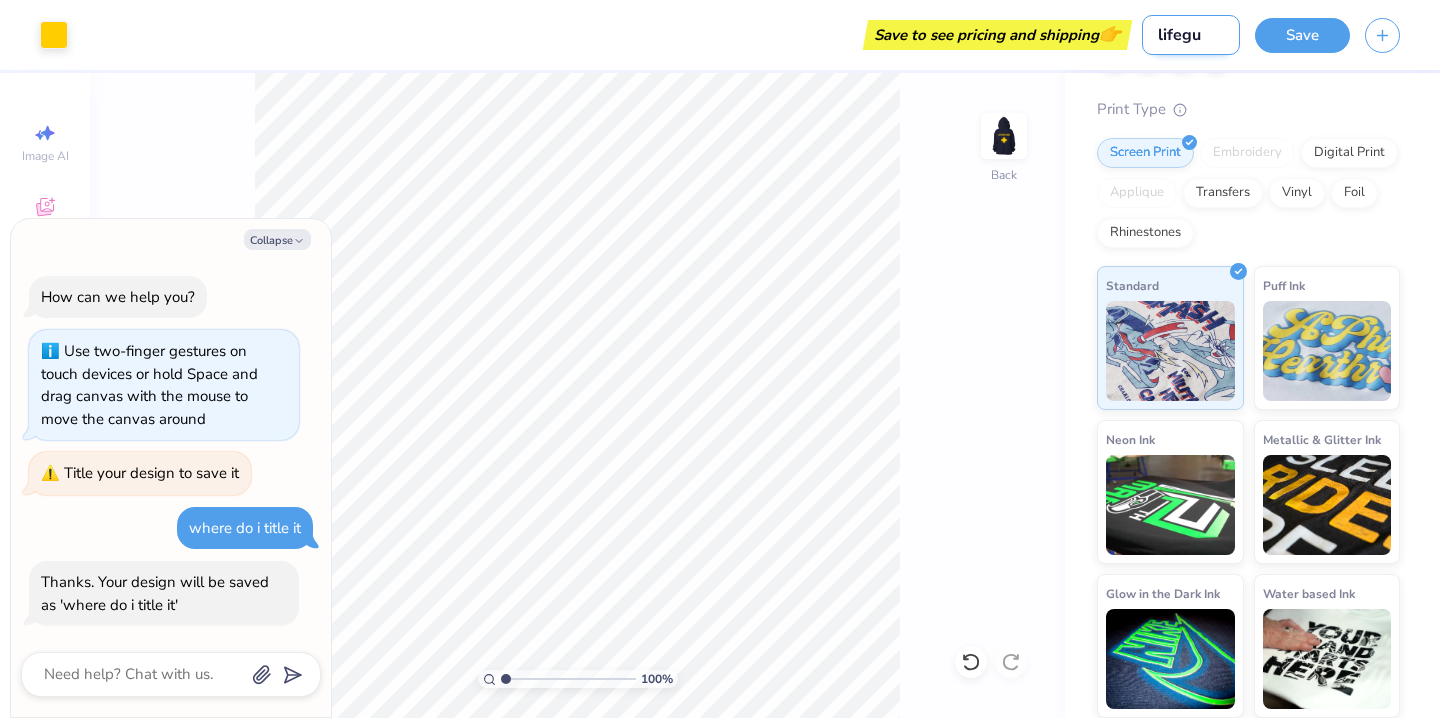 type on "lifegua" 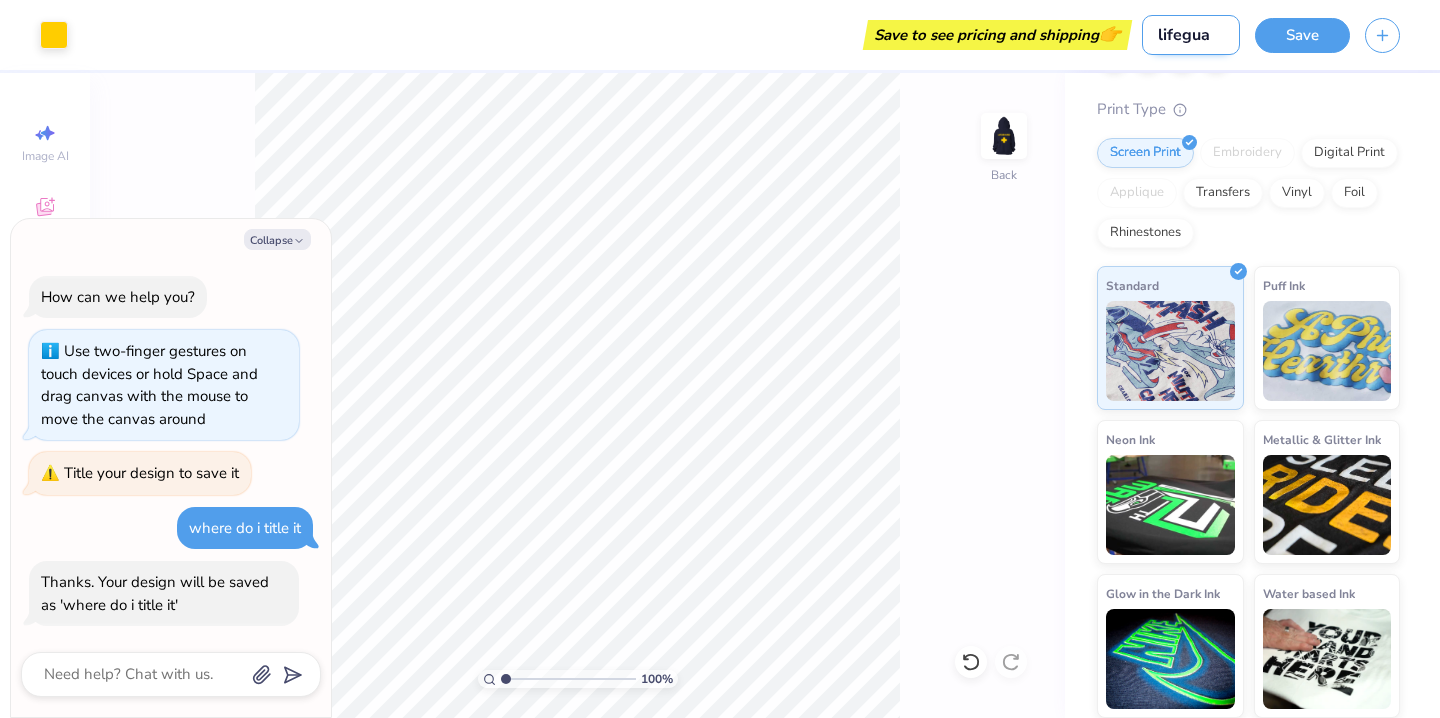 type on "lifeguar" 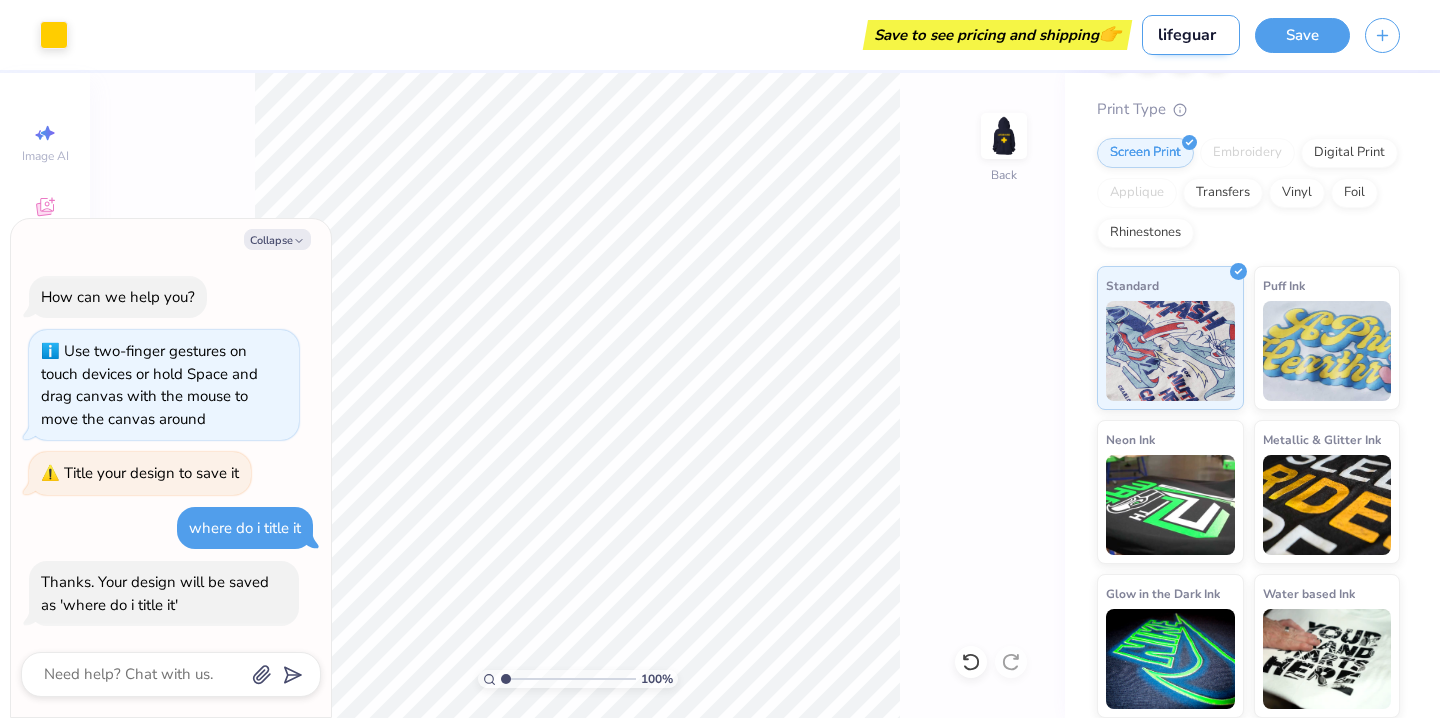 type on "lifeguard" 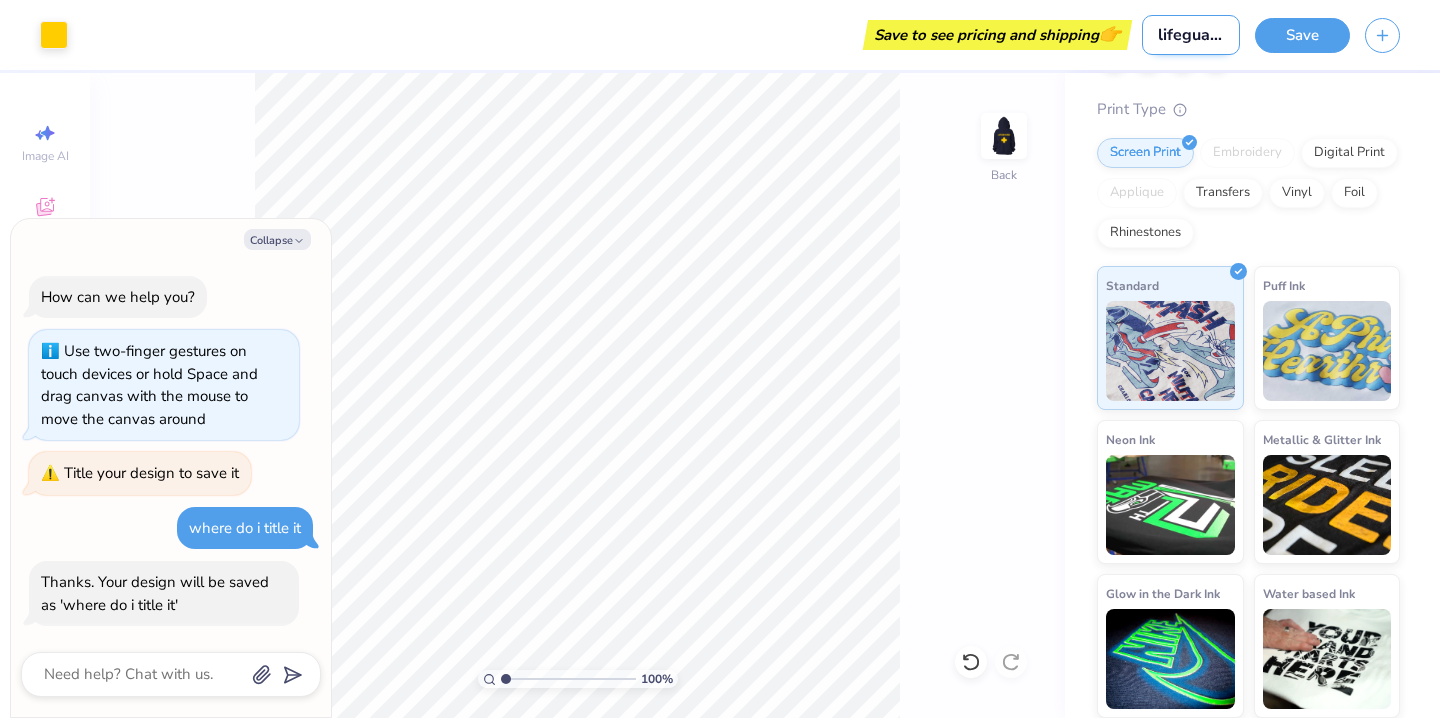 type on "lifeguard" 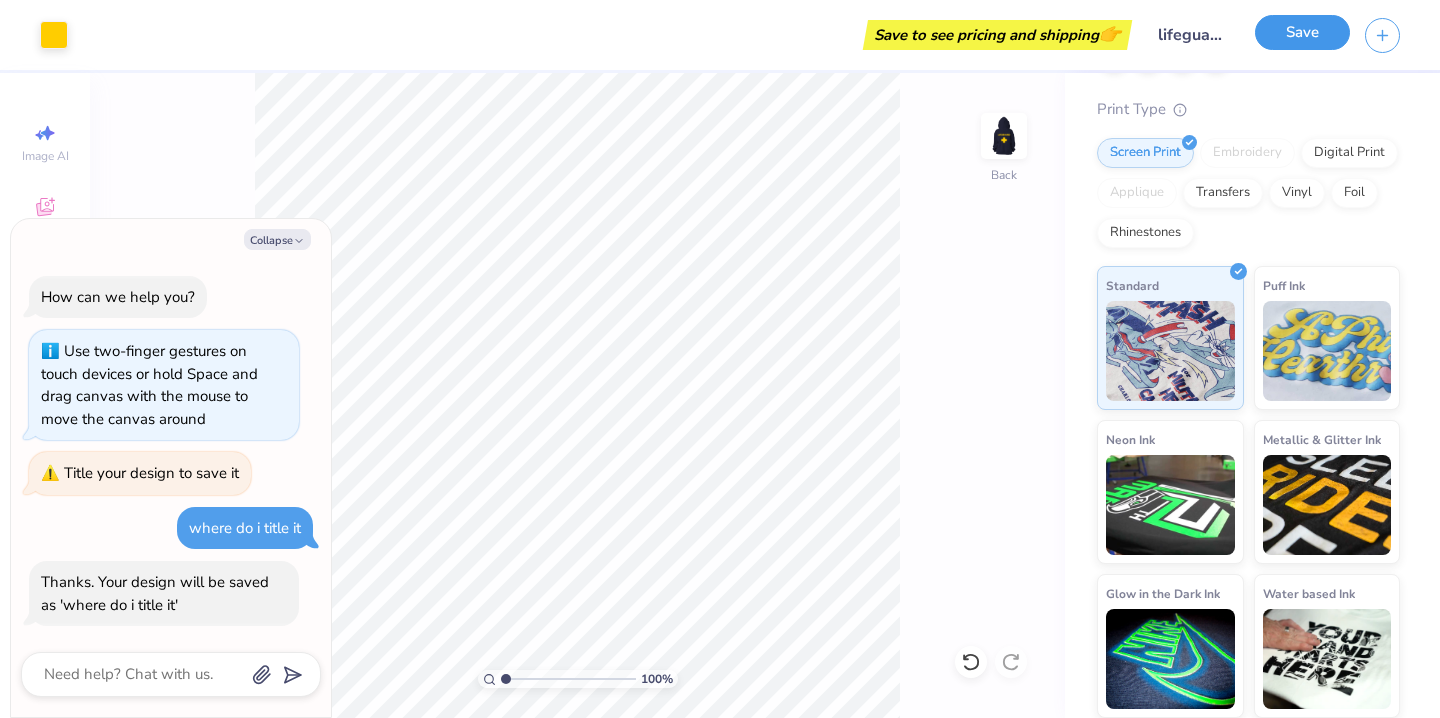 click on "Save" at bounding box center [1302, 32] 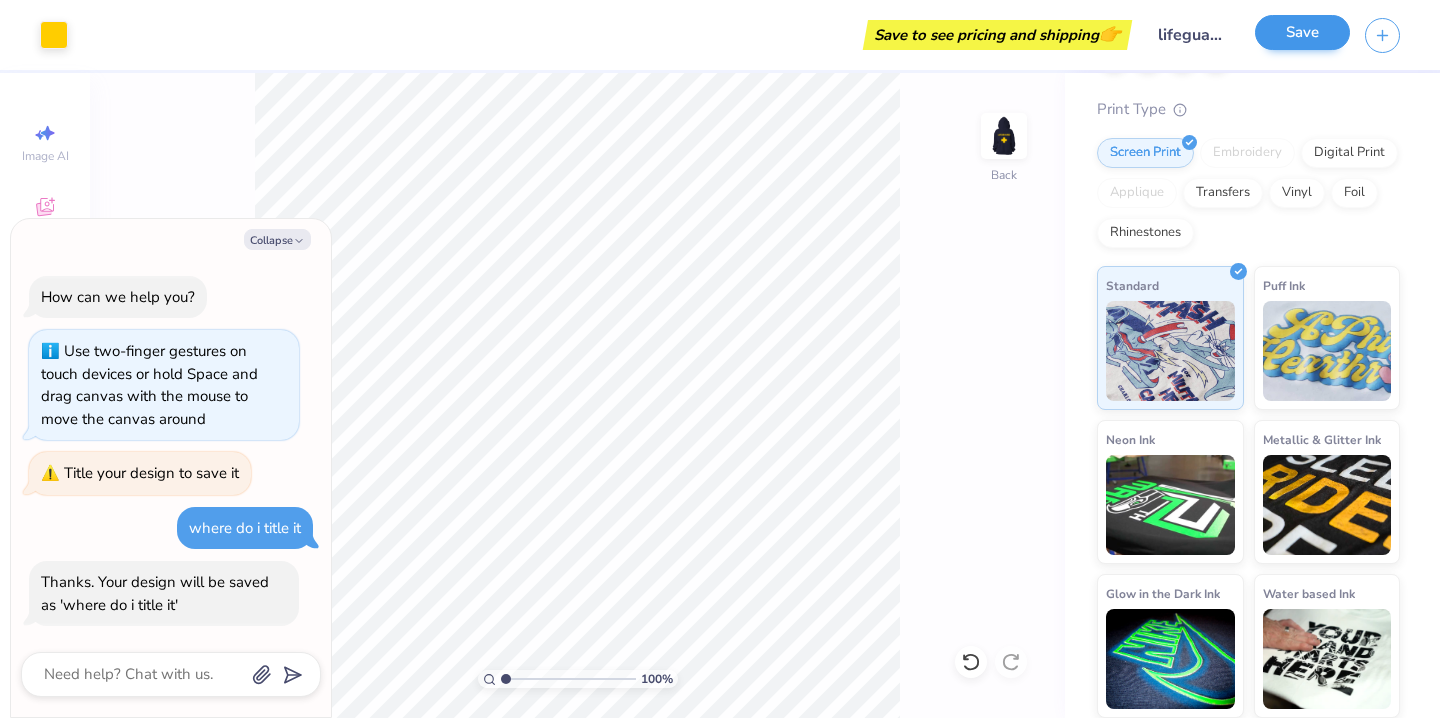 scroll, scrollTop: 0, scrollLeft: 0, axis: both 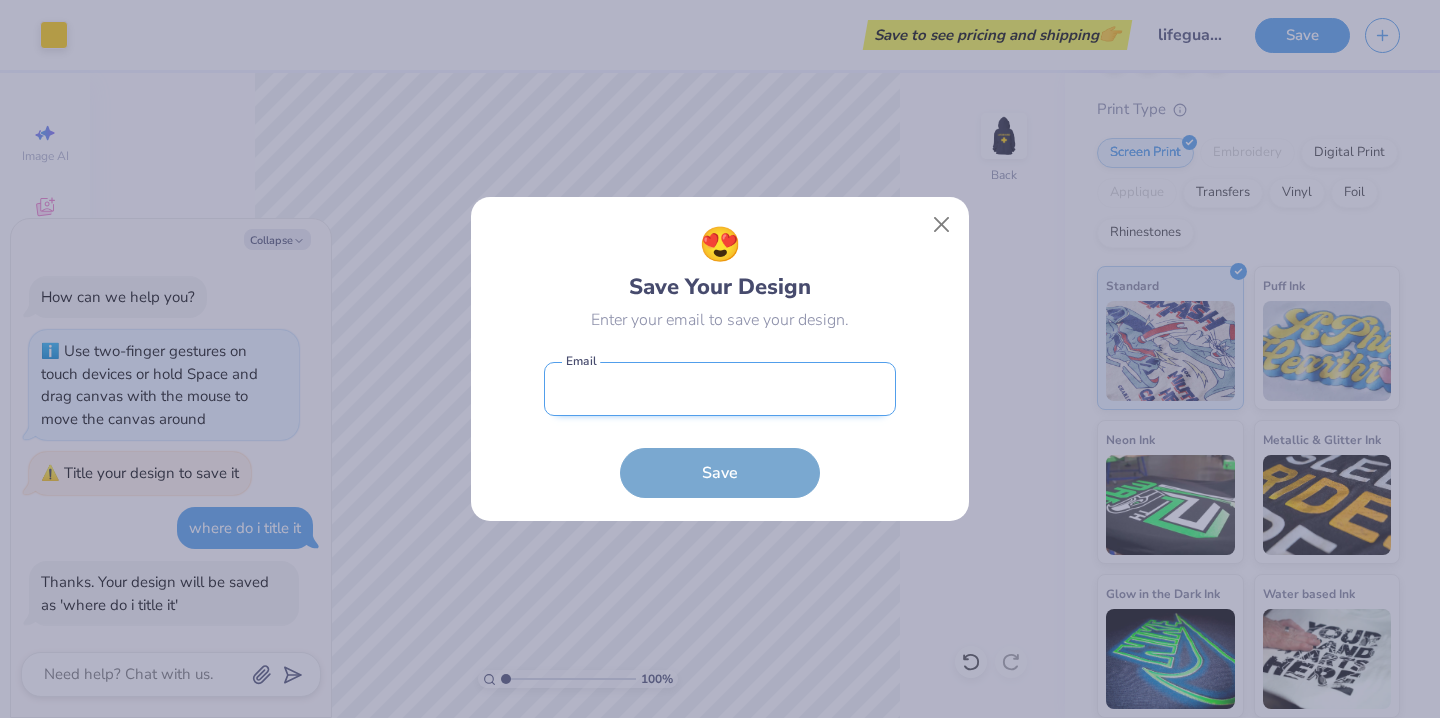 click at bounding box center (720, 389) 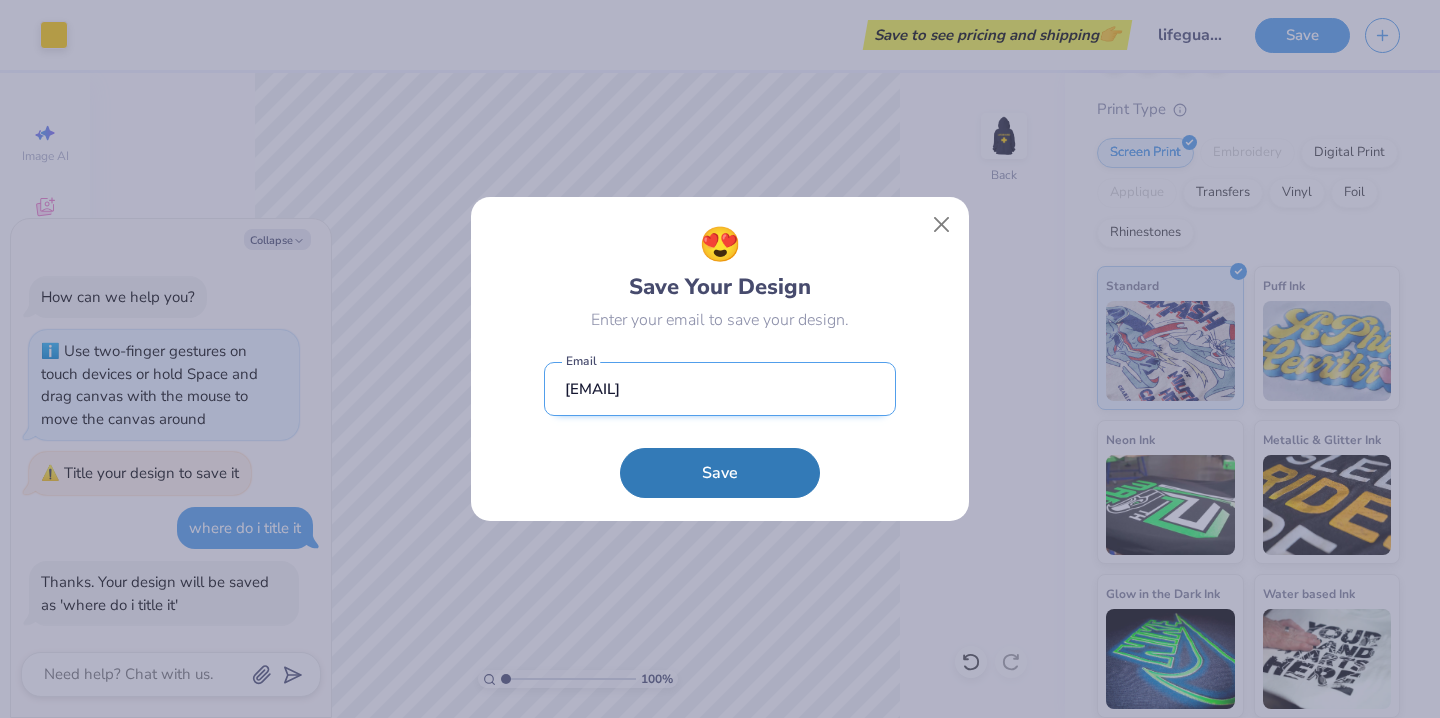 type on "[EMAIL]" 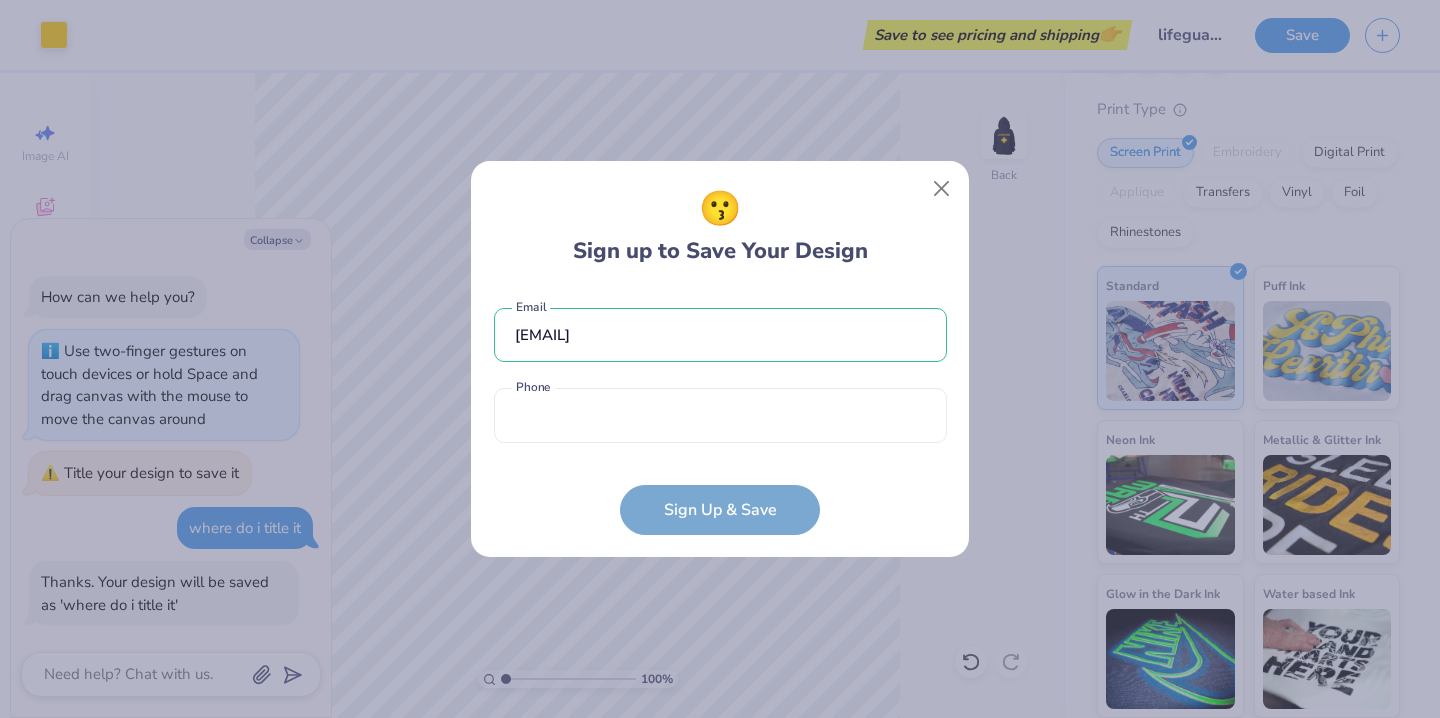 type on "x" 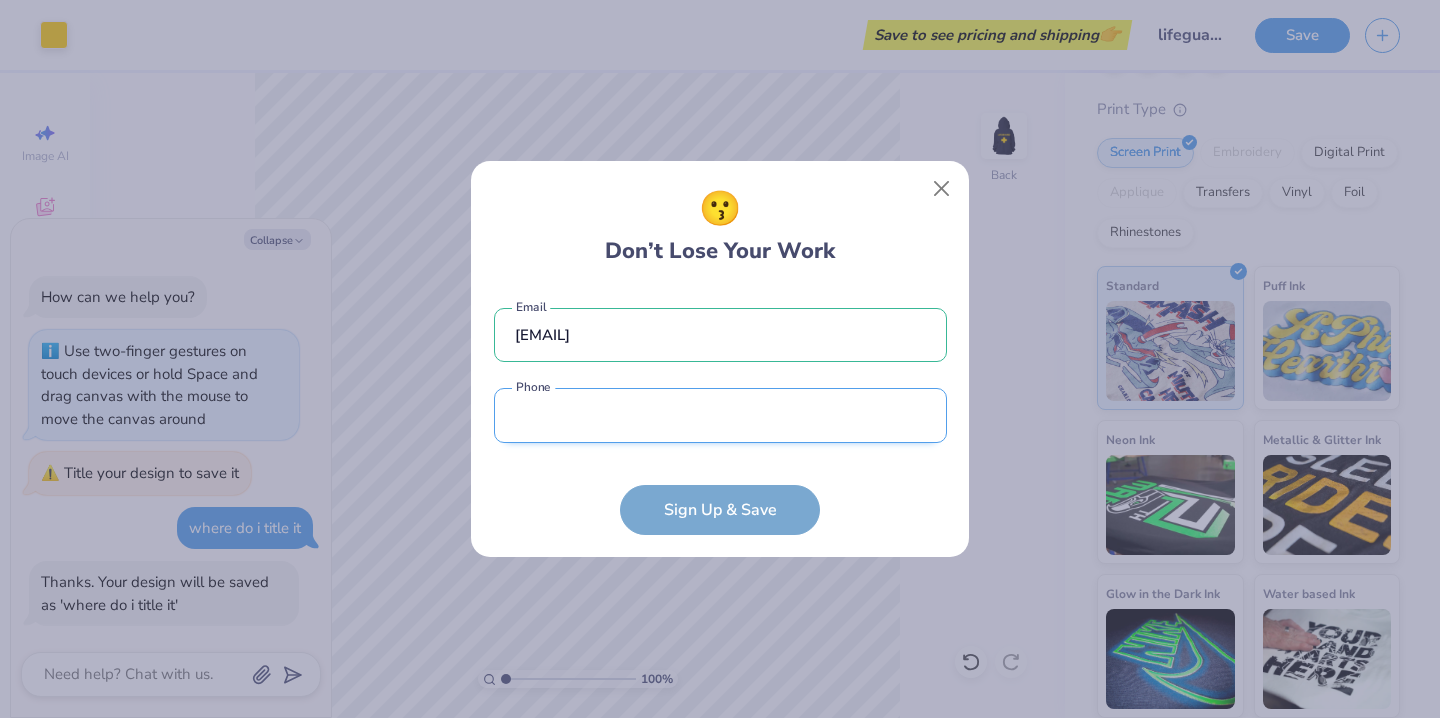 click at bounding box center [720, 415] 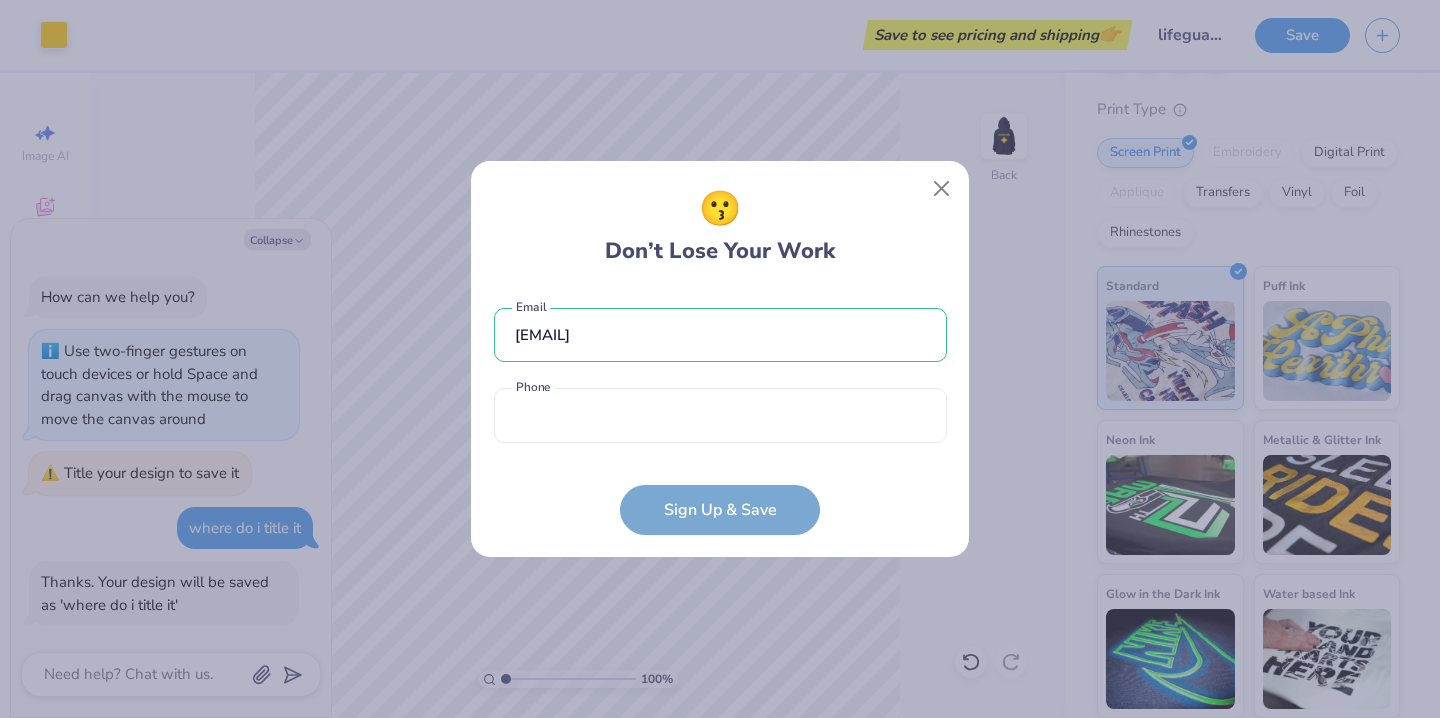 click on "[EMAIL] Email Phone is a required field Phone Sign Up & Save" at bounding box center [720, 411] 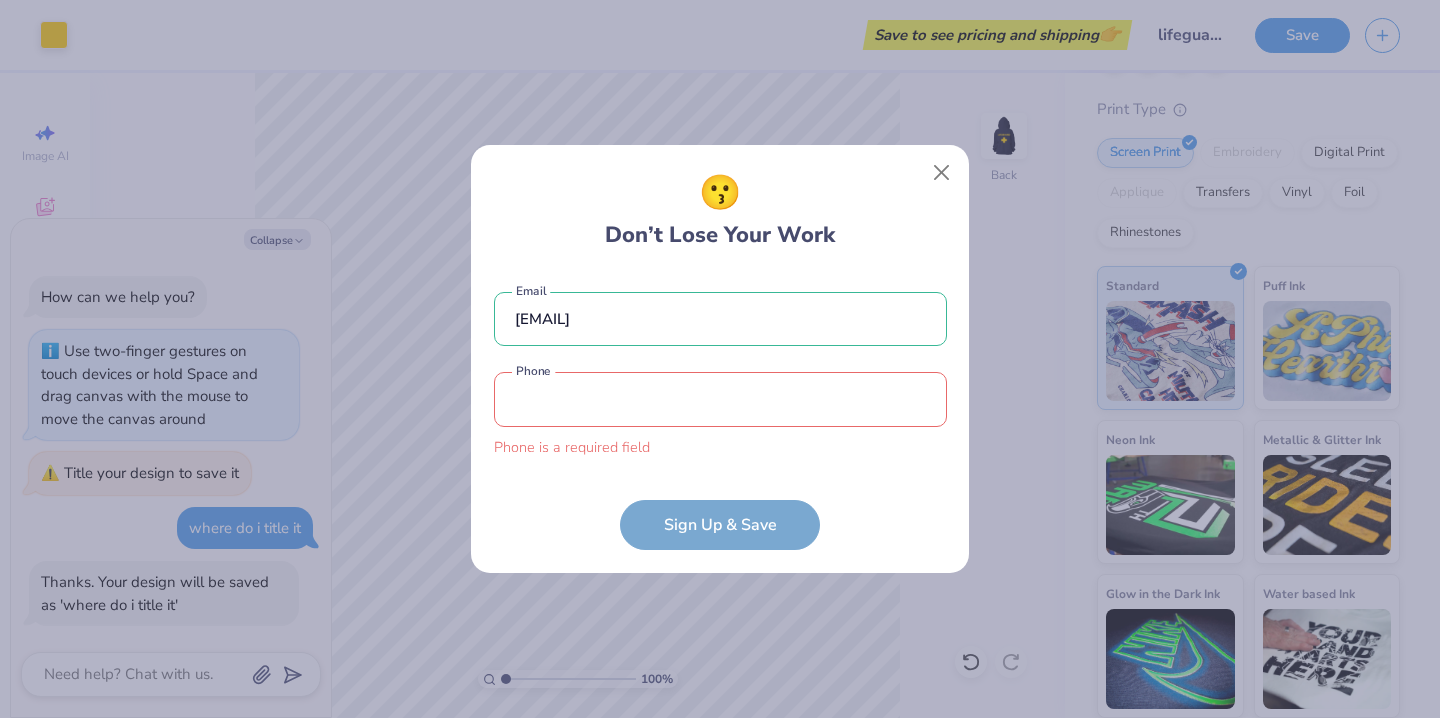 click at bounding box center (720, 399) 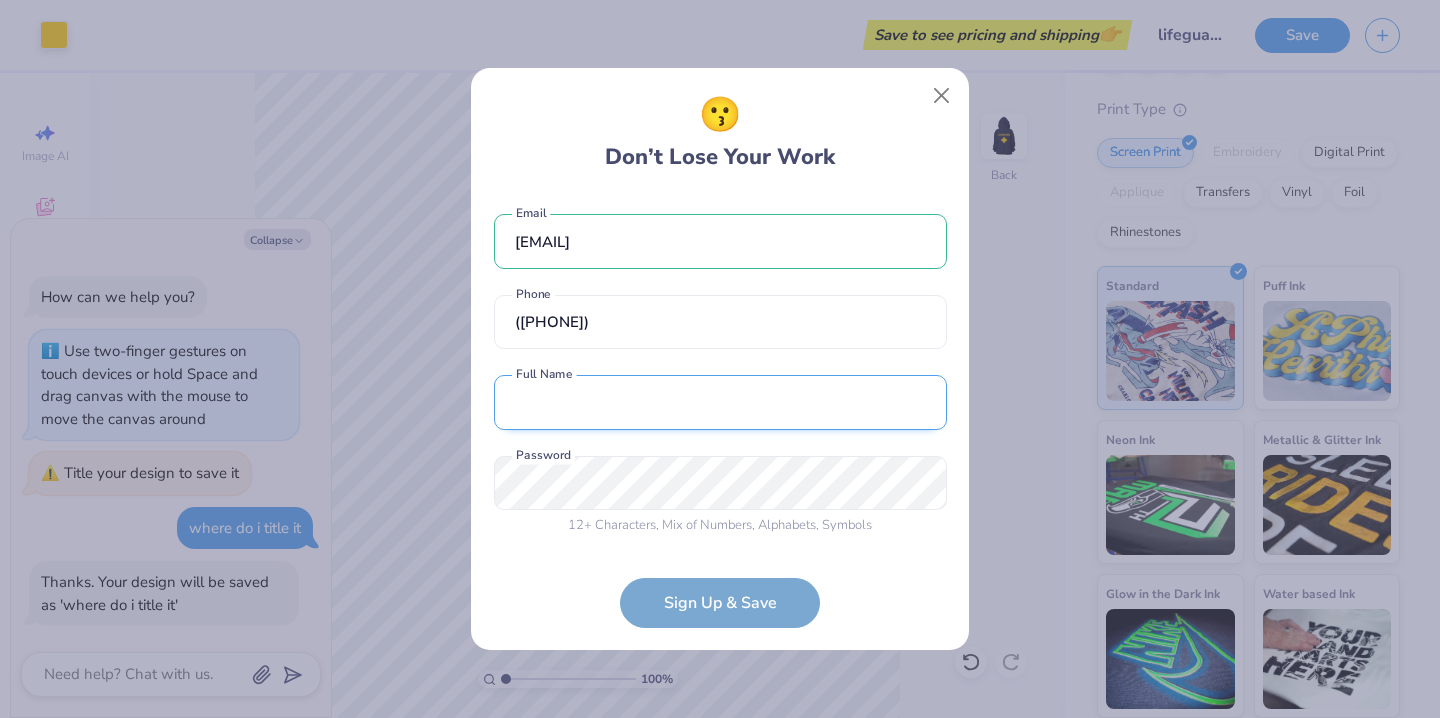 click at bounding box center (720, 402) 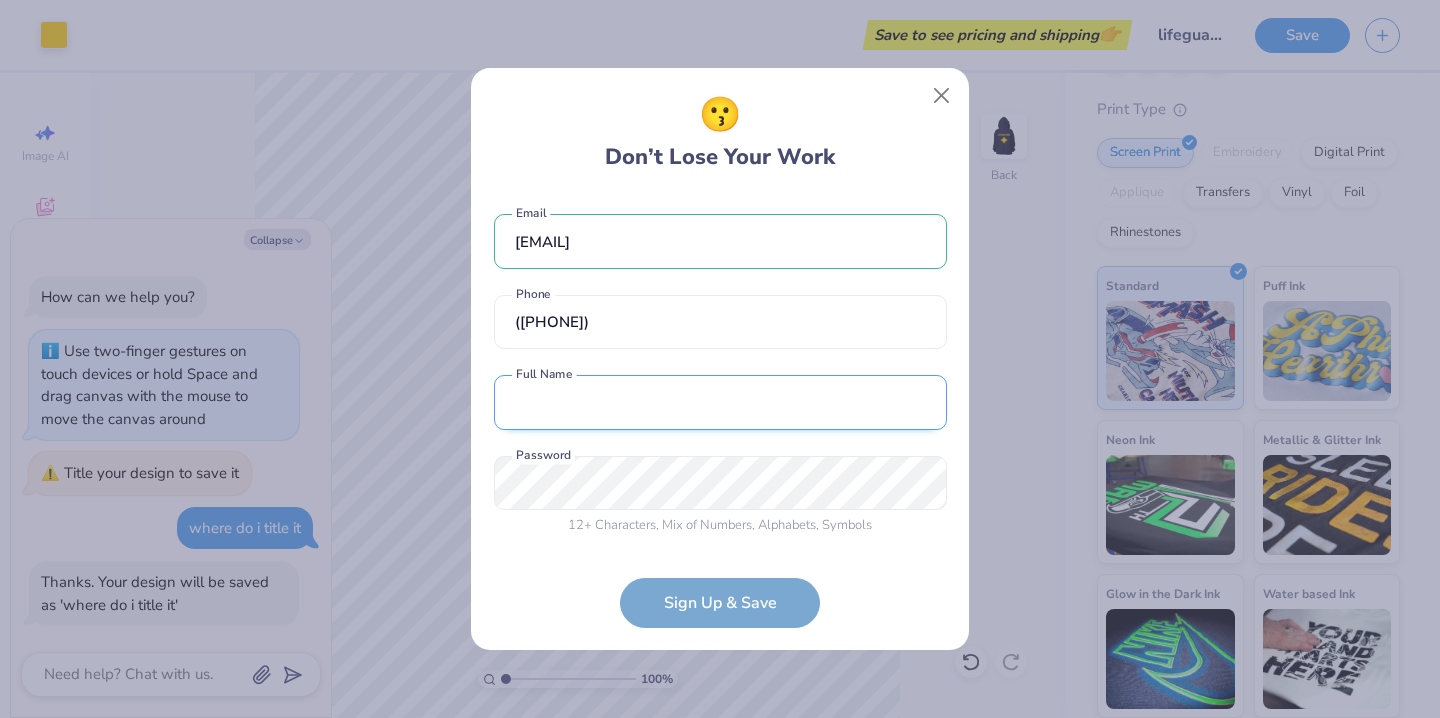 type on "[FIRST] [LAST]" 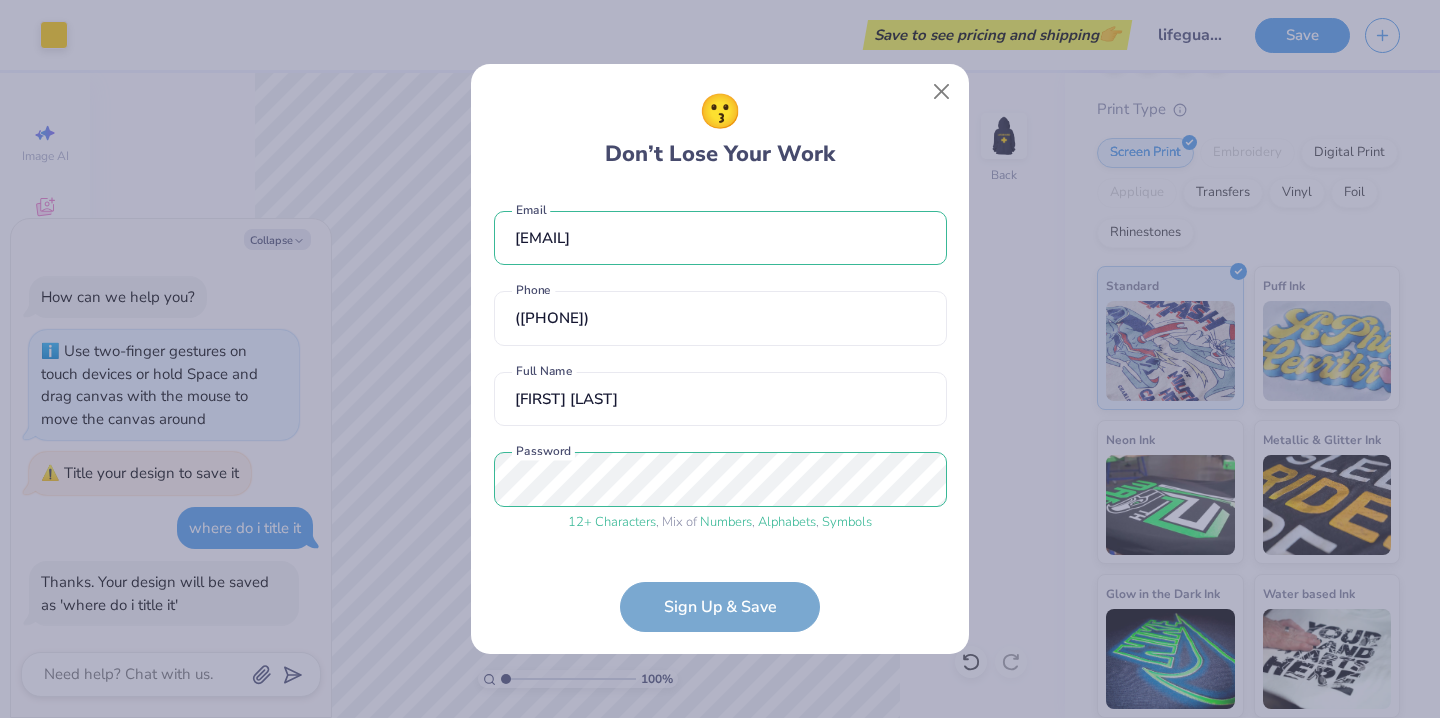 scroll, scrollTop: 68, scrollLeft: 0, axis: vertical 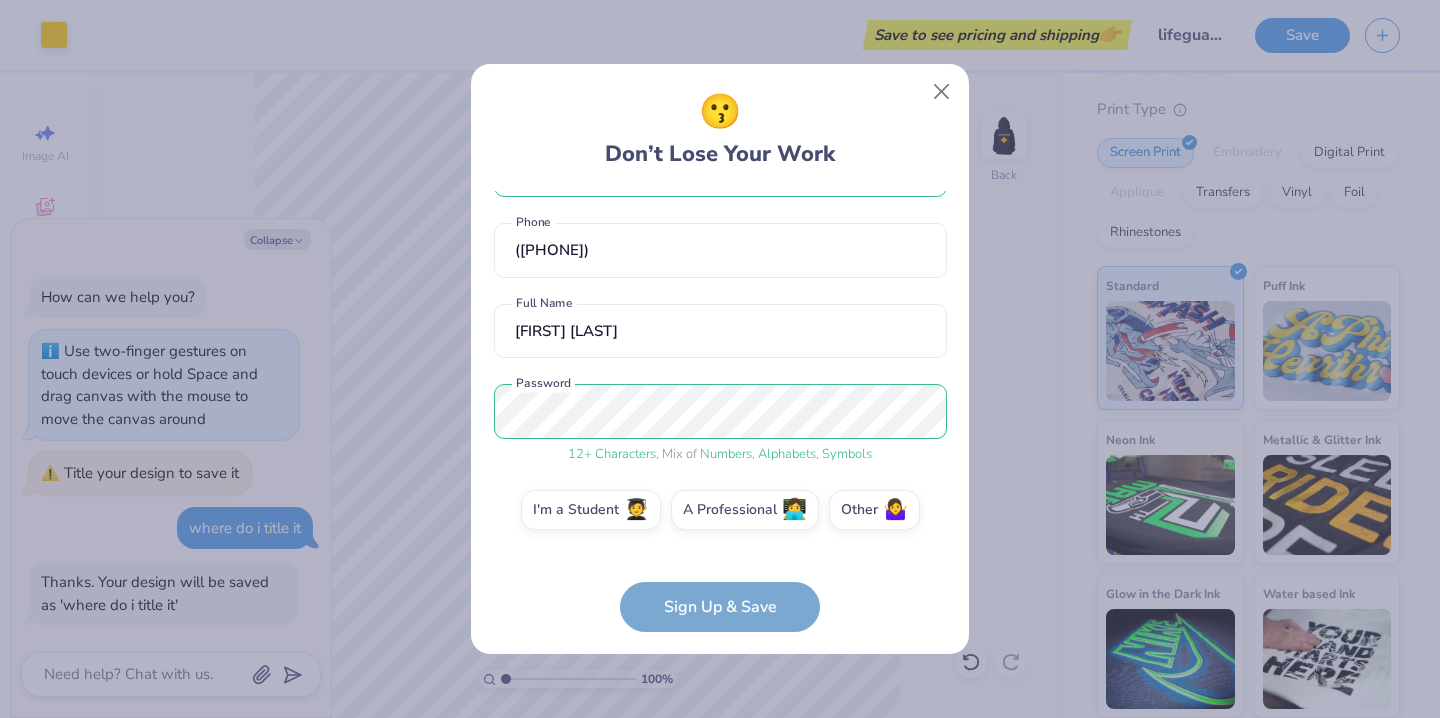 click on "c3champ2@[EMAIL] Email ([PHONE]) Phone [FIRST] [LAST] Full Name 12 + Characters , Mix of   Numbers ,   Alphabets ,   Symbols Password I'm a Student 🧑‍🎓 A Professional 👩‍💻 Other 🤷‍♀️ Sign Up & Save" at bounding box center (720, 411) 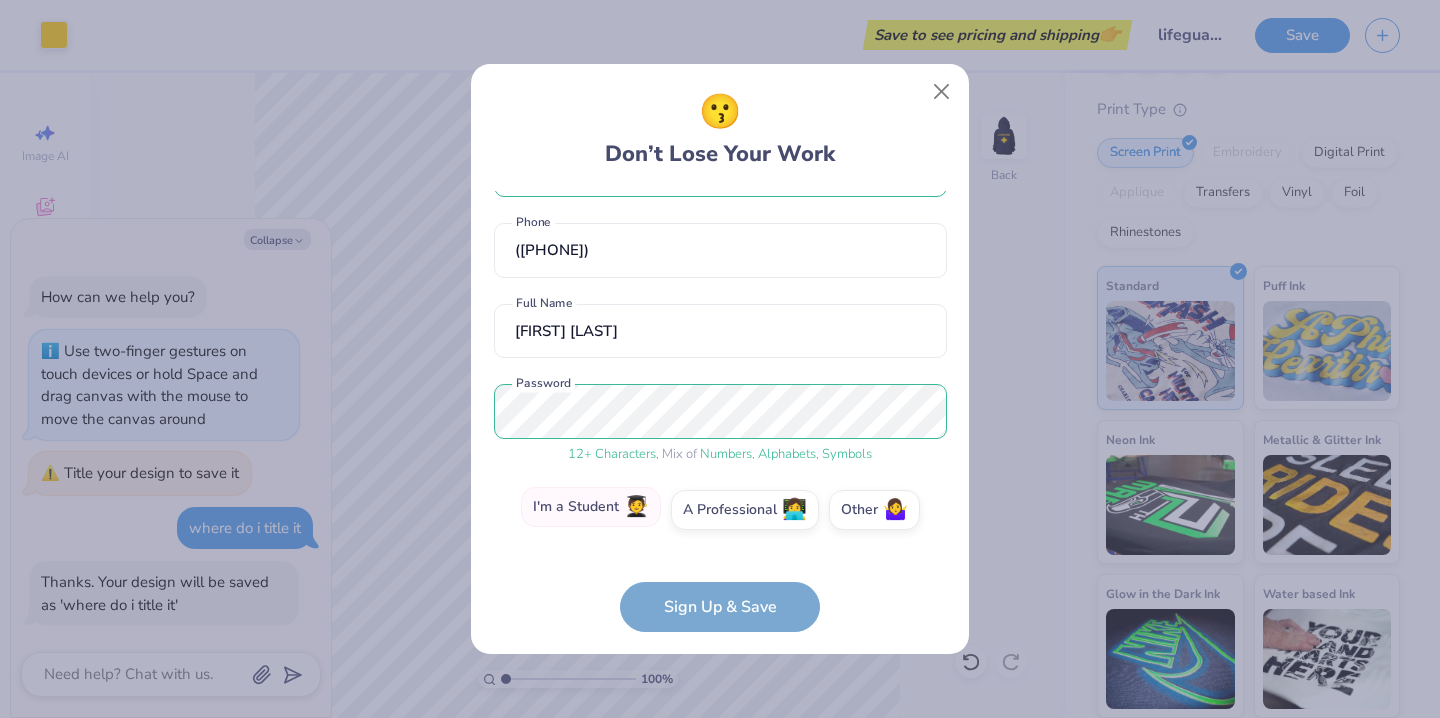 click on "🧑‍🎓" at bounding box center (636, 507) 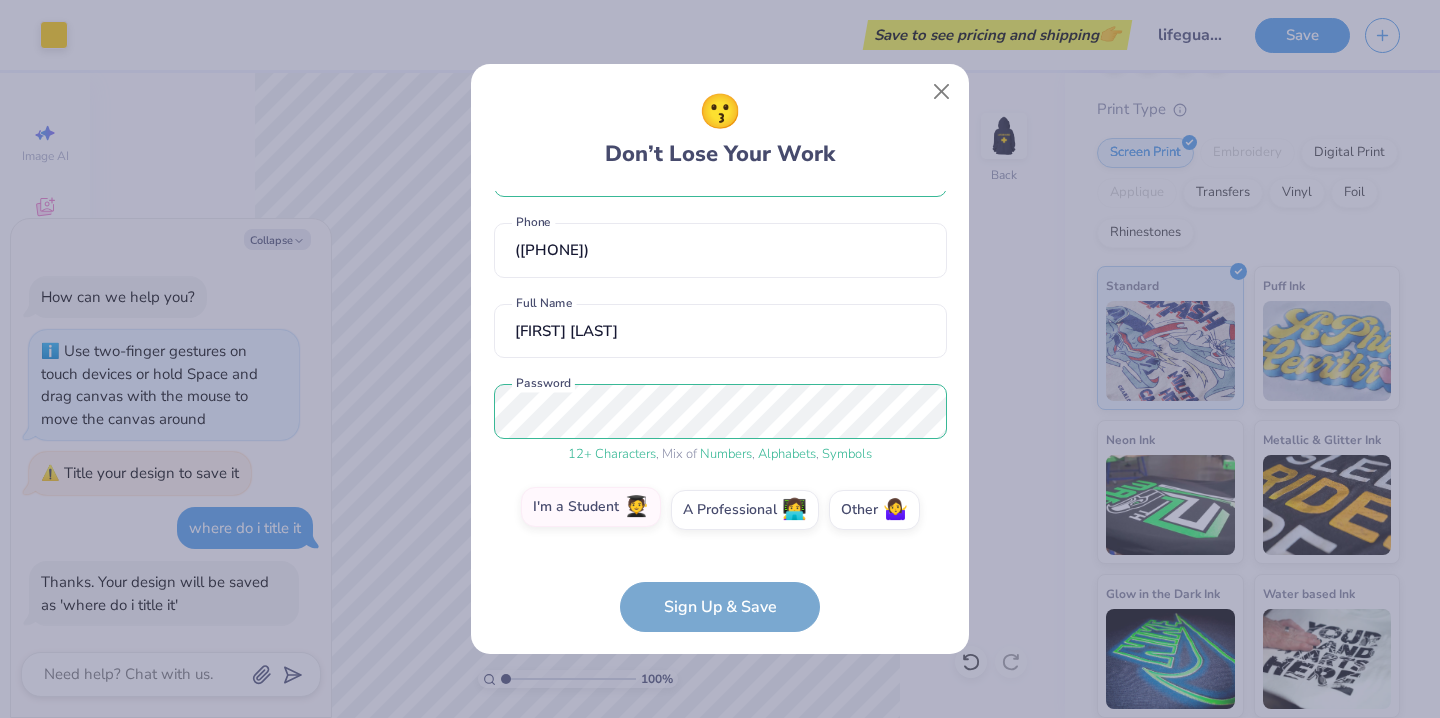 click on "I'm a Student 🧑‍🎓" at bounding box center [720, 583] 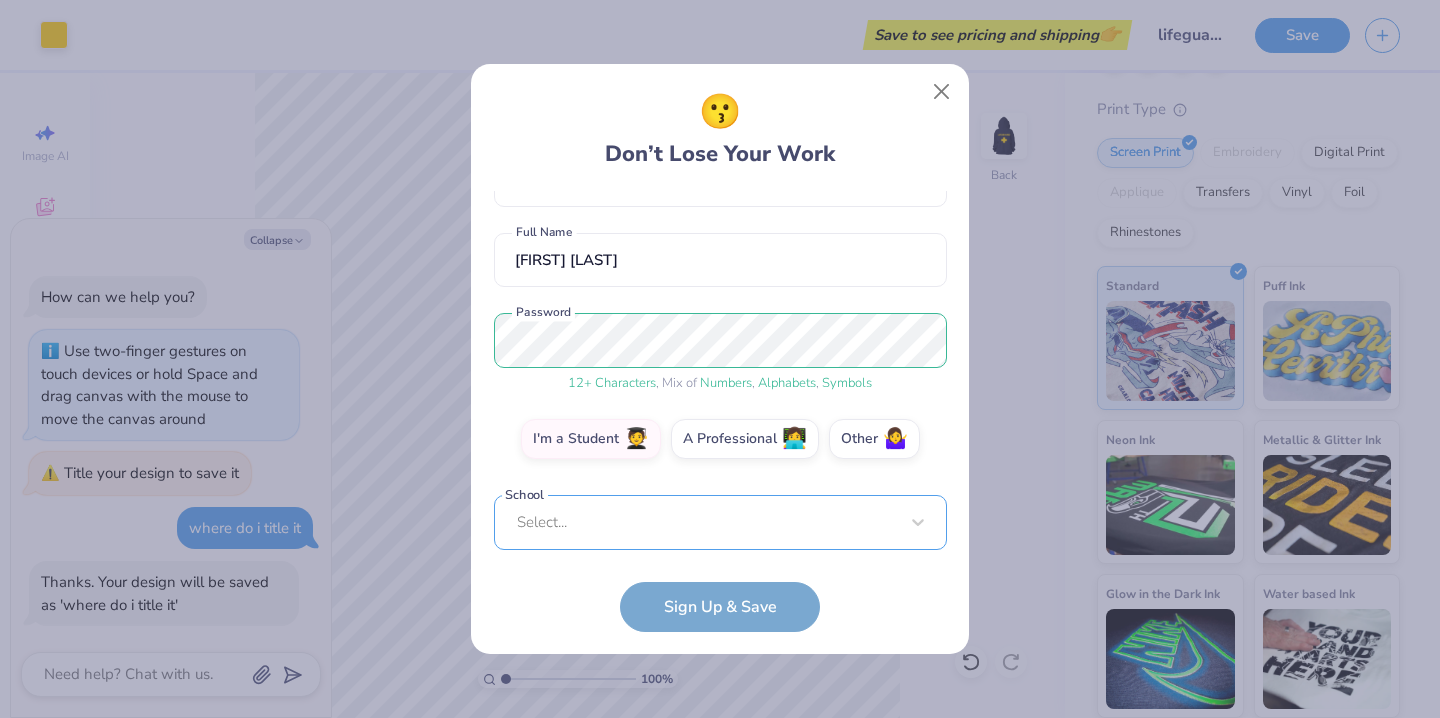 click on "Select..." at bounding box center [720, 522] 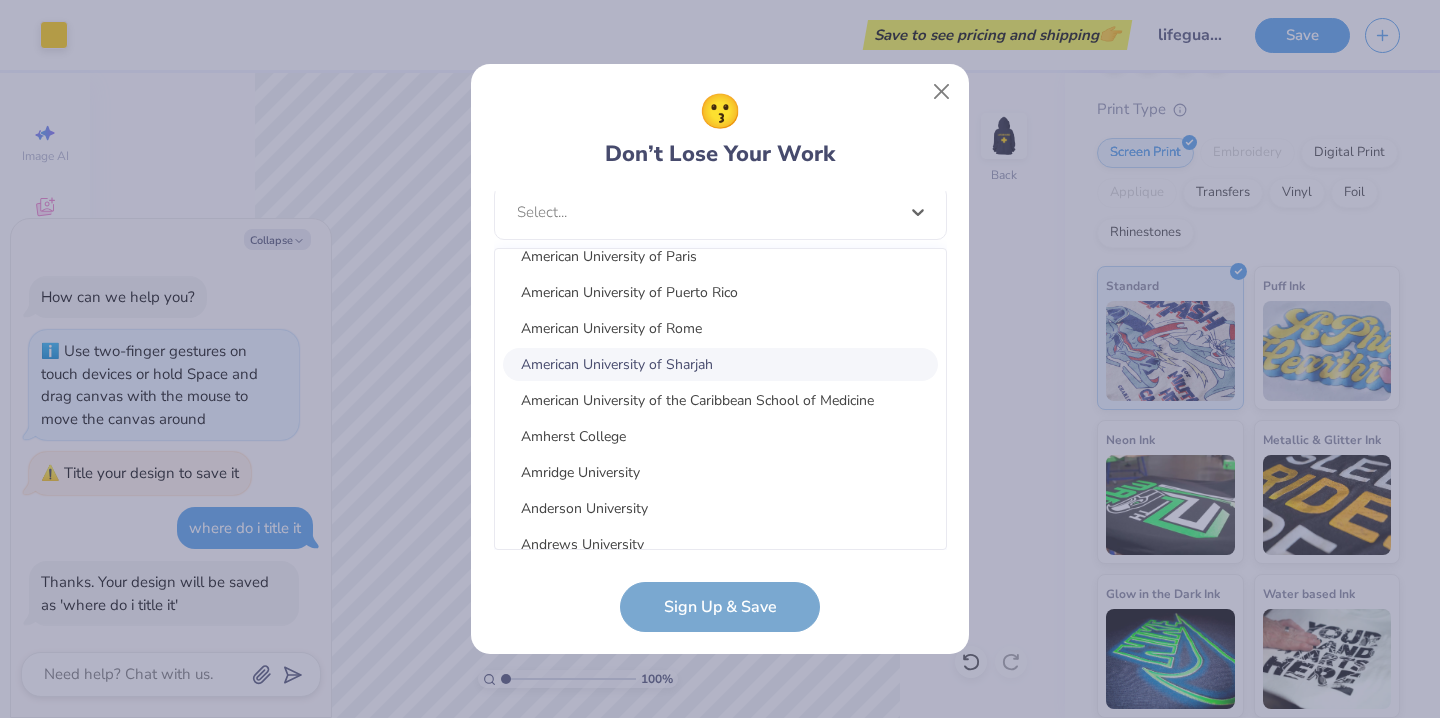 scroll, scrollTop: 1523, scrollLeft: 0, axis: vertical 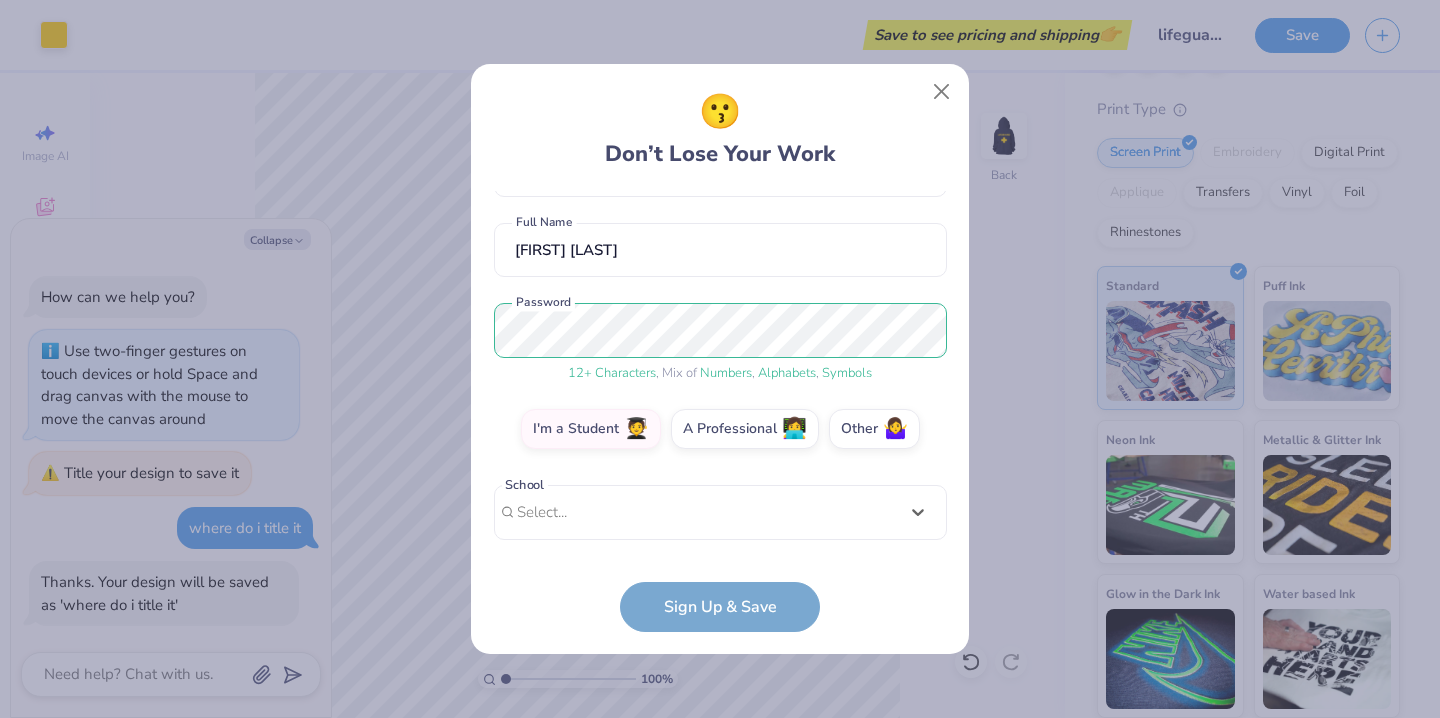 click on "[EMAIL] Email ([PHONE]) Phone [FIRST] [LAST] Full Name 12 + Characters , Mix of   Numbers ,   Alphabets ,   Symbols Password I'm a Student 🧑‍🎓 A Professional 👩‍💻 Other 🤷‍♀️ School   Select is focused ,type to refine list, press Down to open the menu,  Select... School cannot be null" at bounding box center [720, 370] 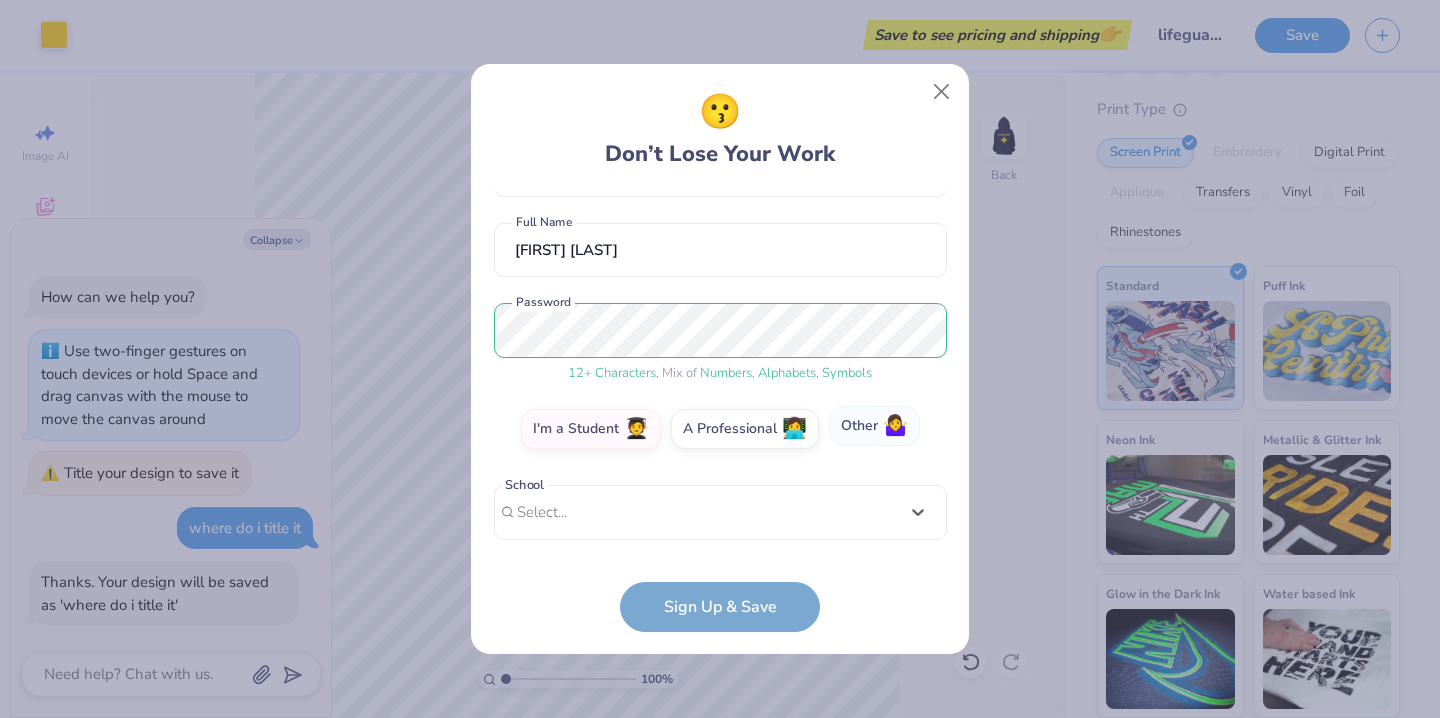 click on "Other 🤷‍♀️" at bounding box center (874, 426) 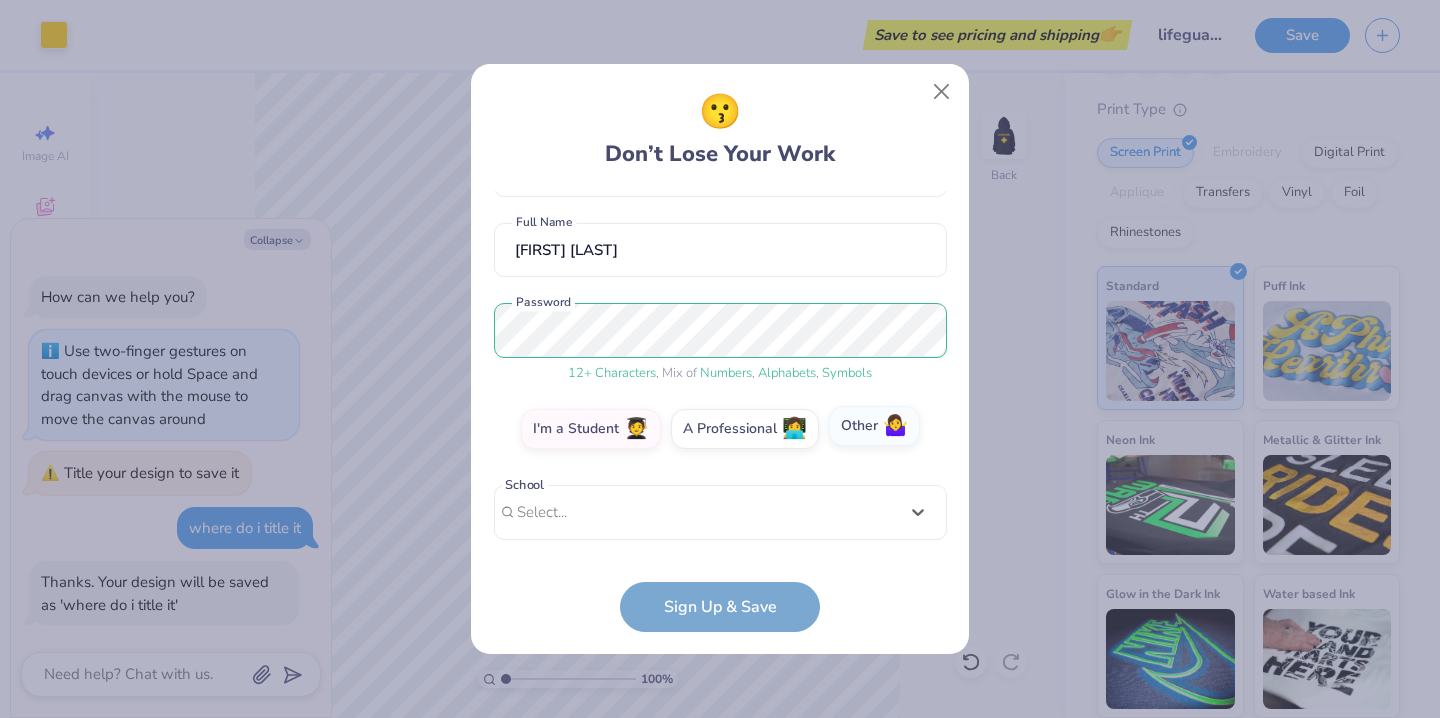 click on "Other 🤷‍♀️" at bounding box center [720, 583] 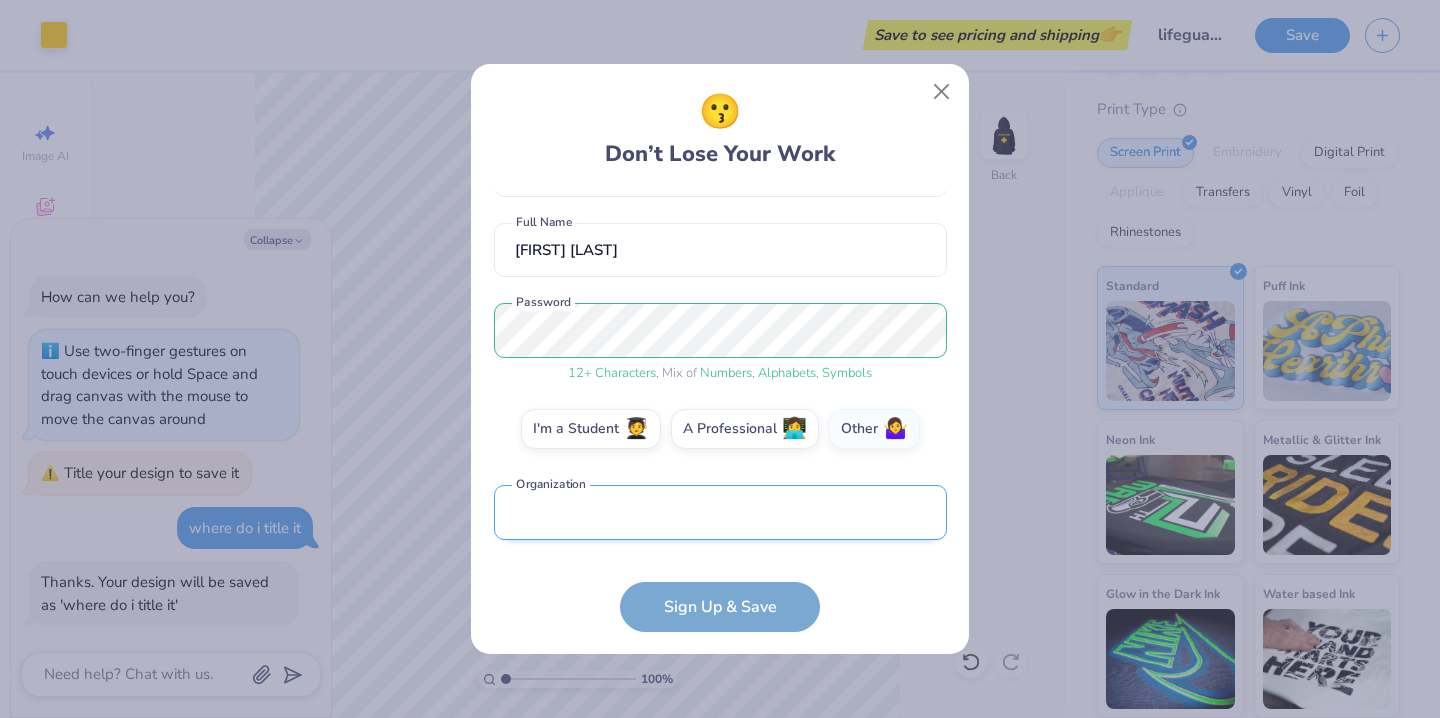 click at bounding box center (720, 512) 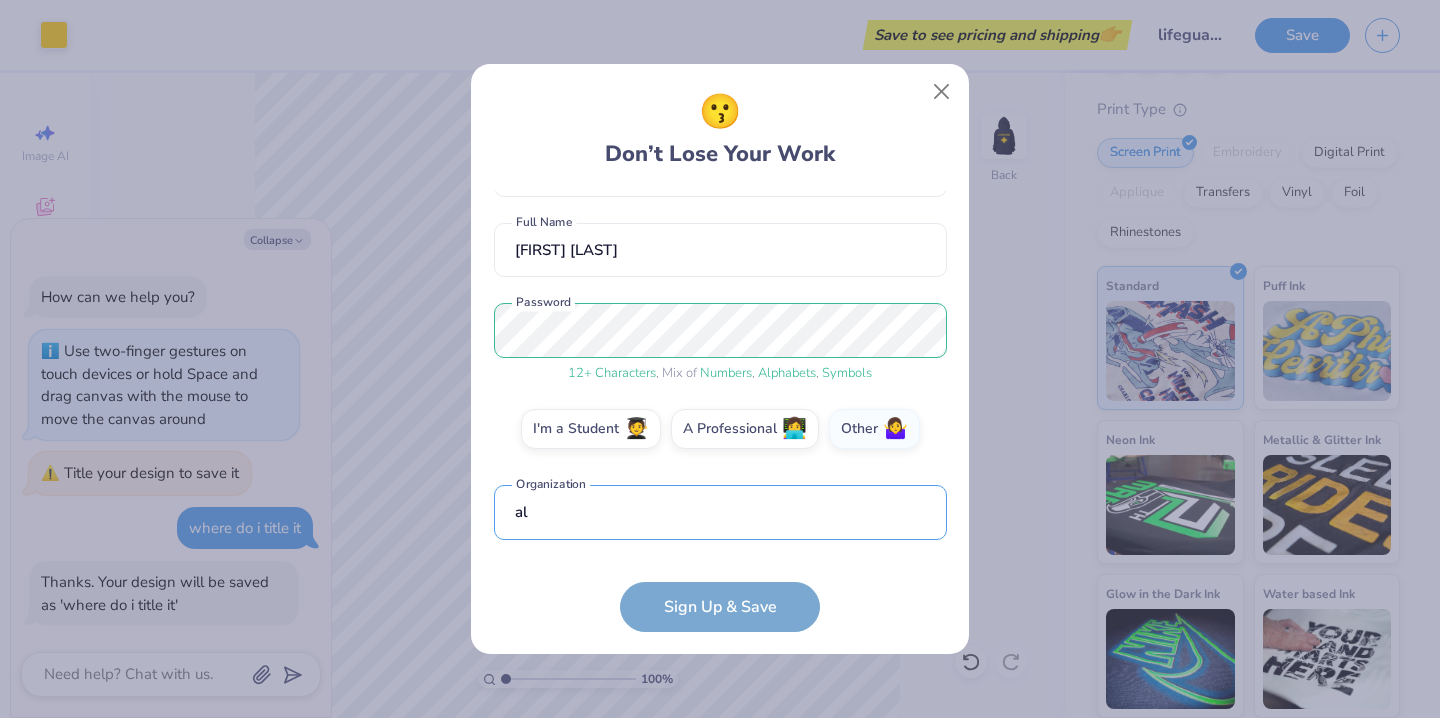 scroll, scrollTop: 268, scrollLeft: 0, axis: vertical 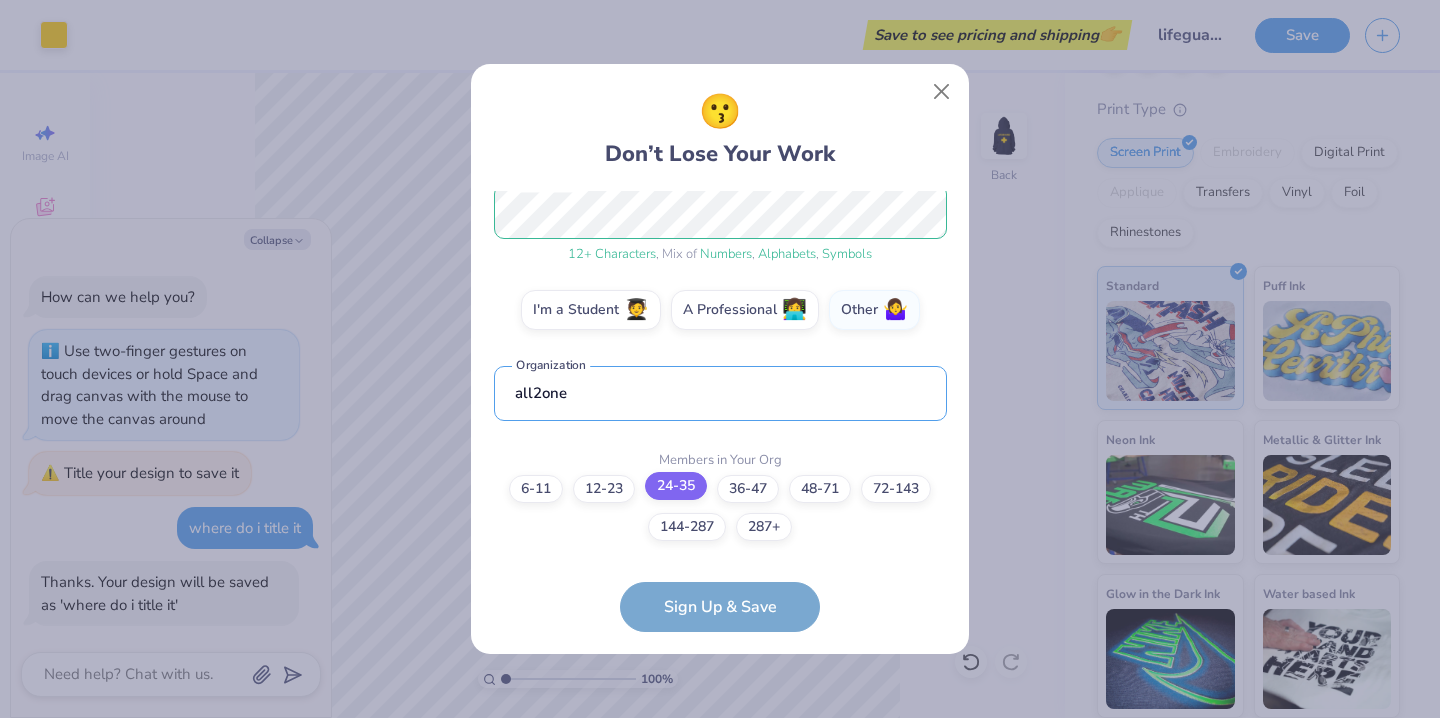 type on "all2one" 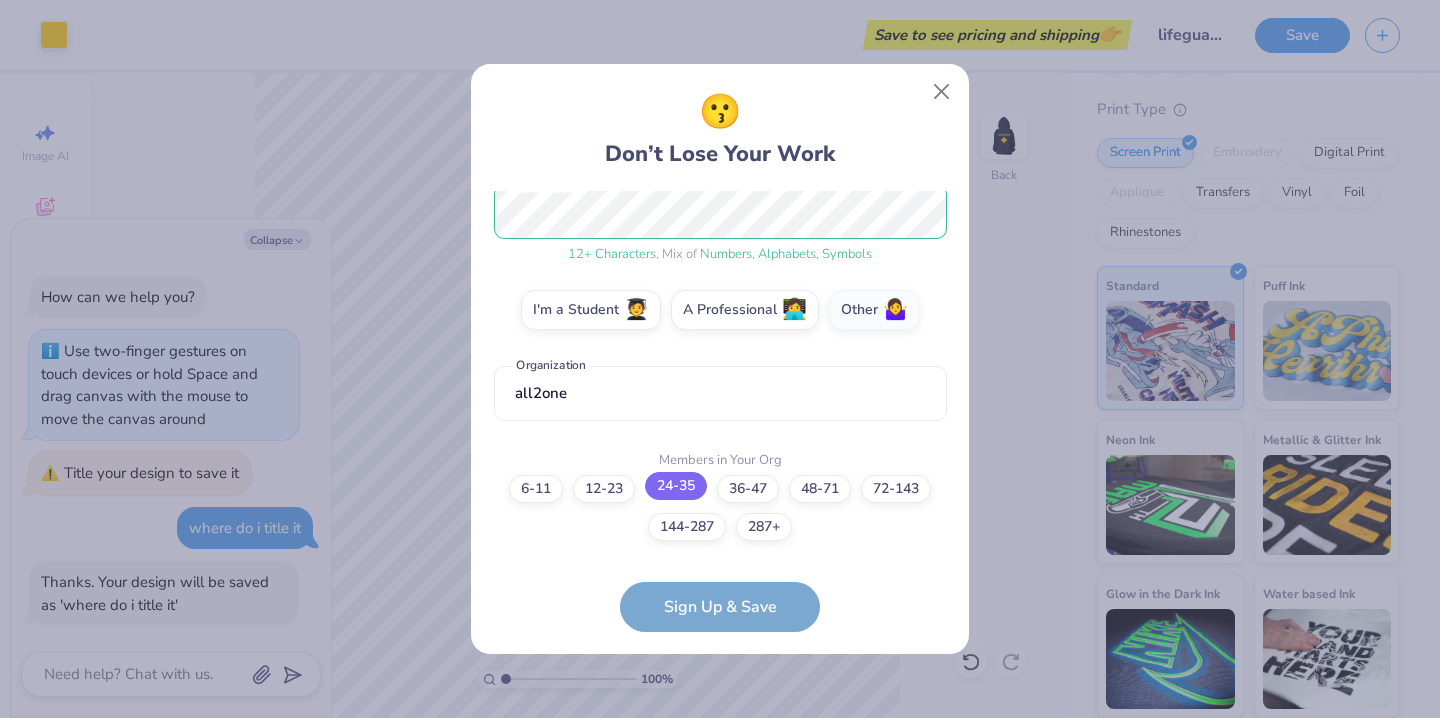 click on "24-35" at bounding box center [676, 486] 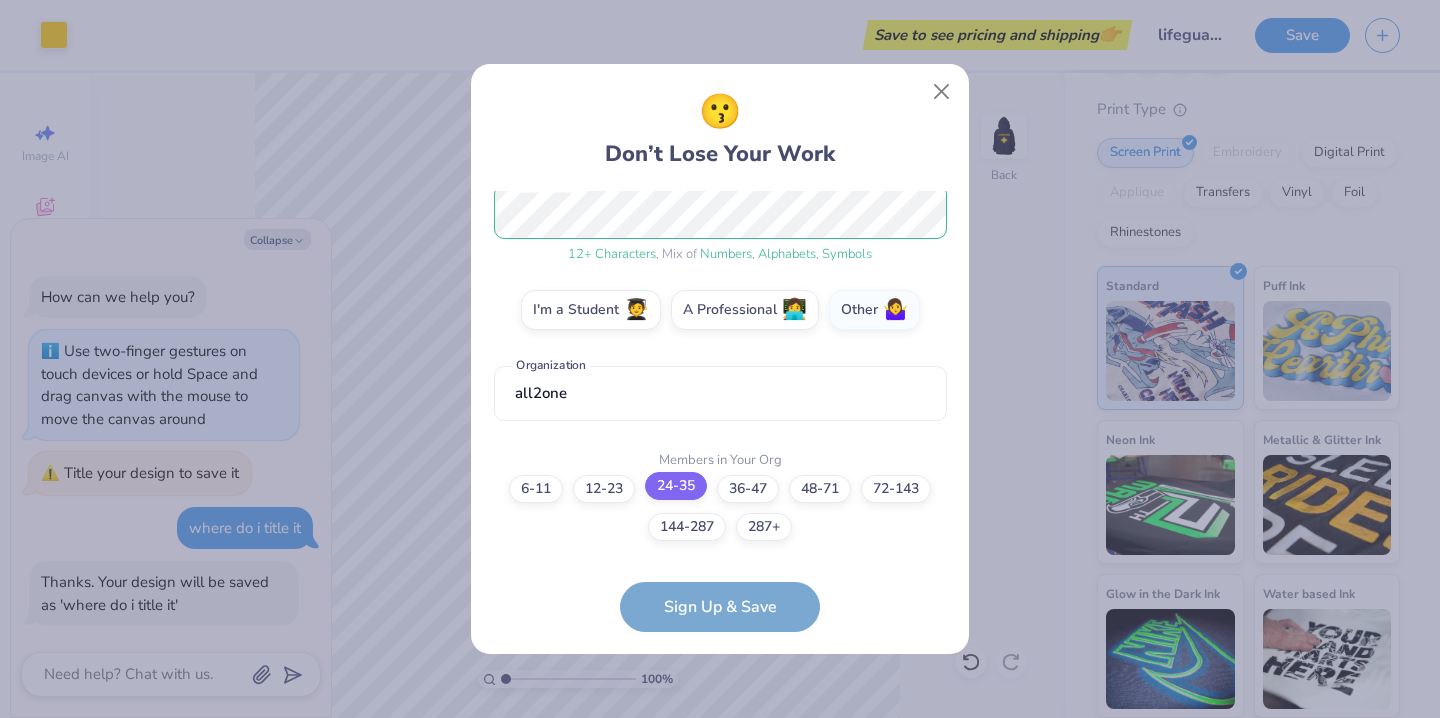 click on "24-35" at bounding box center (720, 776) 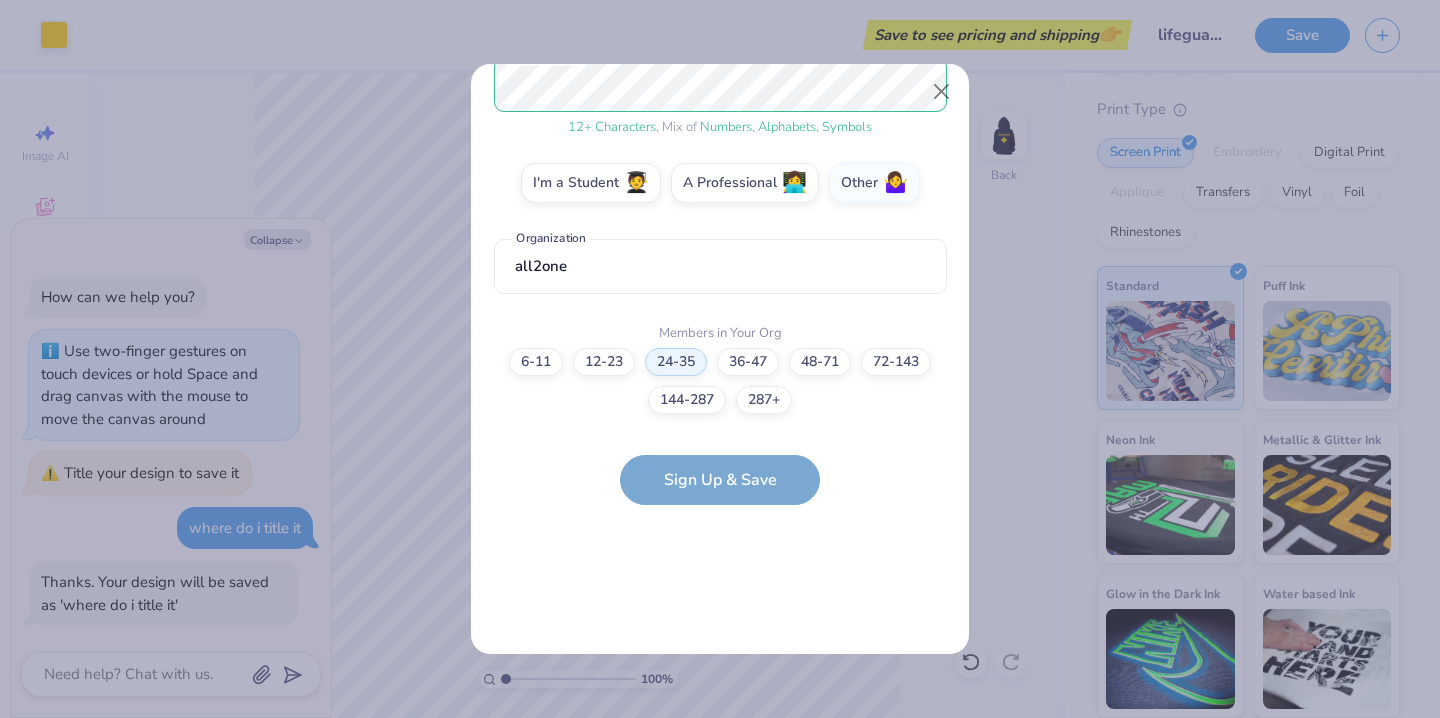 scroll, scrollTop: 349, scrollLeft: 0, axis: vertical 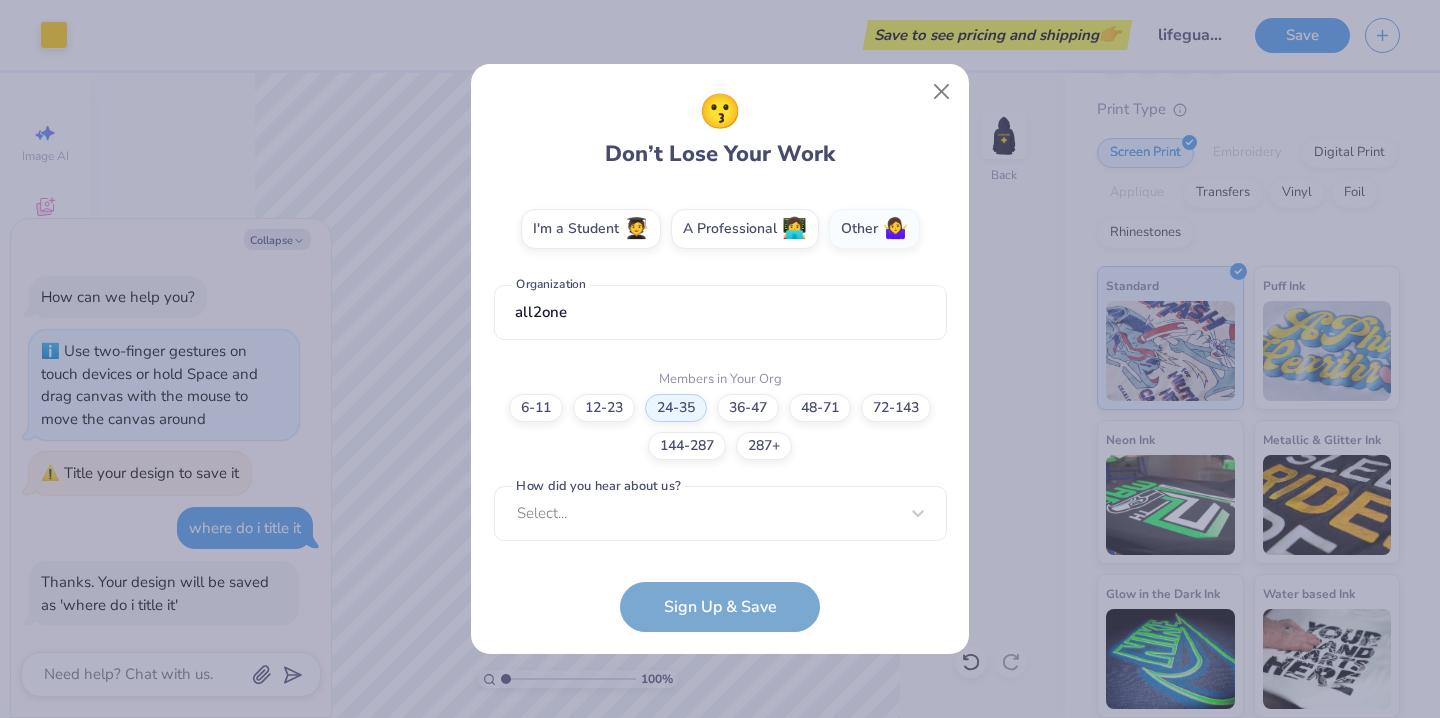 click on "How did you hear about us?" at bounding box center (598, 486) 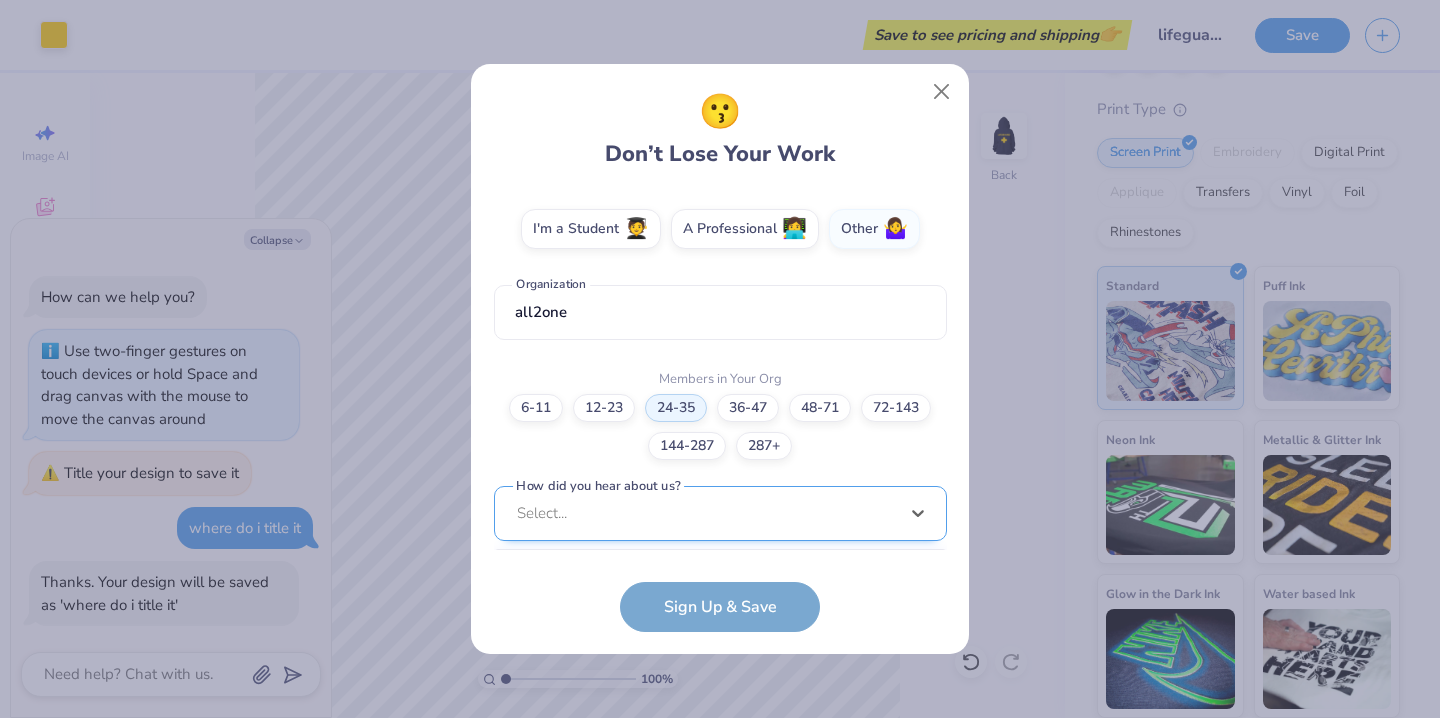 scroll, scrollTop: 649, scrollLeft: 0, axis: vertical 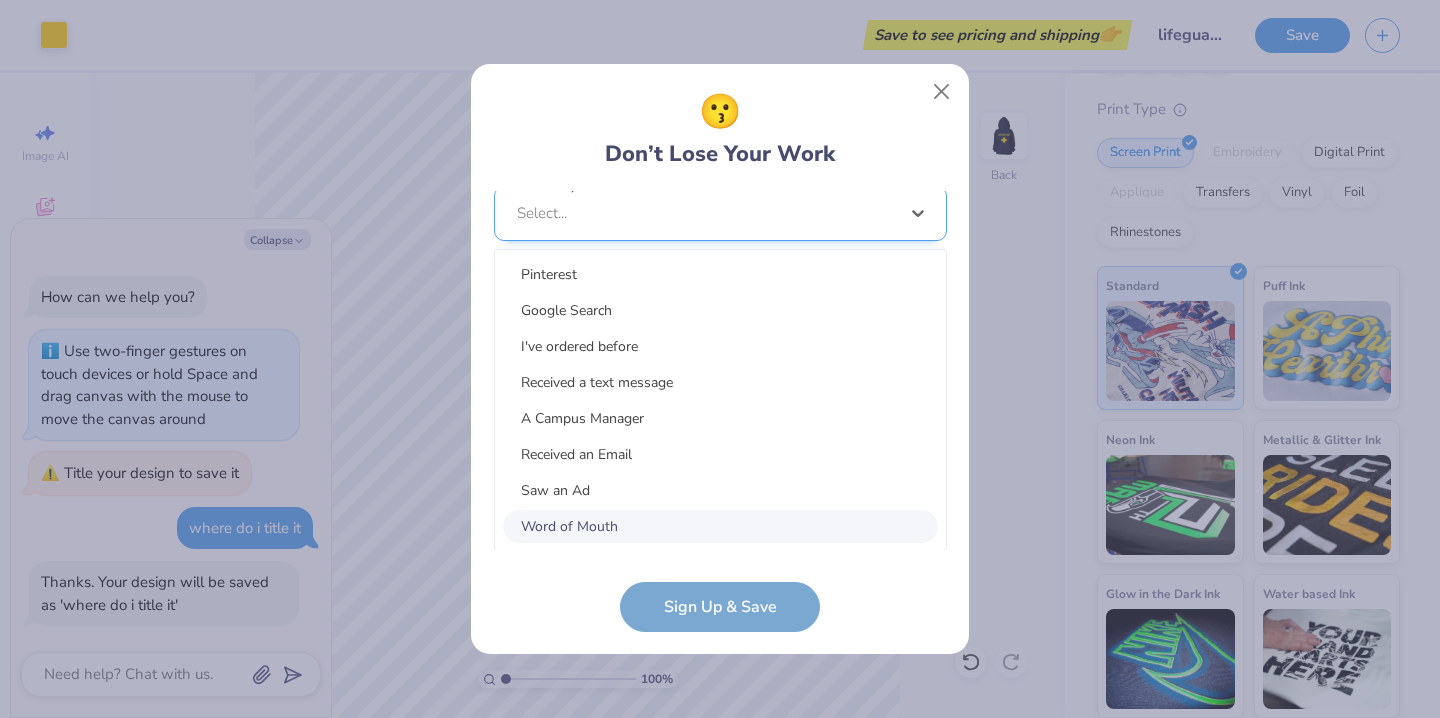 click on "option Word of Mouth focused, 8 of 15. 15 results available. Use Up and Down to choose options, press Enter to select the currently focused option, press Escape to exit the menu, press Tab to select the option and exit the menu. Select... Pinterest Google Search I've ordered before Received a text message A Campus Manager Received an Email Saw an Ad Word of Mouth LinkedIn Tik Tok Instagram Blog/Article Reddit An AI Chatbot Other" at bounding box center [720, 368] 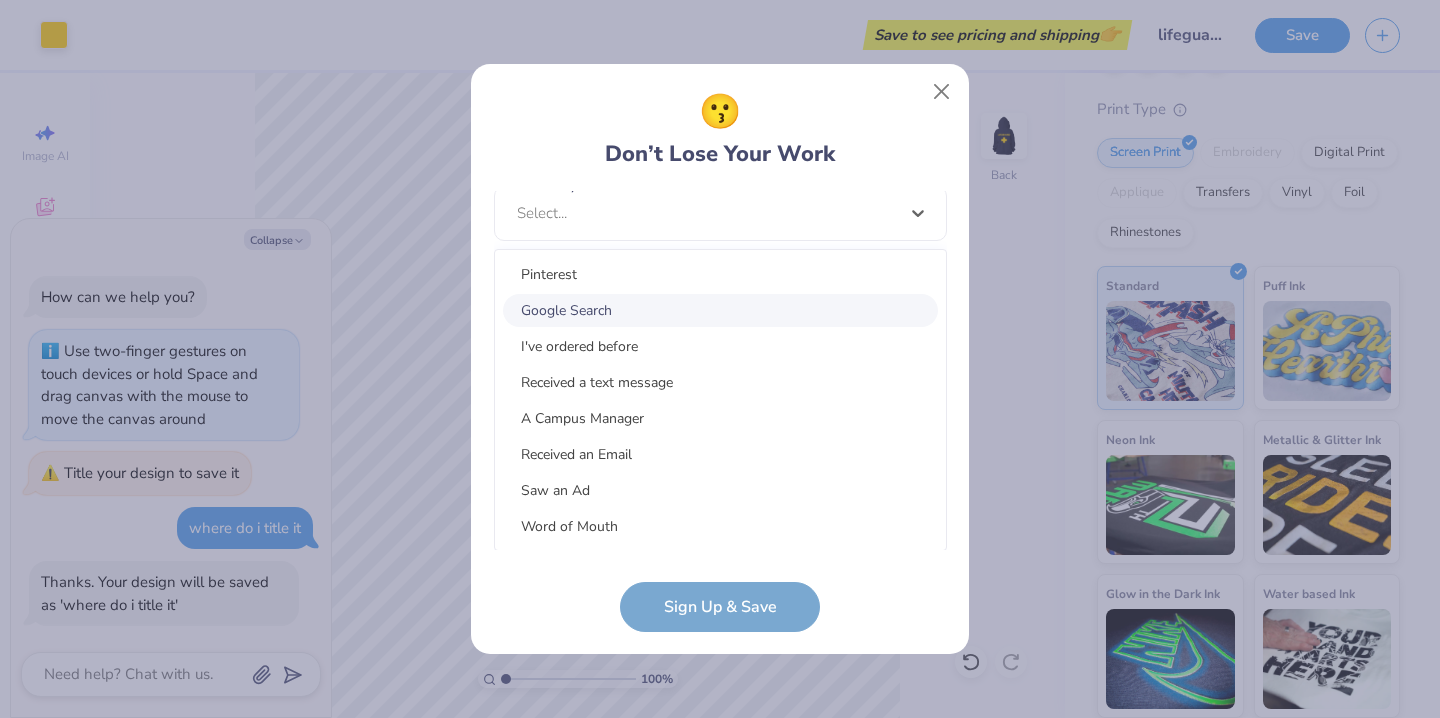 click on "Google Search" at bounding box center [720, 310] 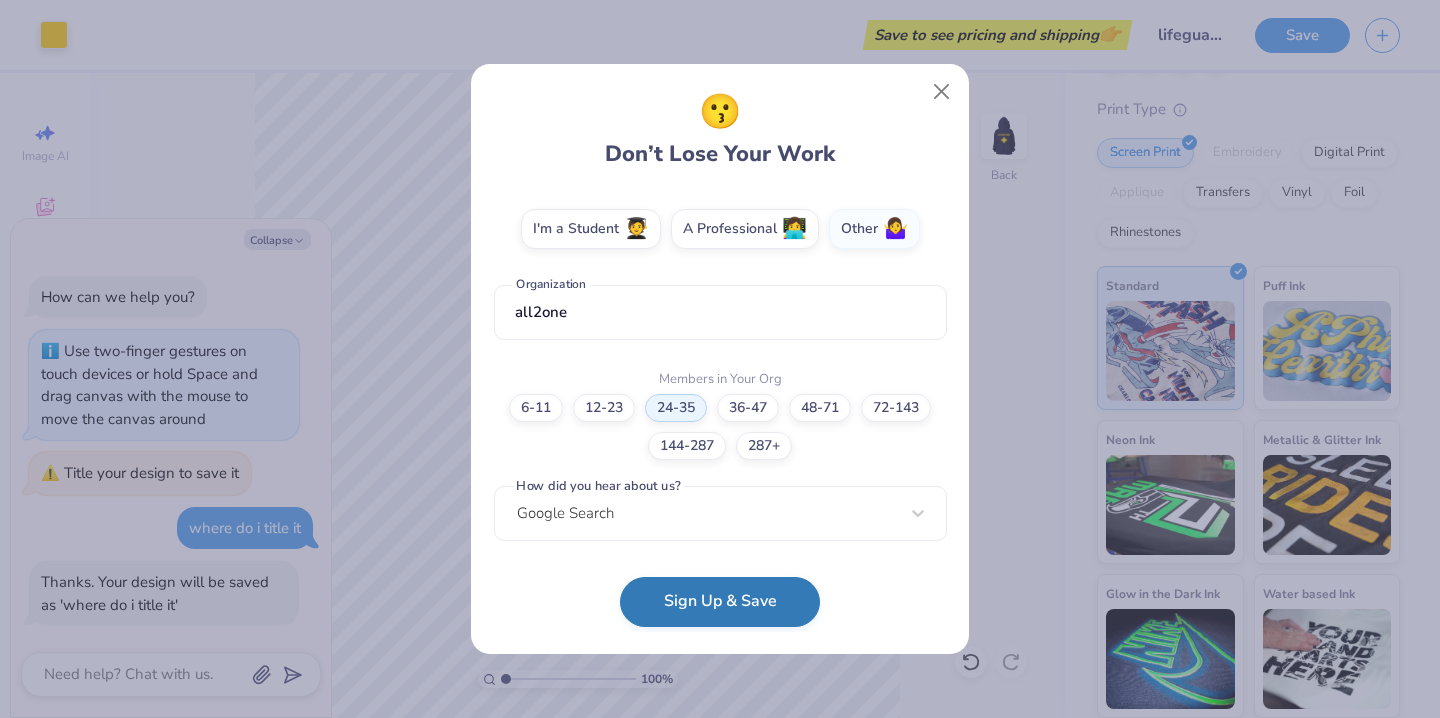 click on "Sign Up & Save" at bounding box center (720, 602) 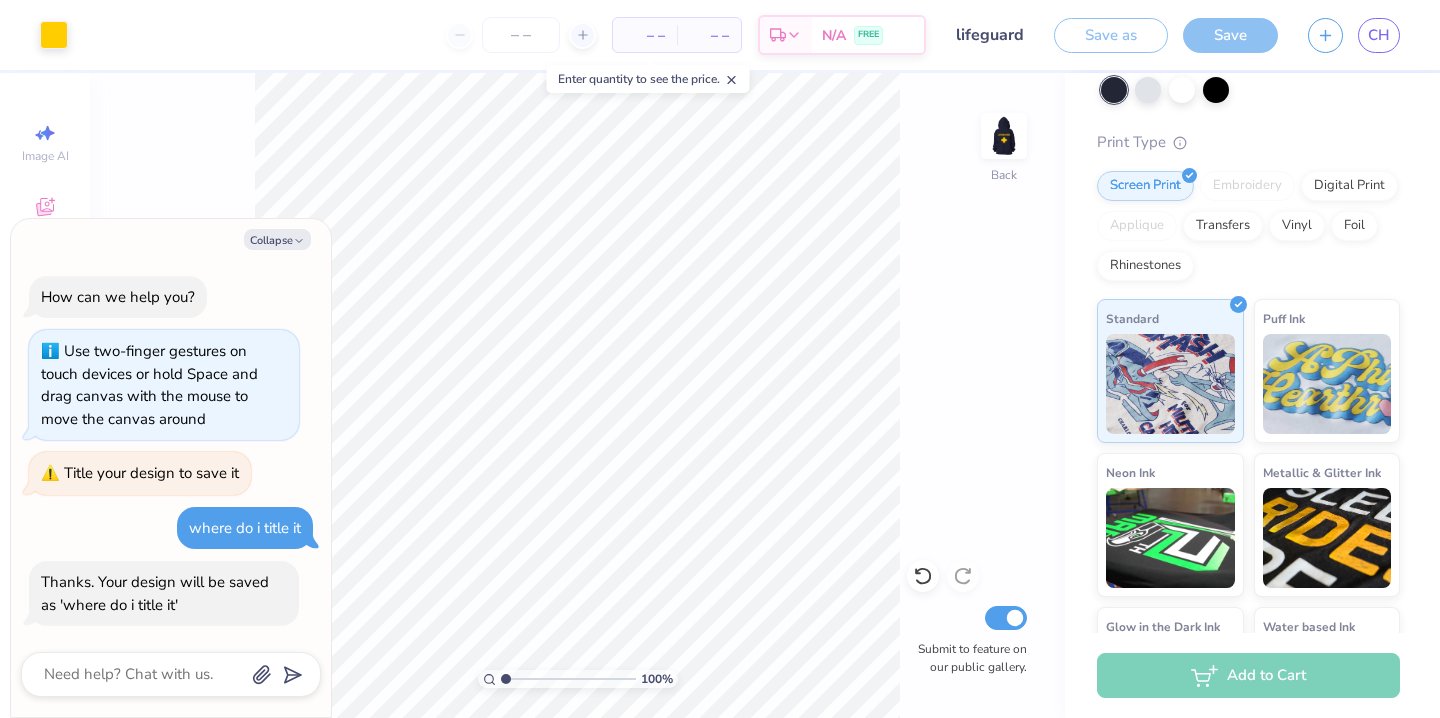 scroll, scrollTop: 178, scrollLeft: 0, axis: vertical 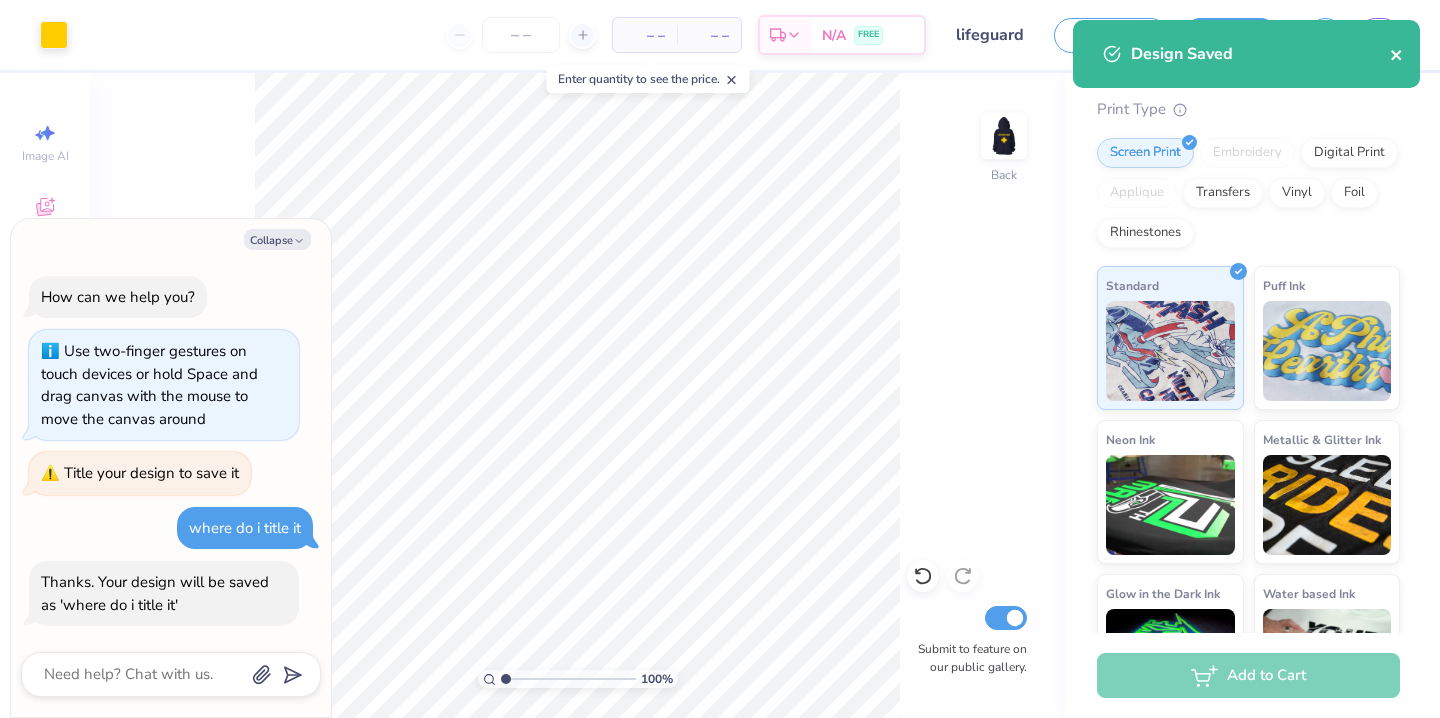 click 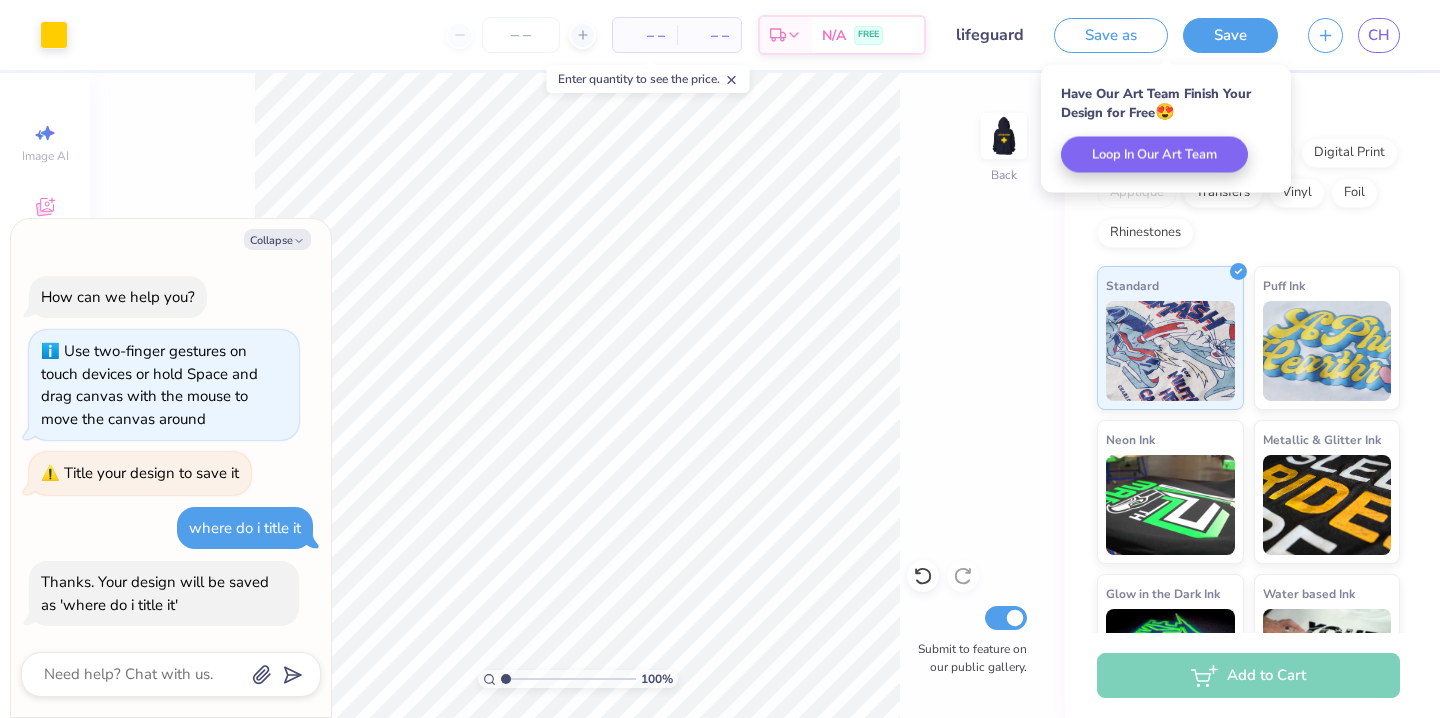 click on "– – Per Item – – Total Est.  Delivery N/A FREE" at bounding box center (504, 35) 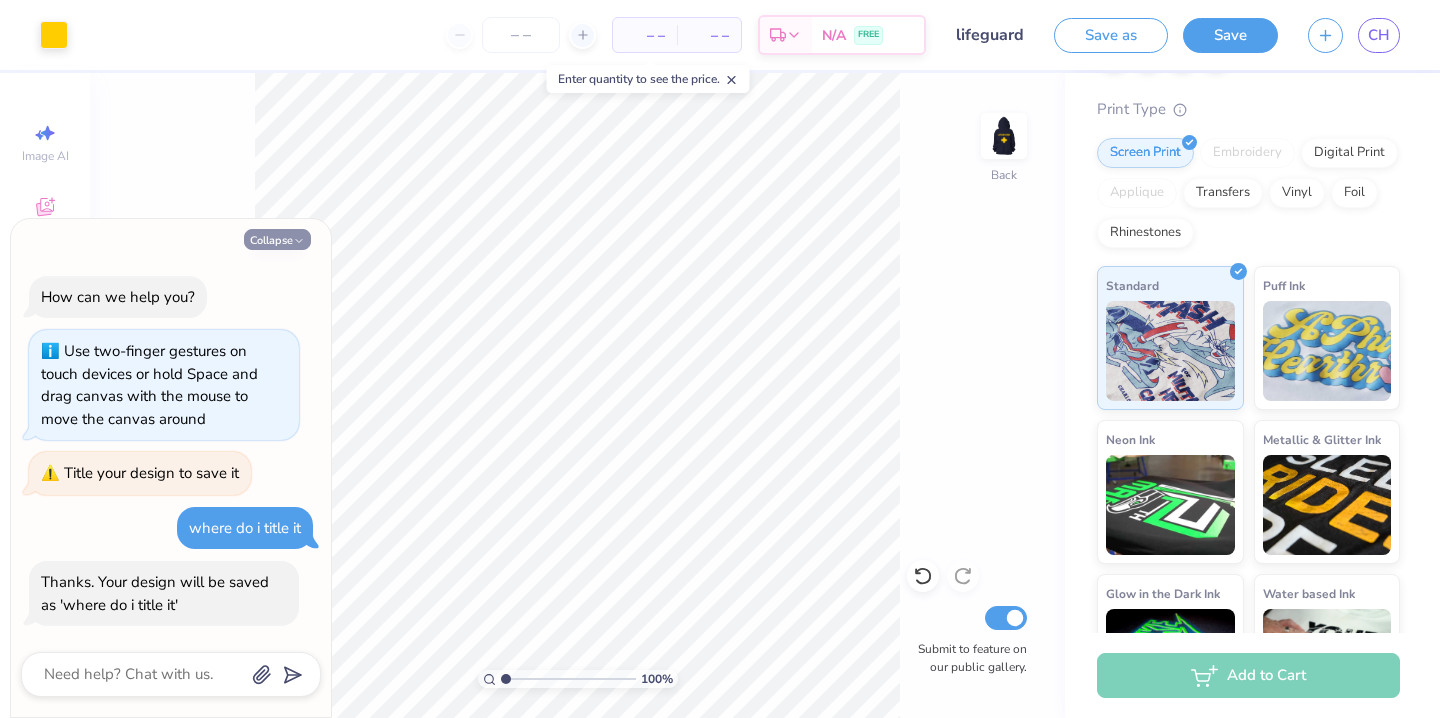 click on "Collapse" at bounding box center (277, 239) 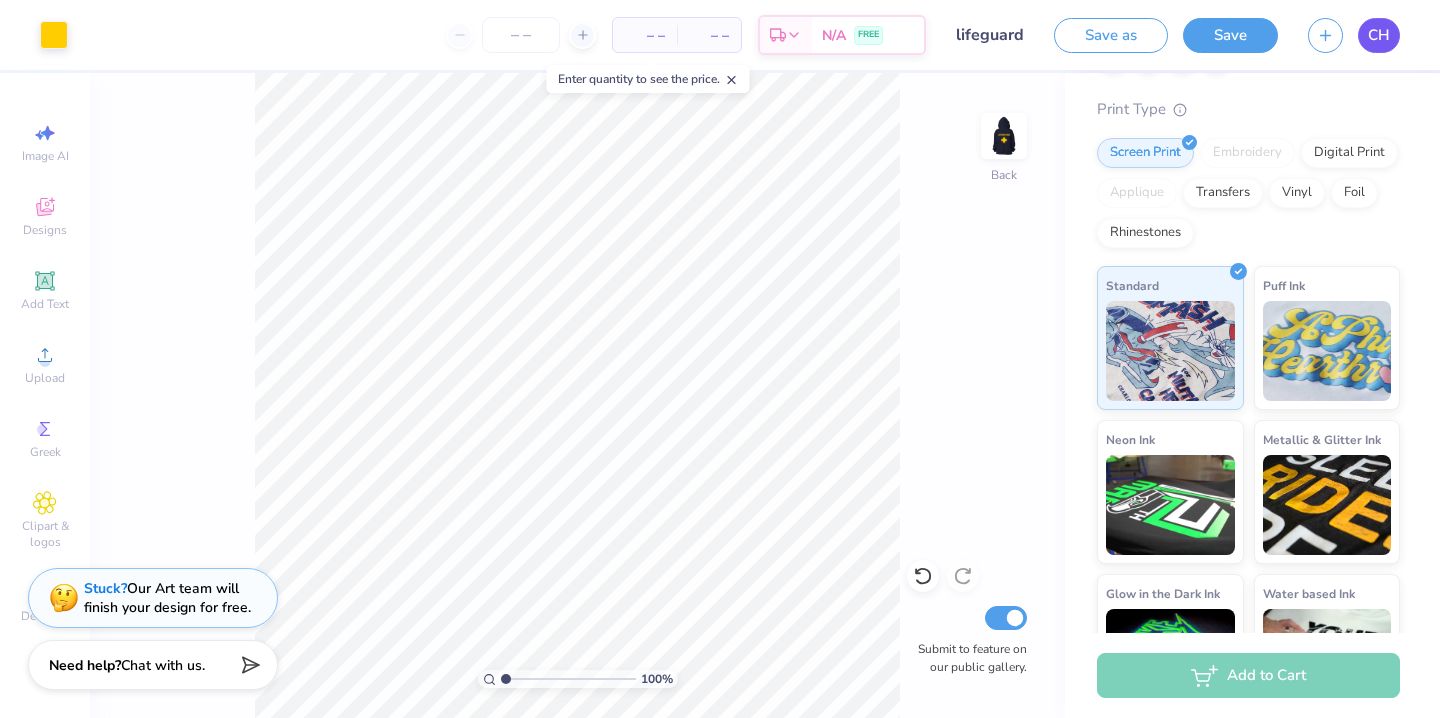 click on "CH" at bounding box center (1379, 35) 